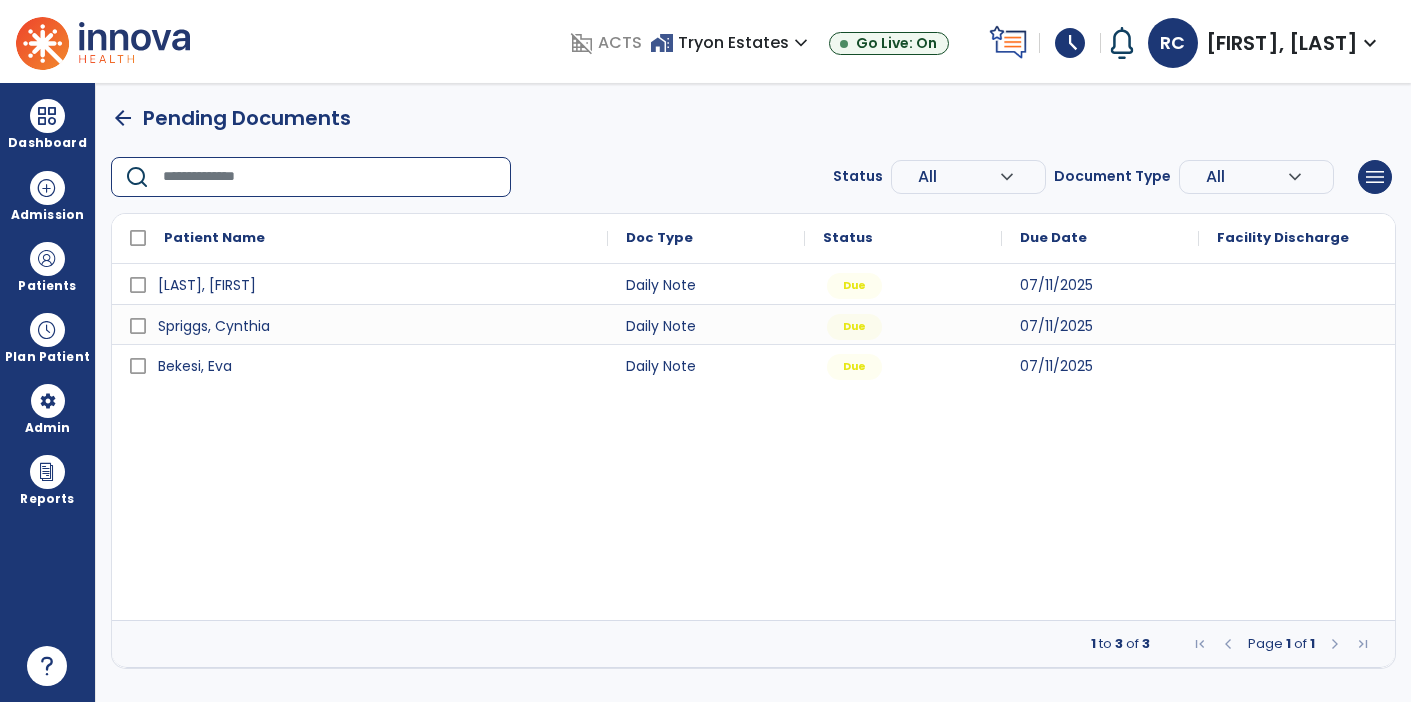 scroll, scrollTop: 0, scrollLeft: 0, axis: both 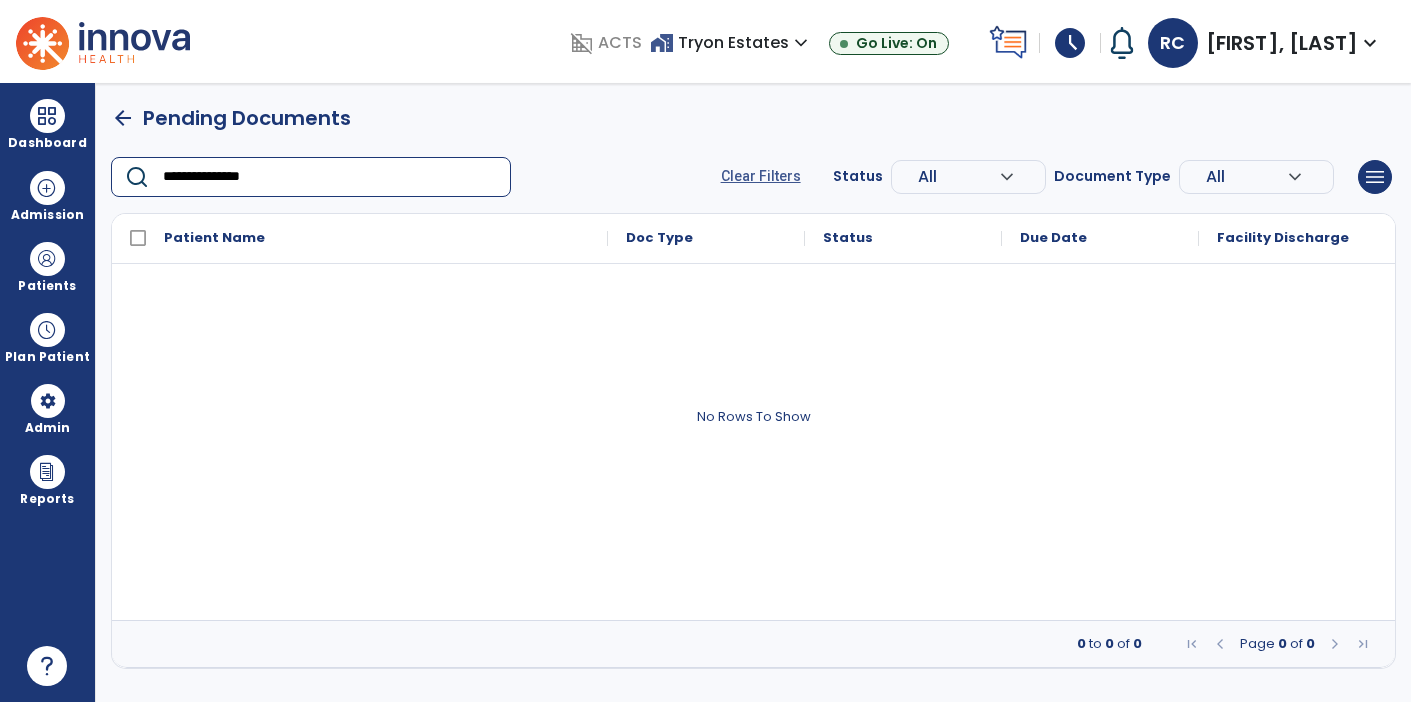 click on "**********" at bounding box center (330, 177) 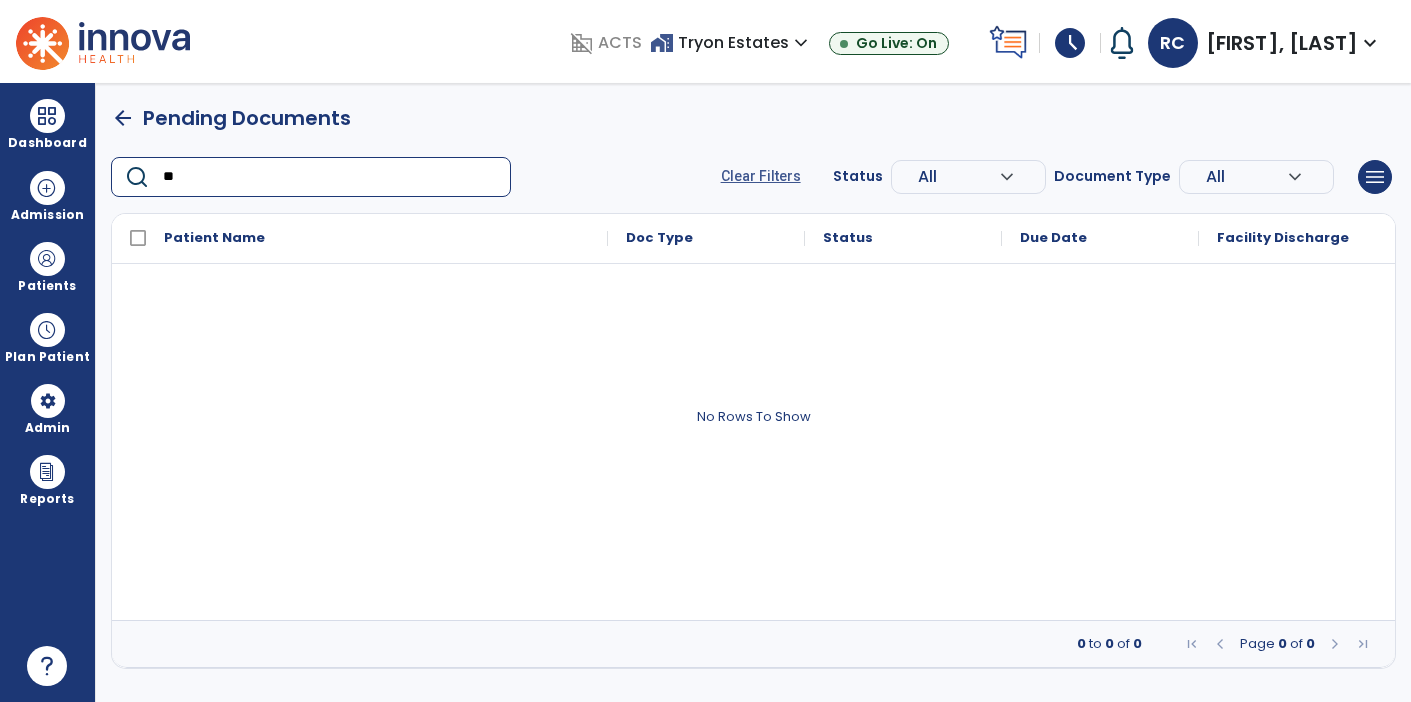 type on "*" 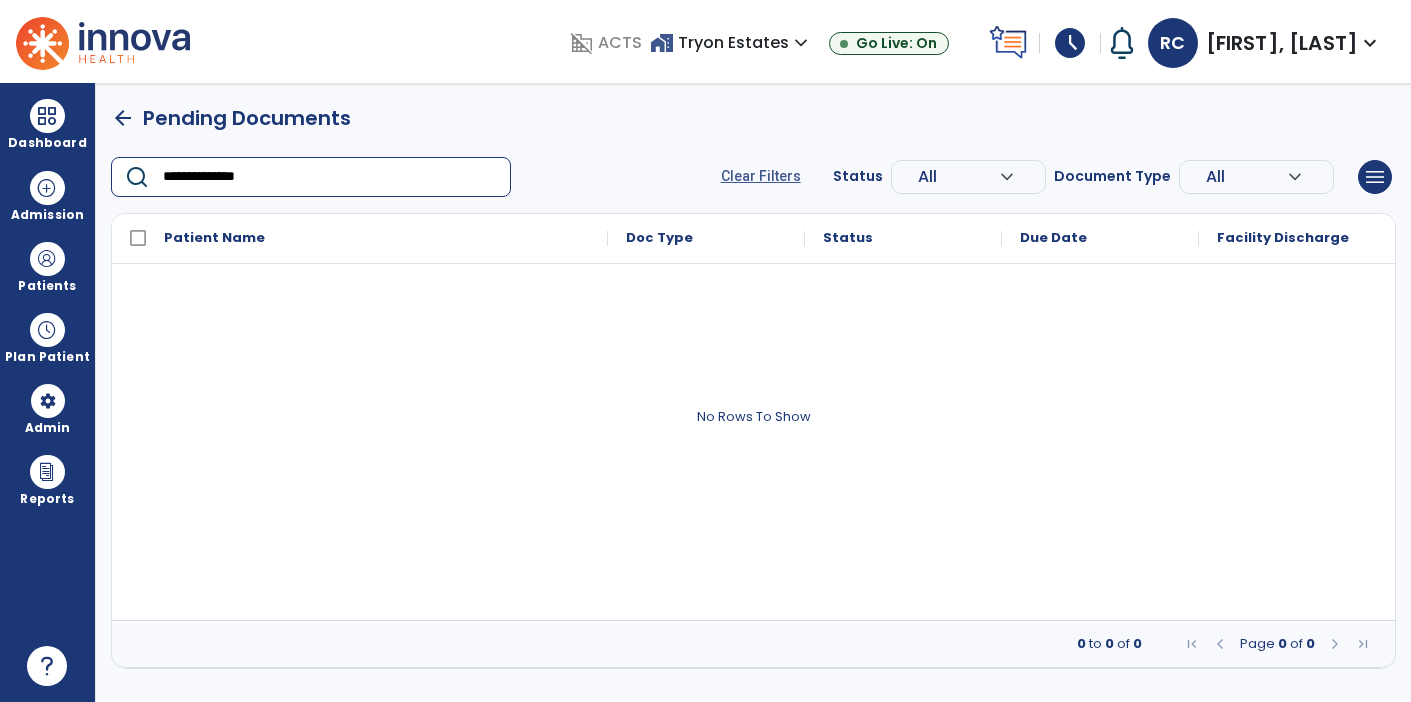 type on "**********" 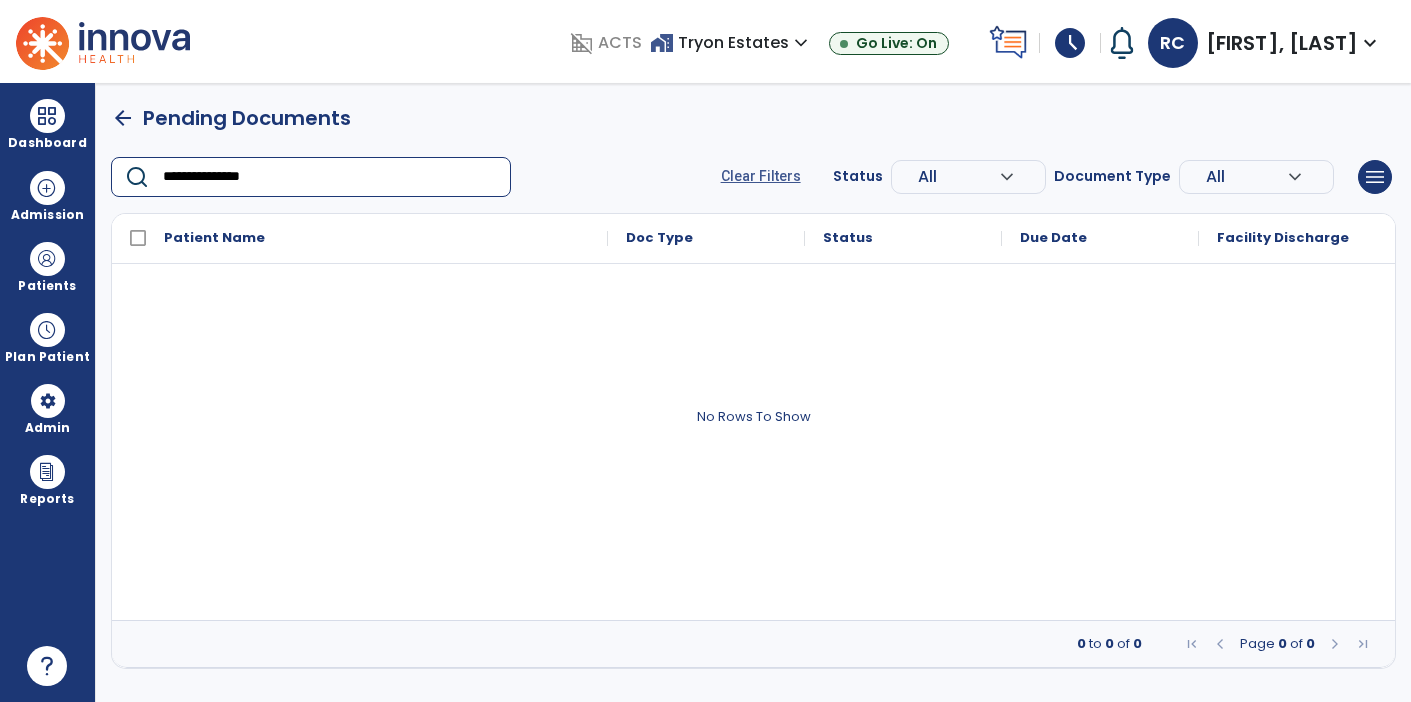 click on "arrow_back" at bounding box center [123, 118] 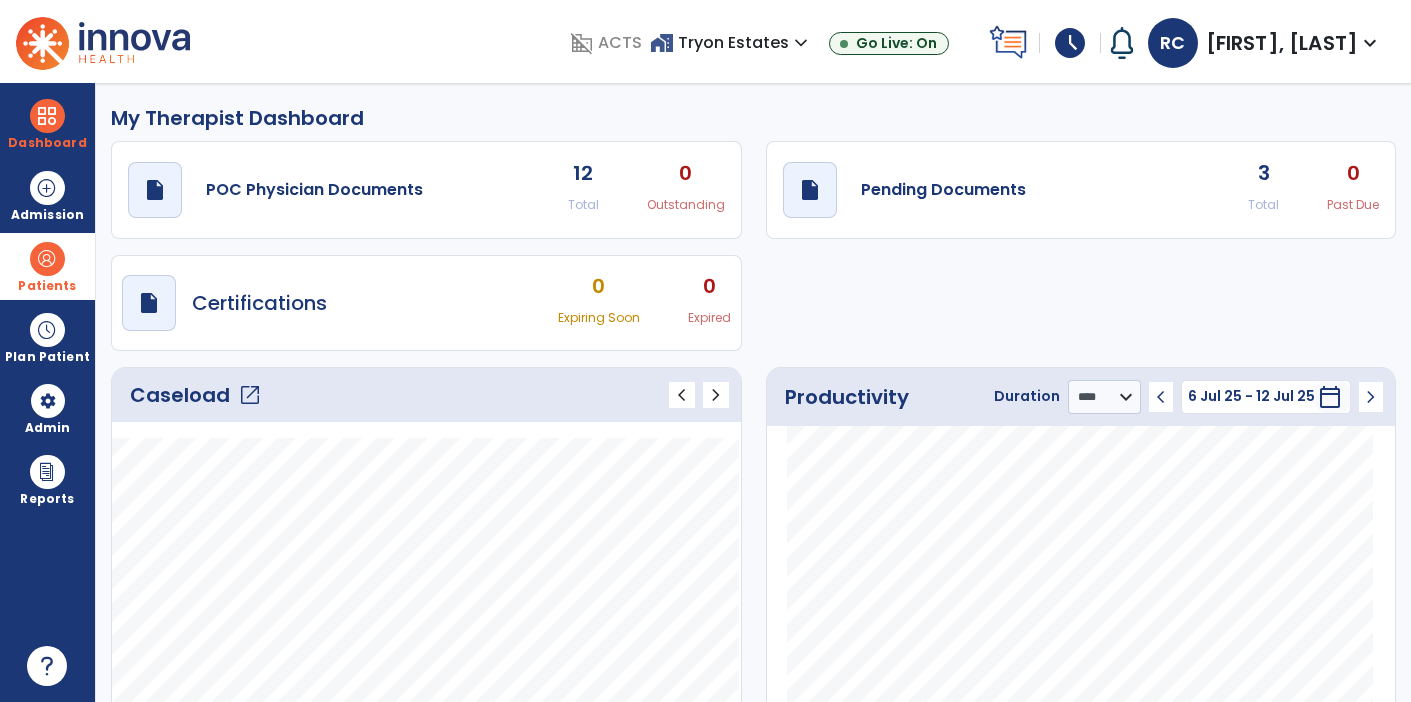 click at bounding box center (47, 259) 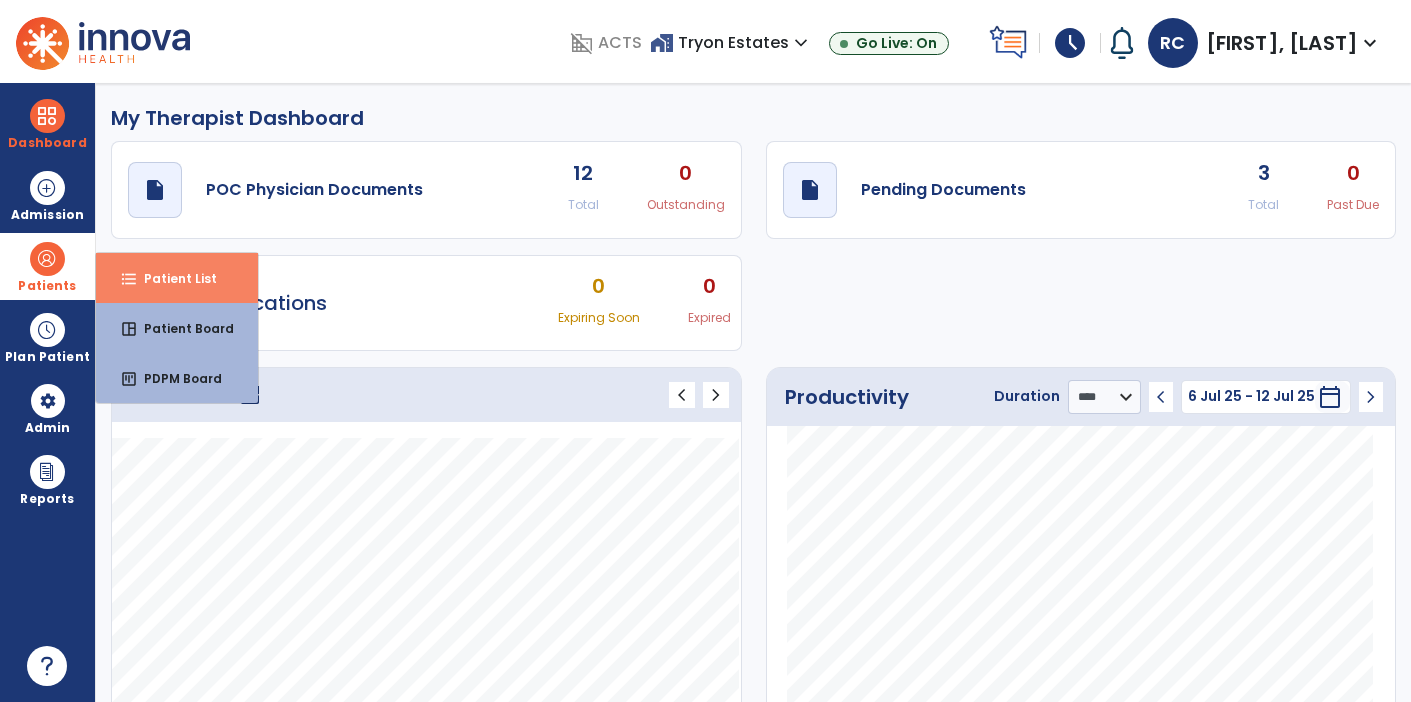 click on "Patient List" at bounding box center [172, 278] 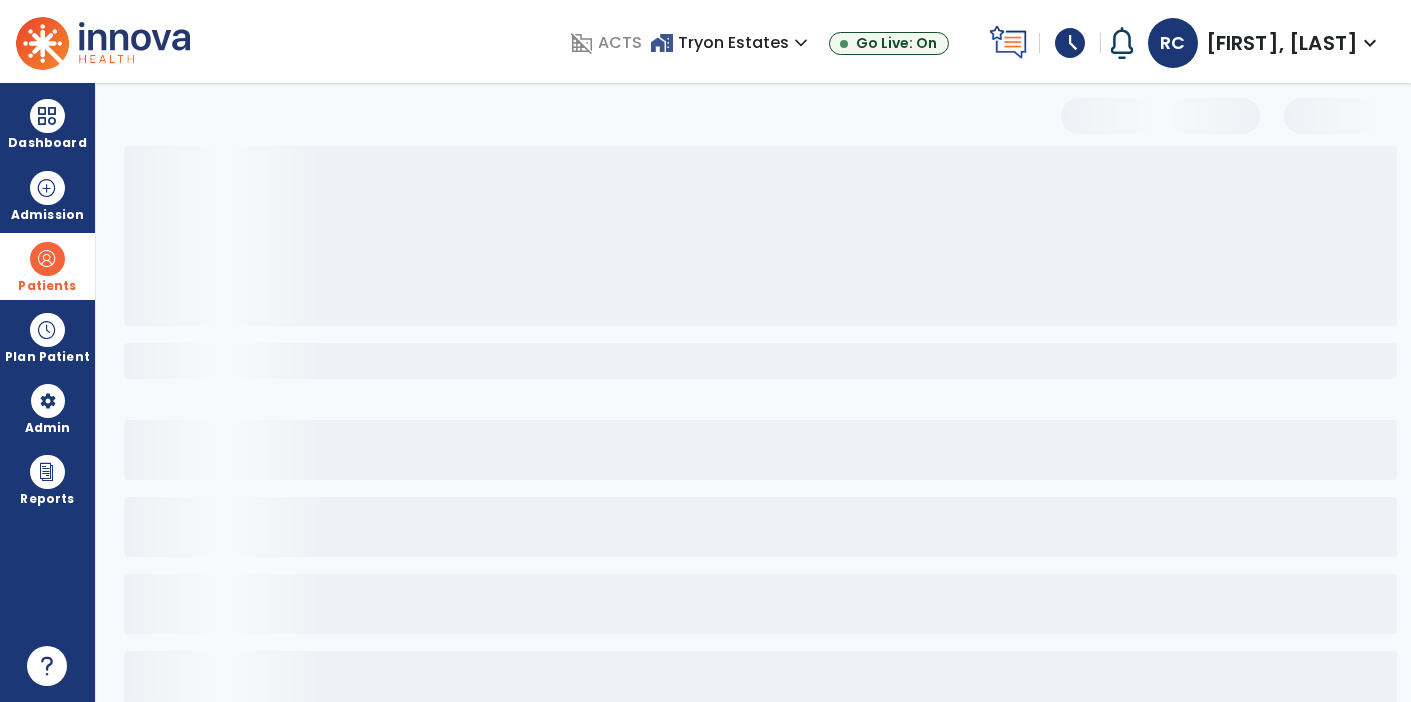 select on "***" 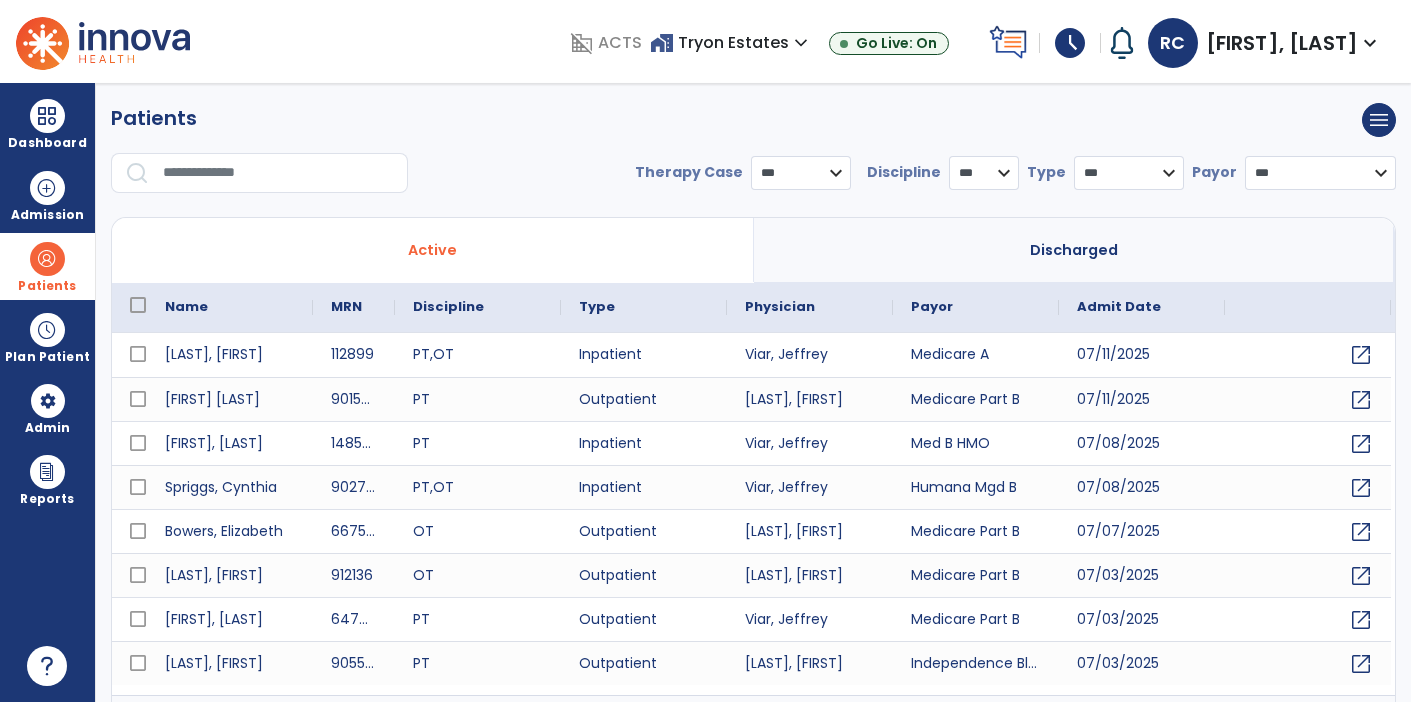 click at bounding box center (278, 173) 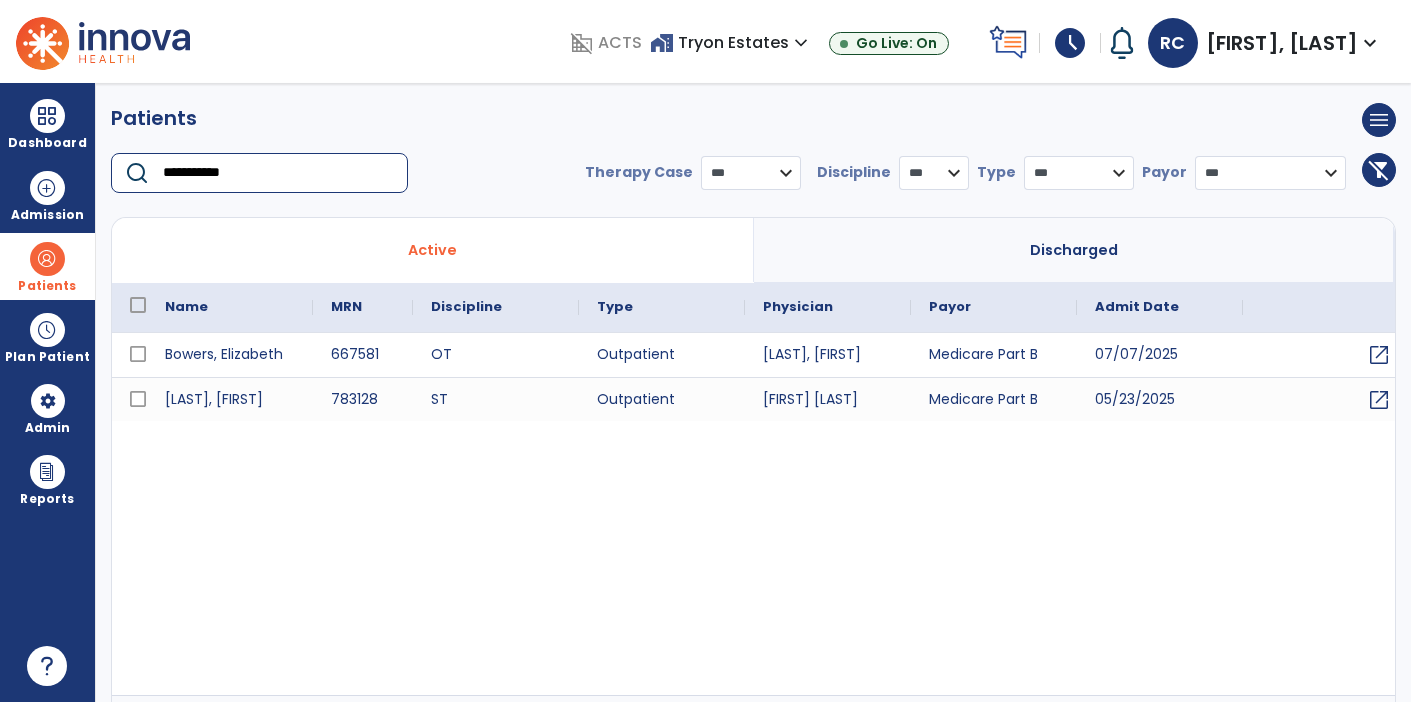 type on "**********" 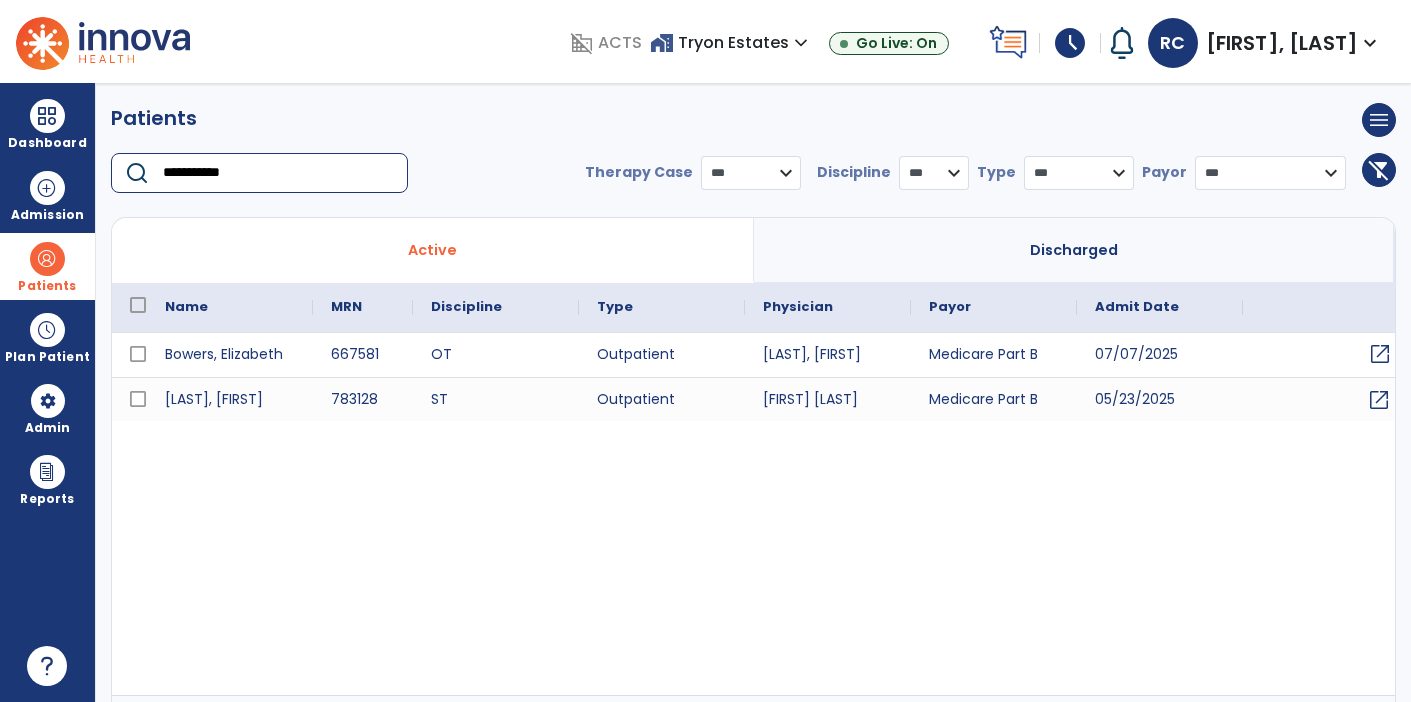 click on "open_in_new" at bounding box center [1380, 354] 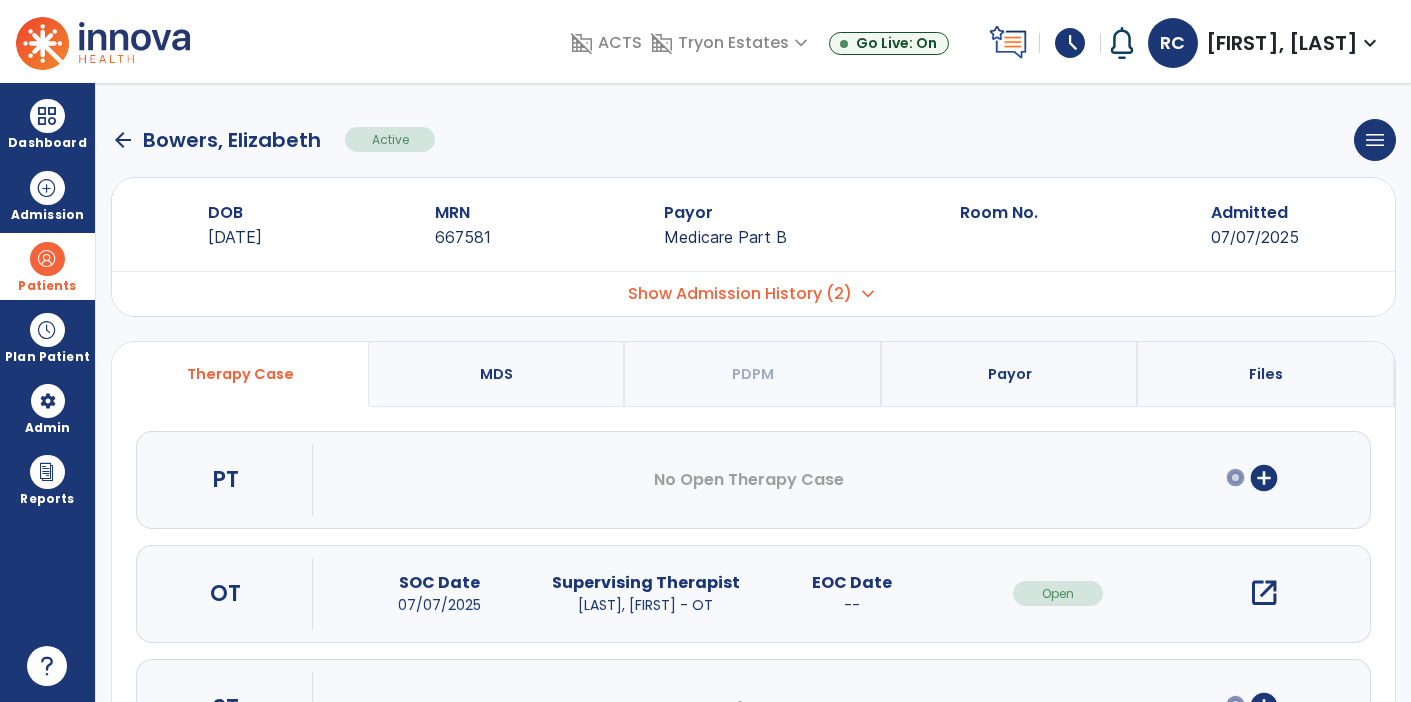 click on "open_in_new" at bounding box center (1264, 593) 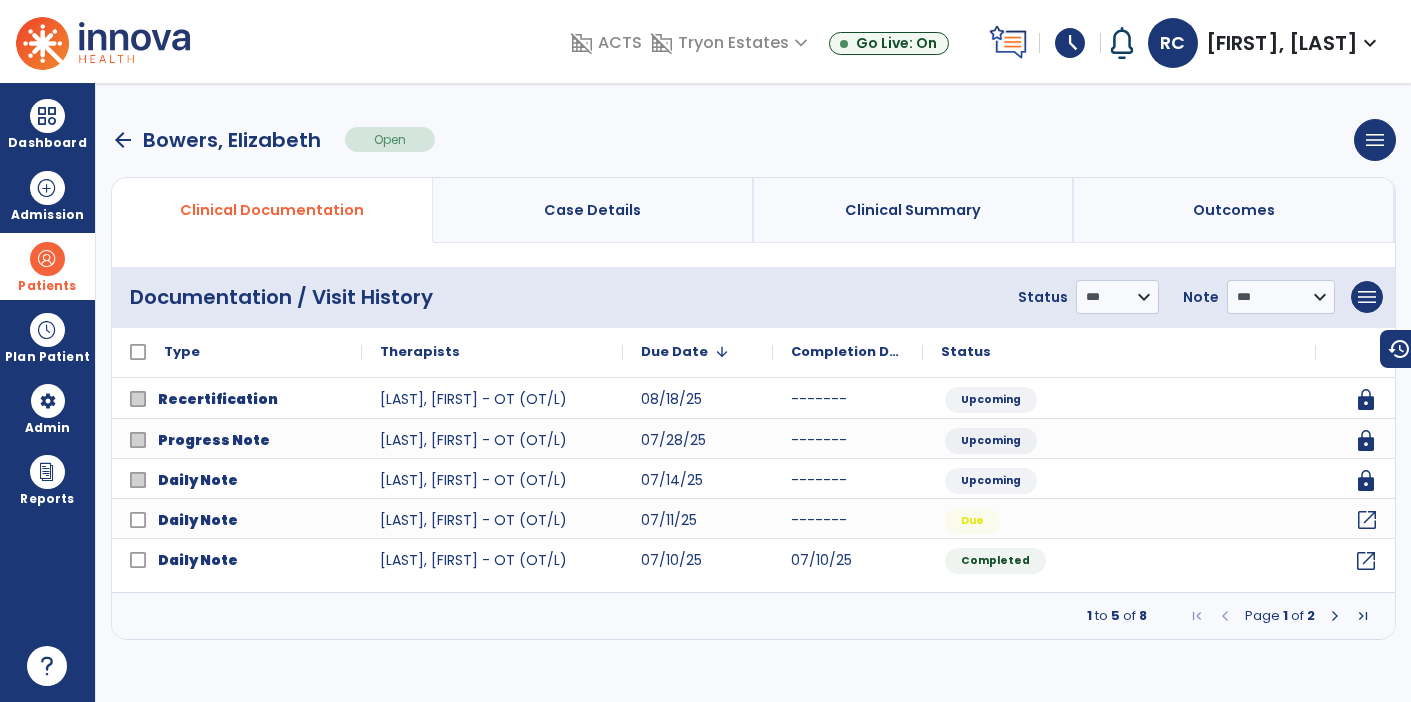 click on "open_in_new" 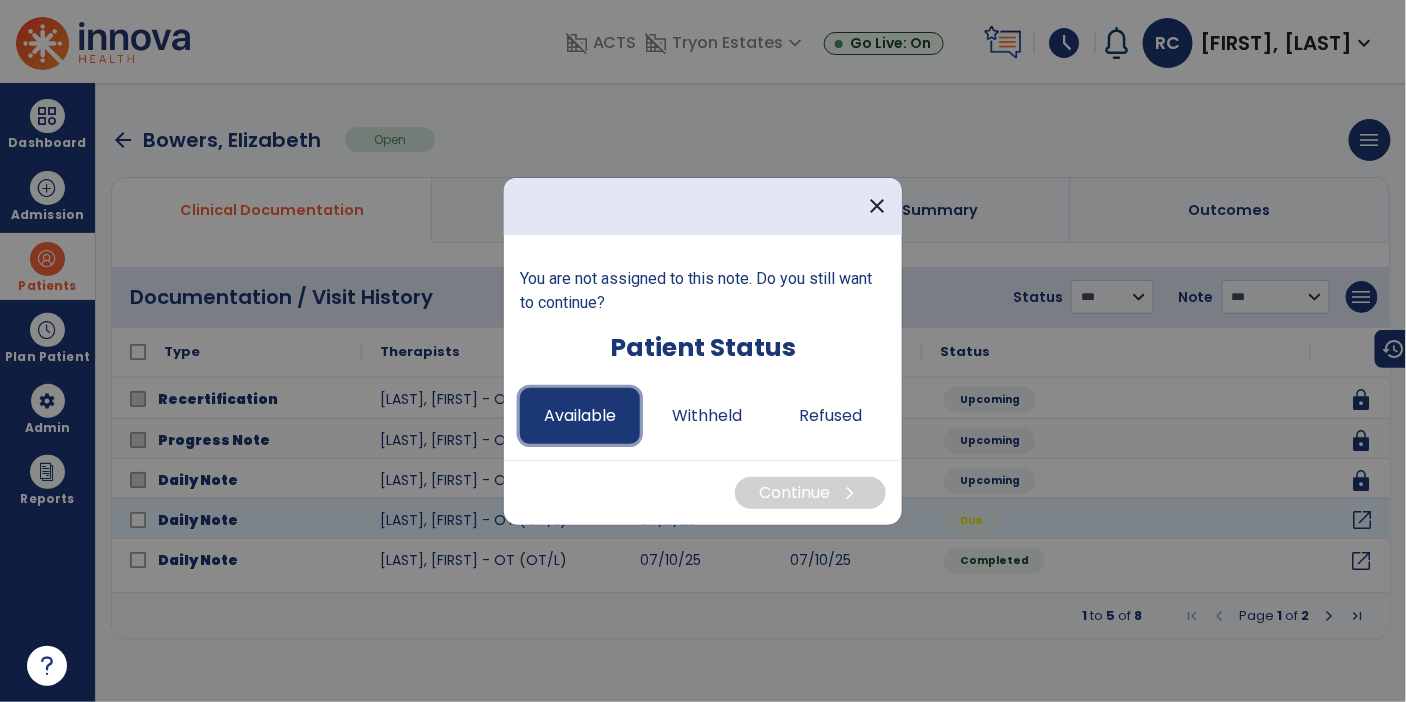 click on "Available" at bounding box center [580, 416] 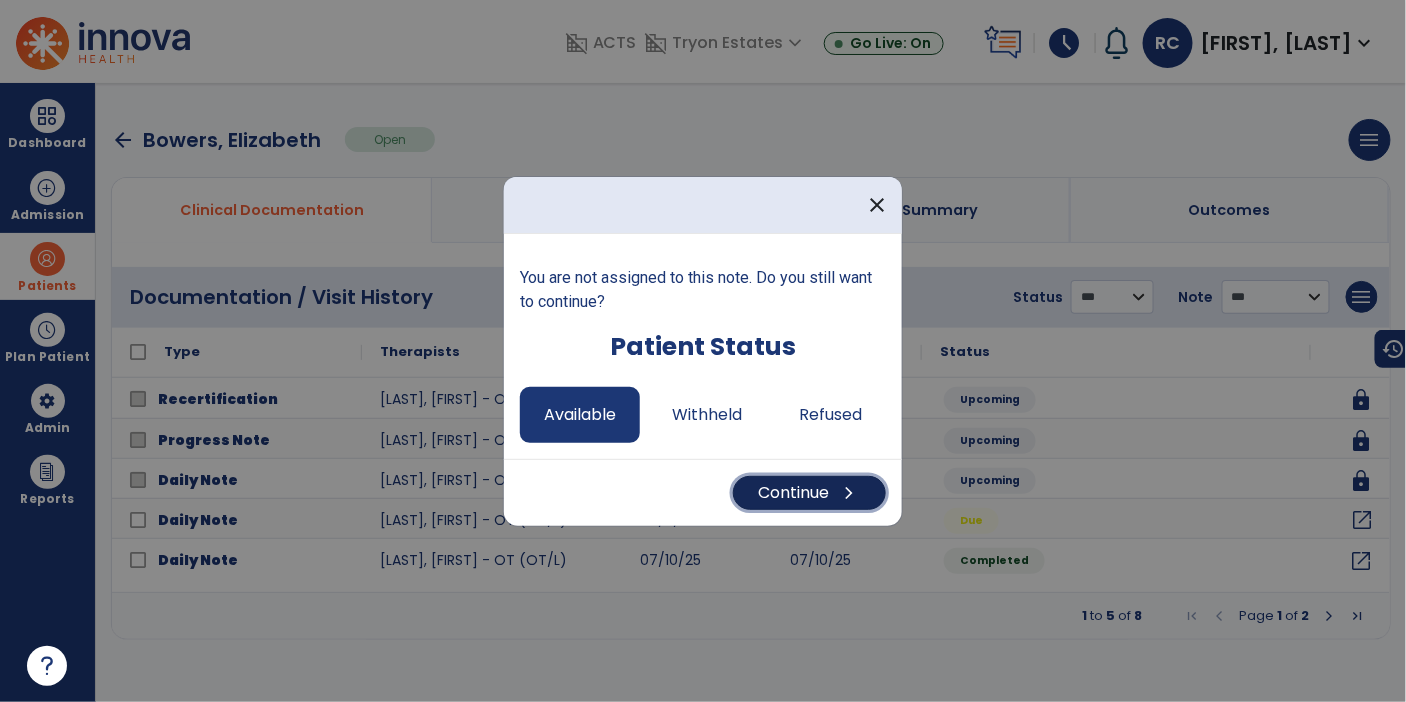 click on "Continue   chevron_right" at bounding box center [809, 493] 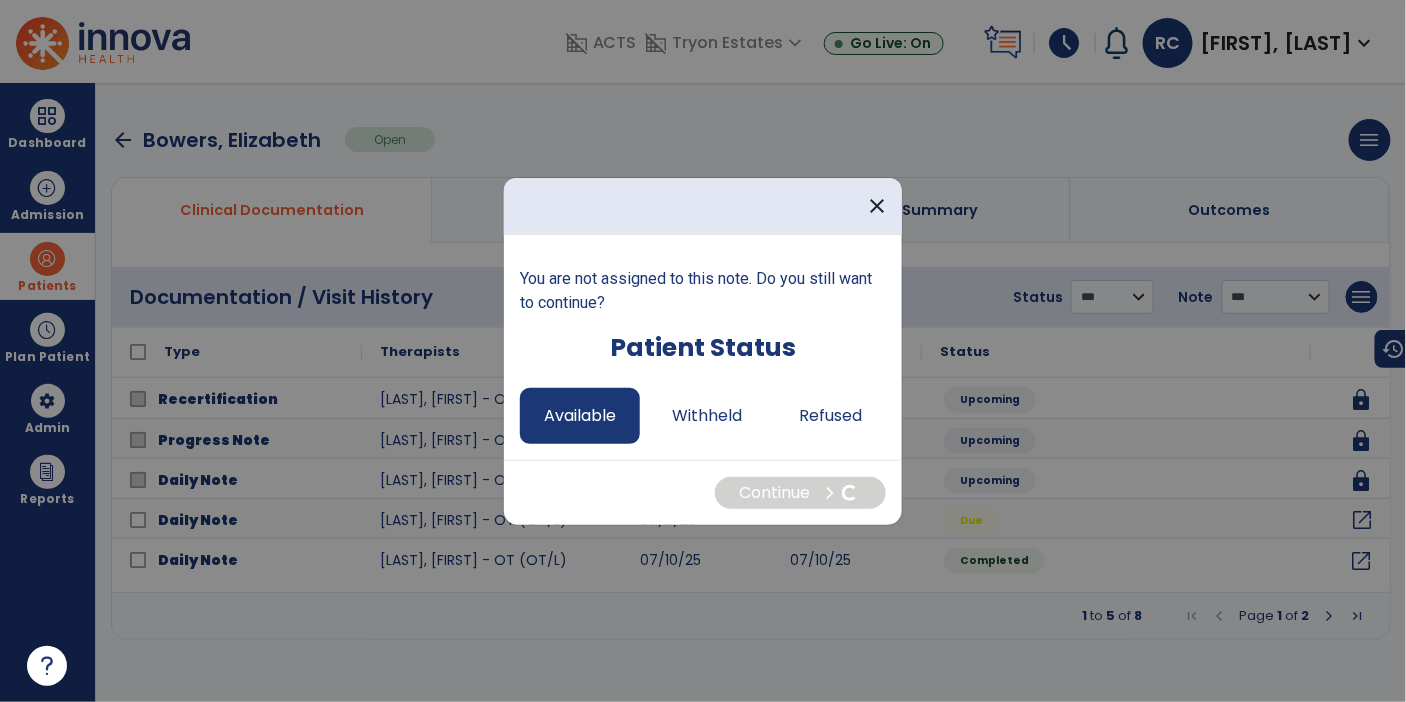 select on "*" 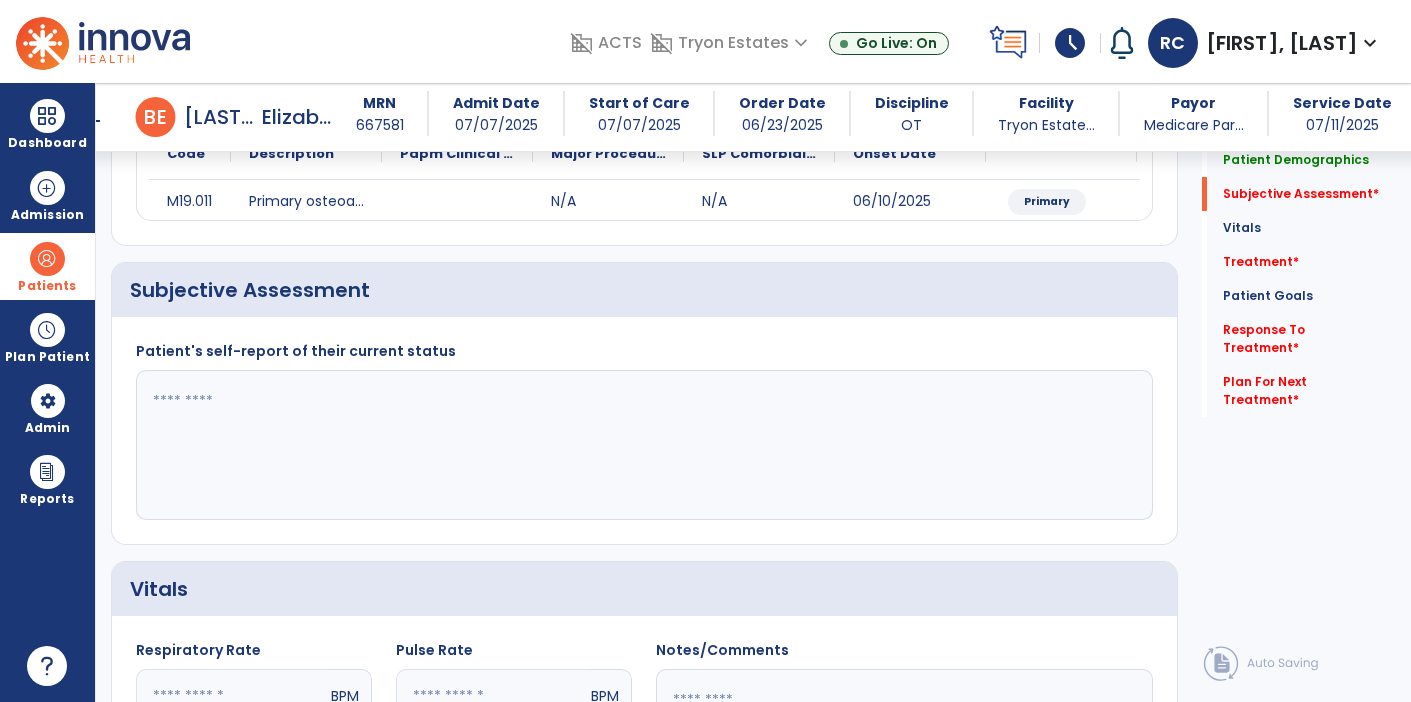 scroll, scrollTop: 276, scrollLeft: 0, axis: vertical 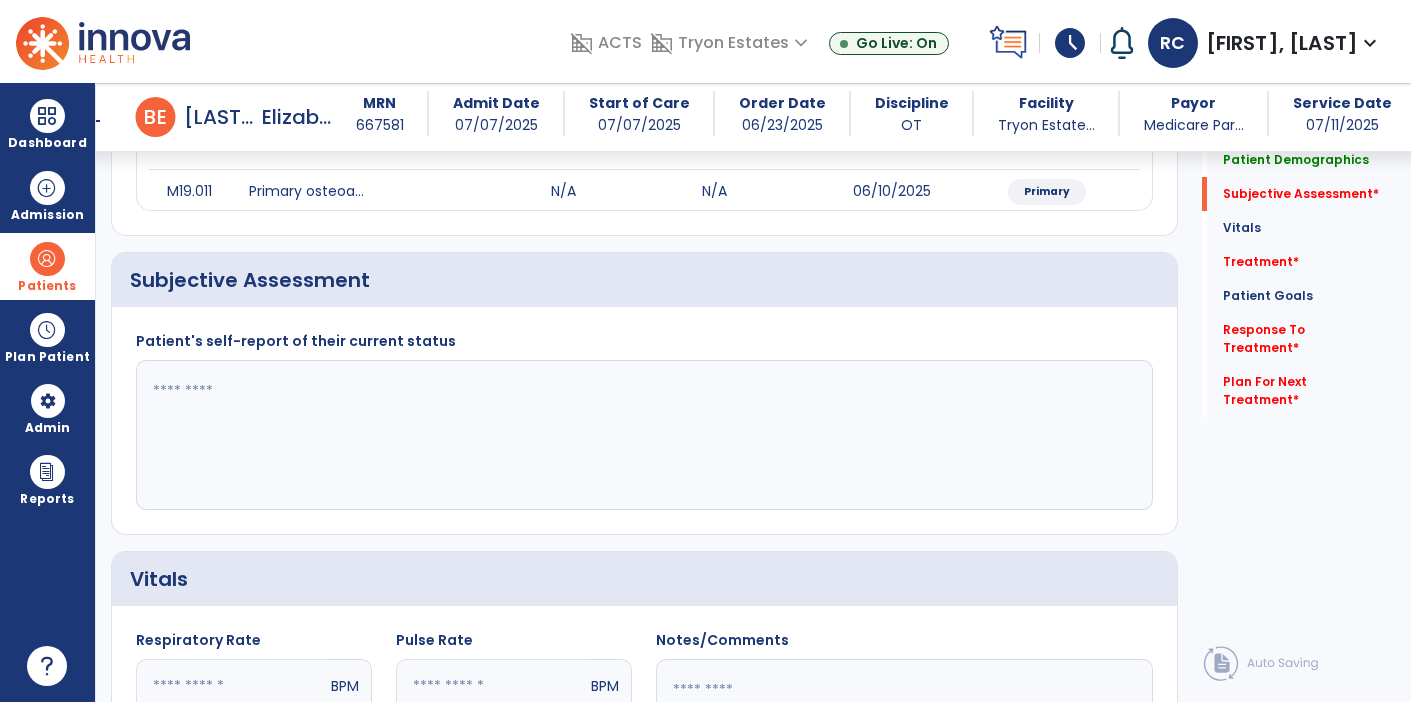 click 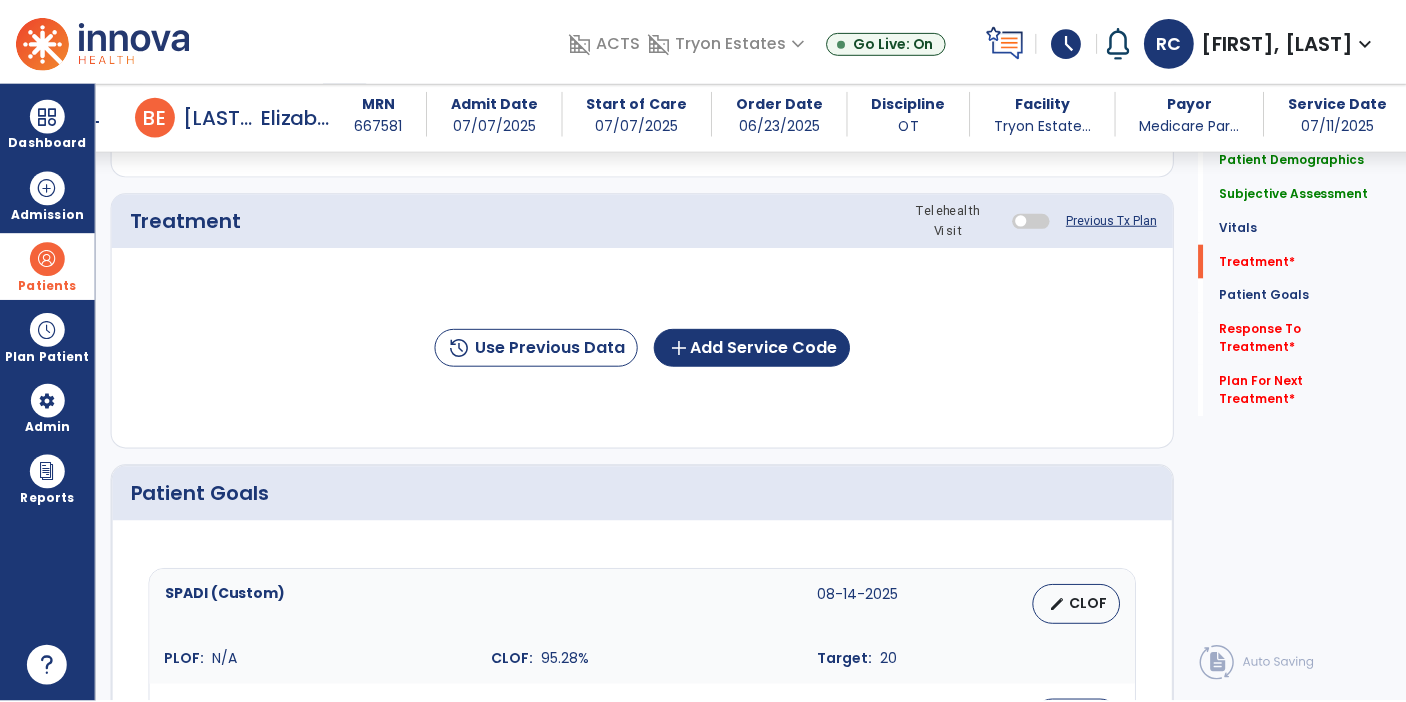 scroll, scrollTop: 1047, scrollLeft: 0, axis: vertical 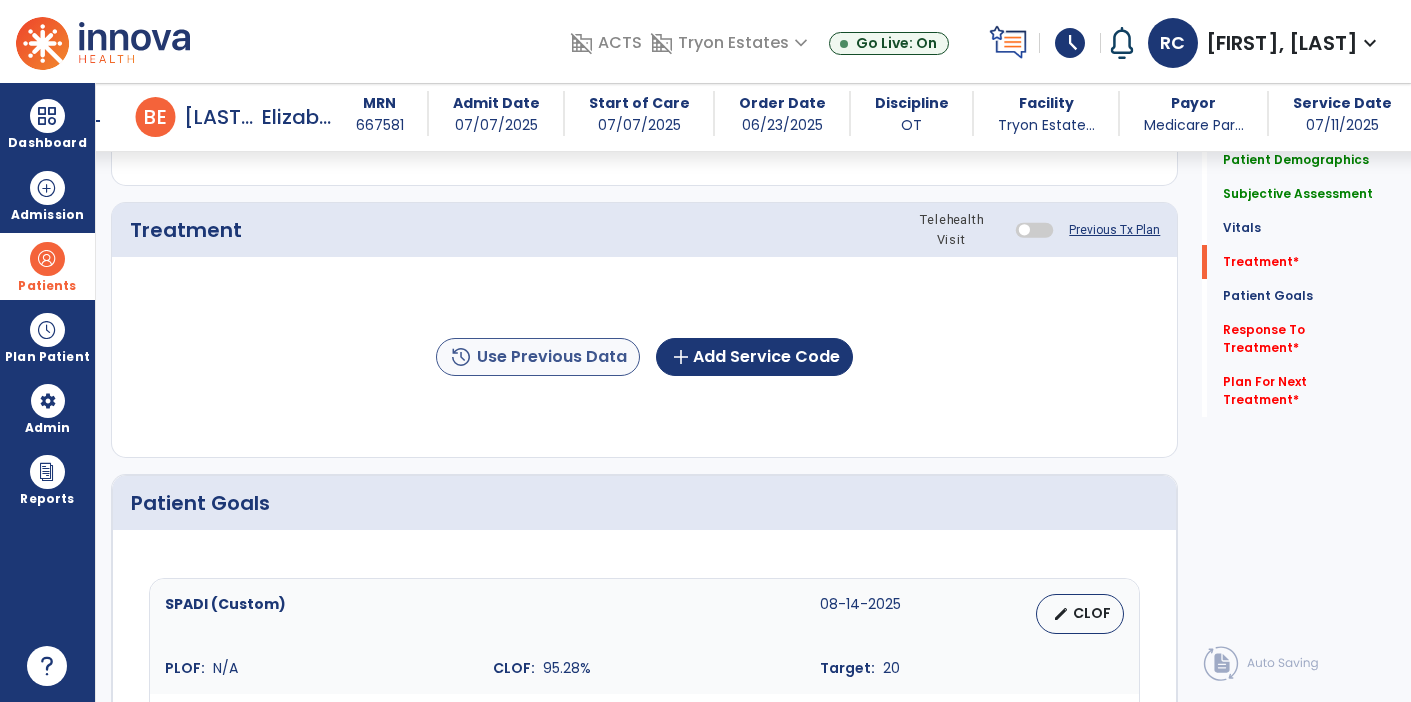 type on "**********" 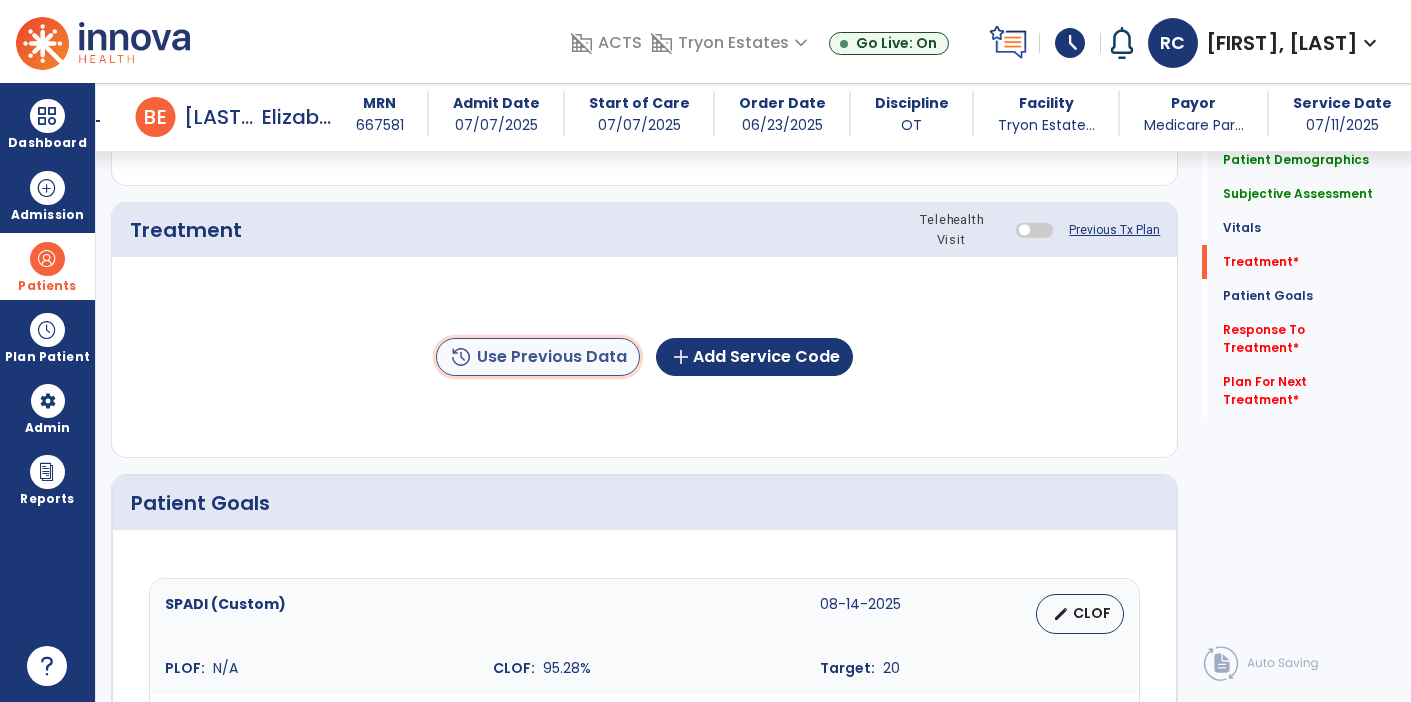 click on "history  Use Previous Data" 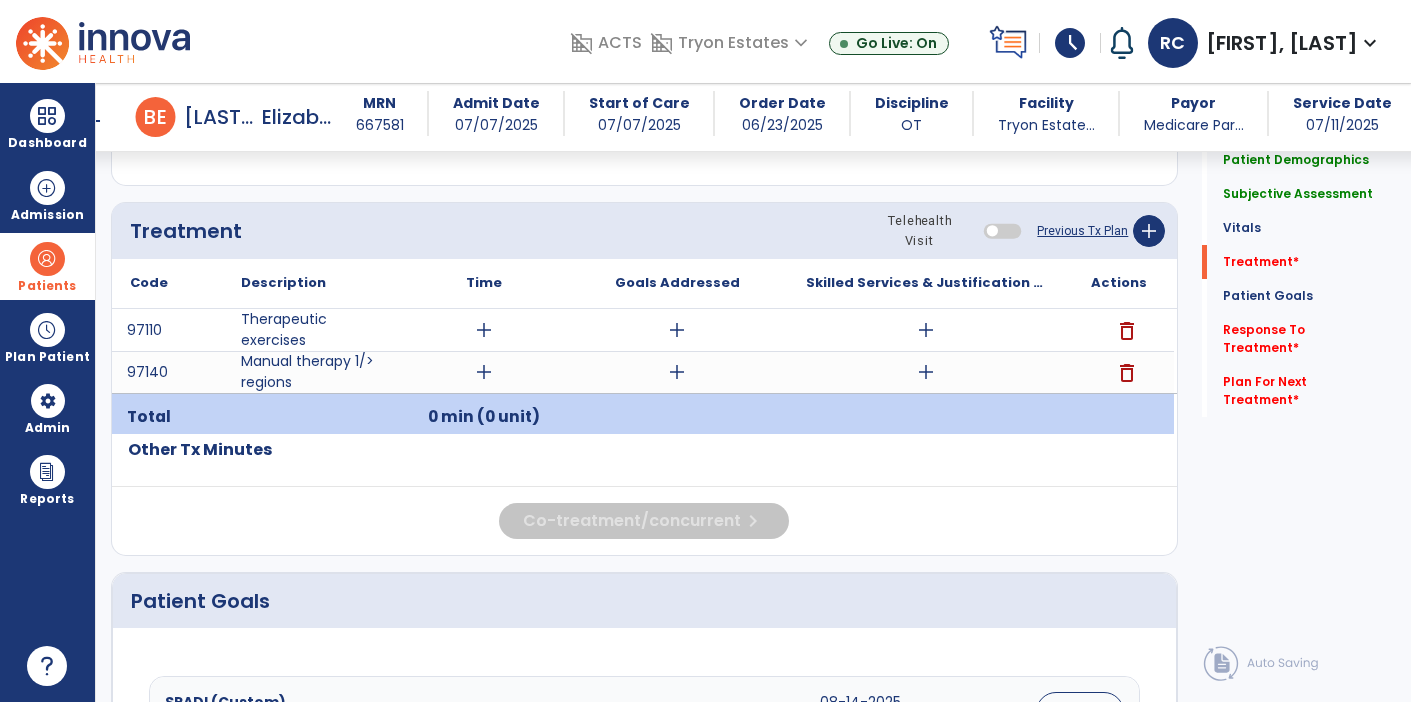 click on "add" at bounding box center (484, 330) 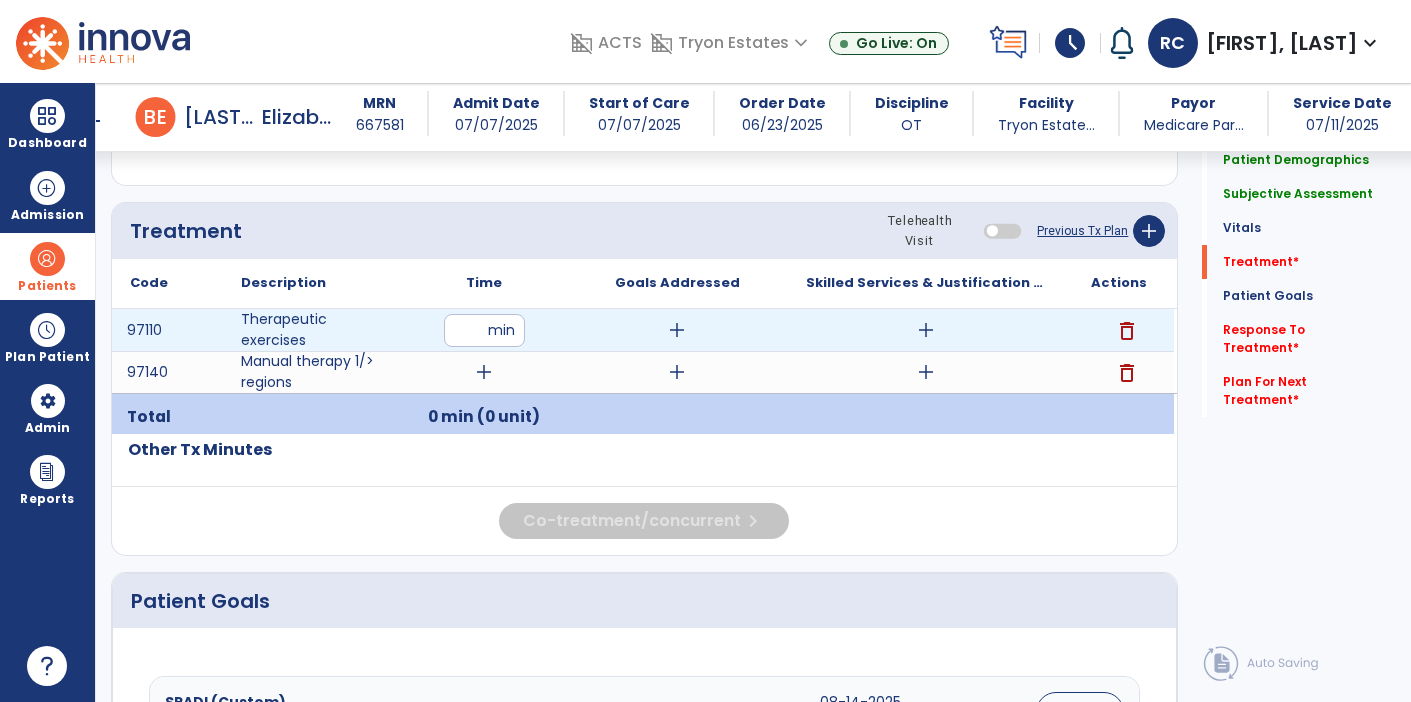 type on "**" 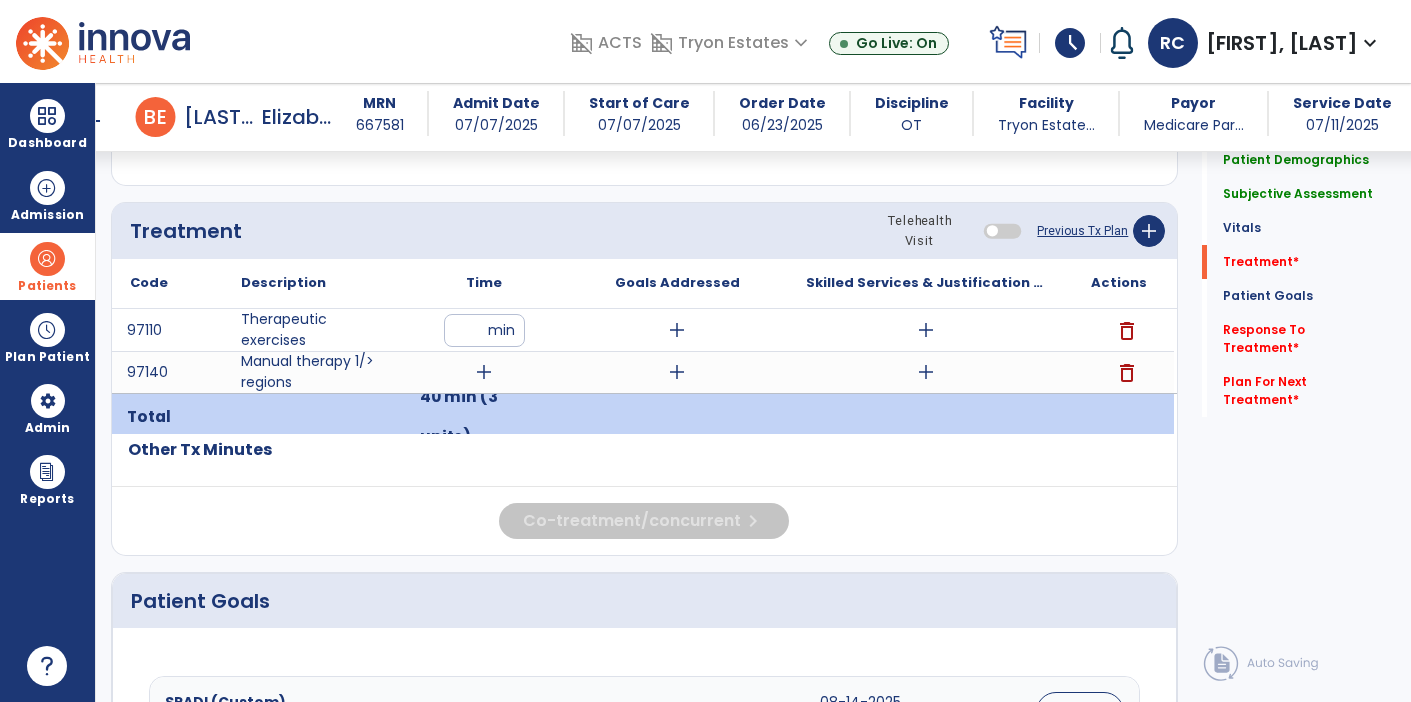 click on "add" at bounding box center [677, 330] 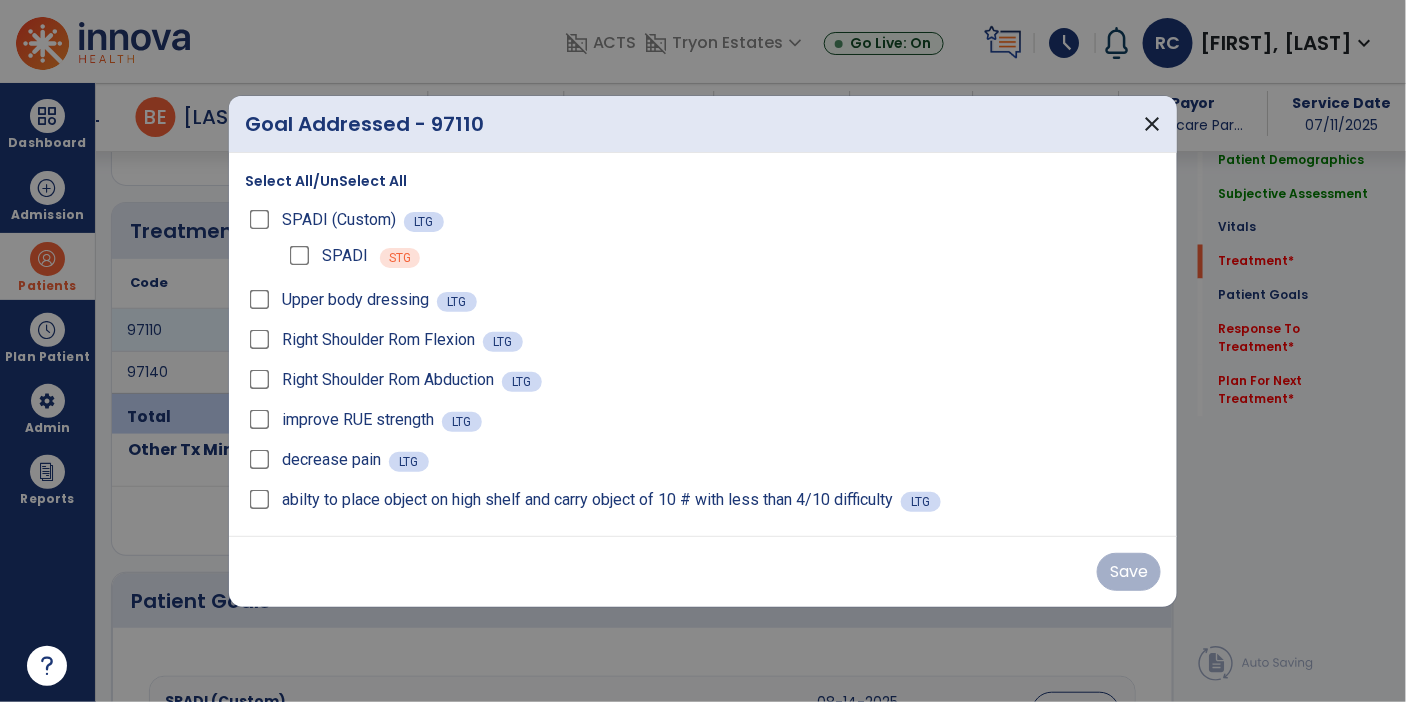 click on "Select All/UnSelect All" at bounding box center (326, 181) 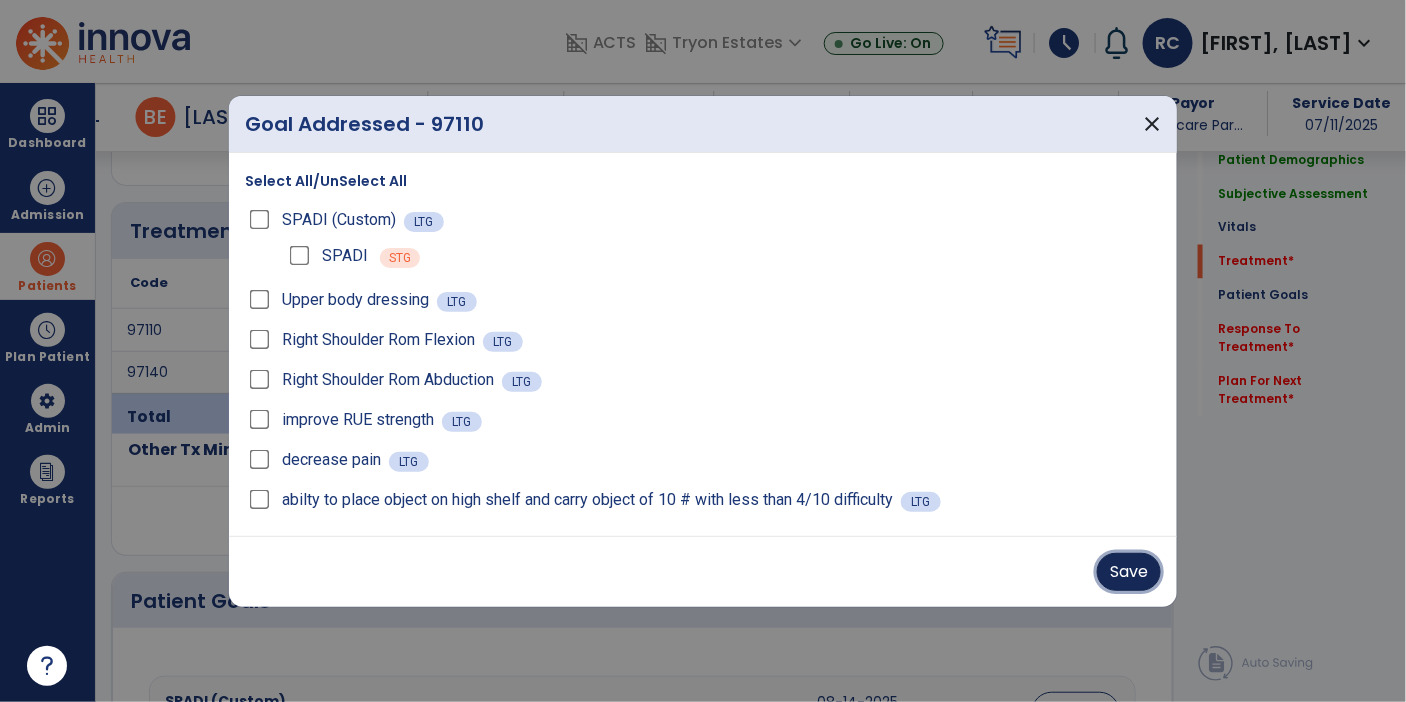 click on "Save" at bounding box center [1129, 572] 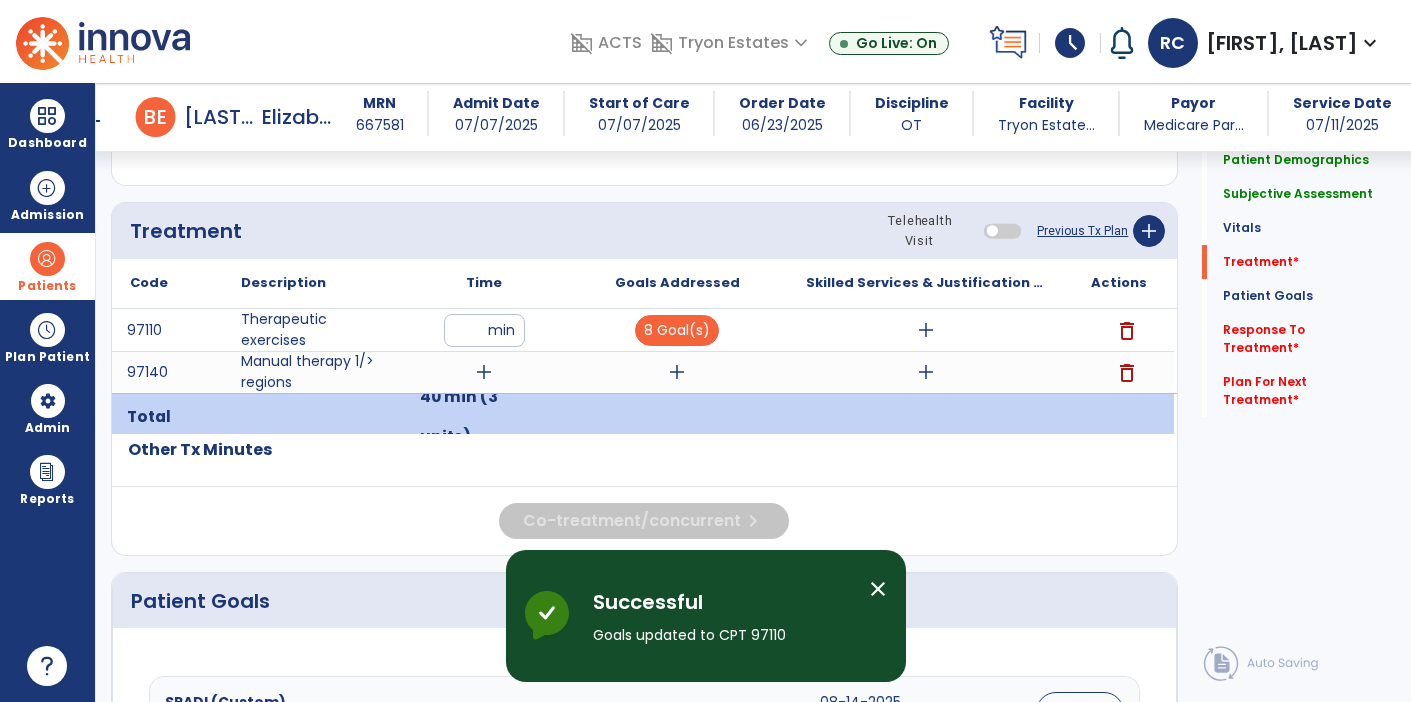 click on "add" at bounding box center (926, 330) 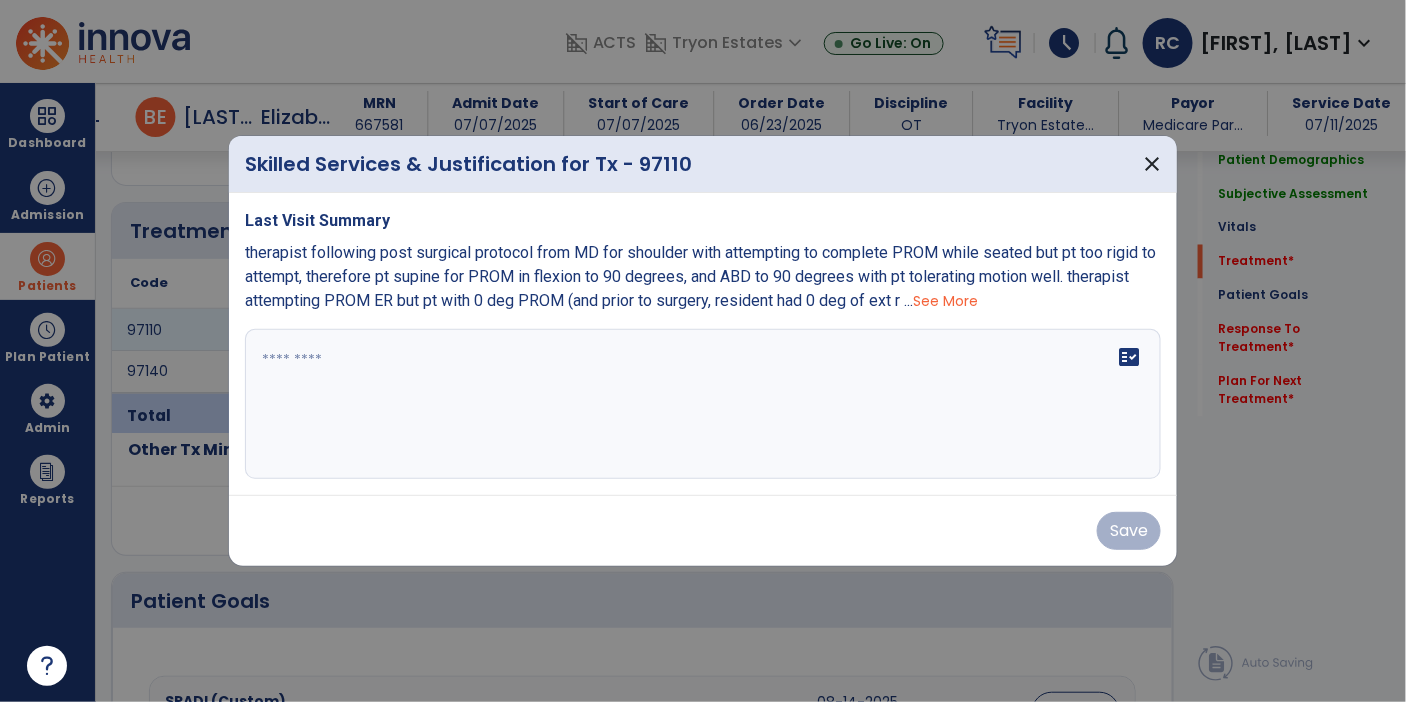scroll, scrollTop: 1047, scrollLeft: 0, axis: vertical 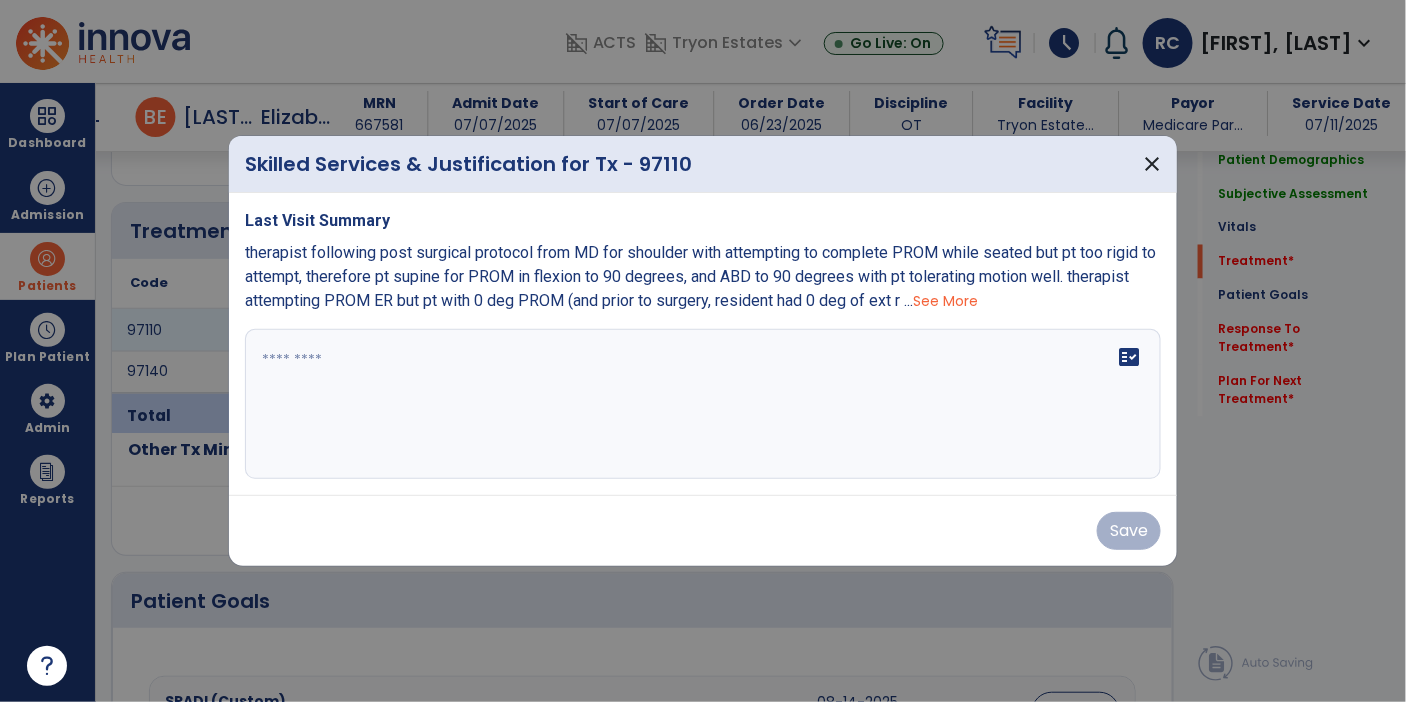 click on "See More" at bounding box center (945, 301) 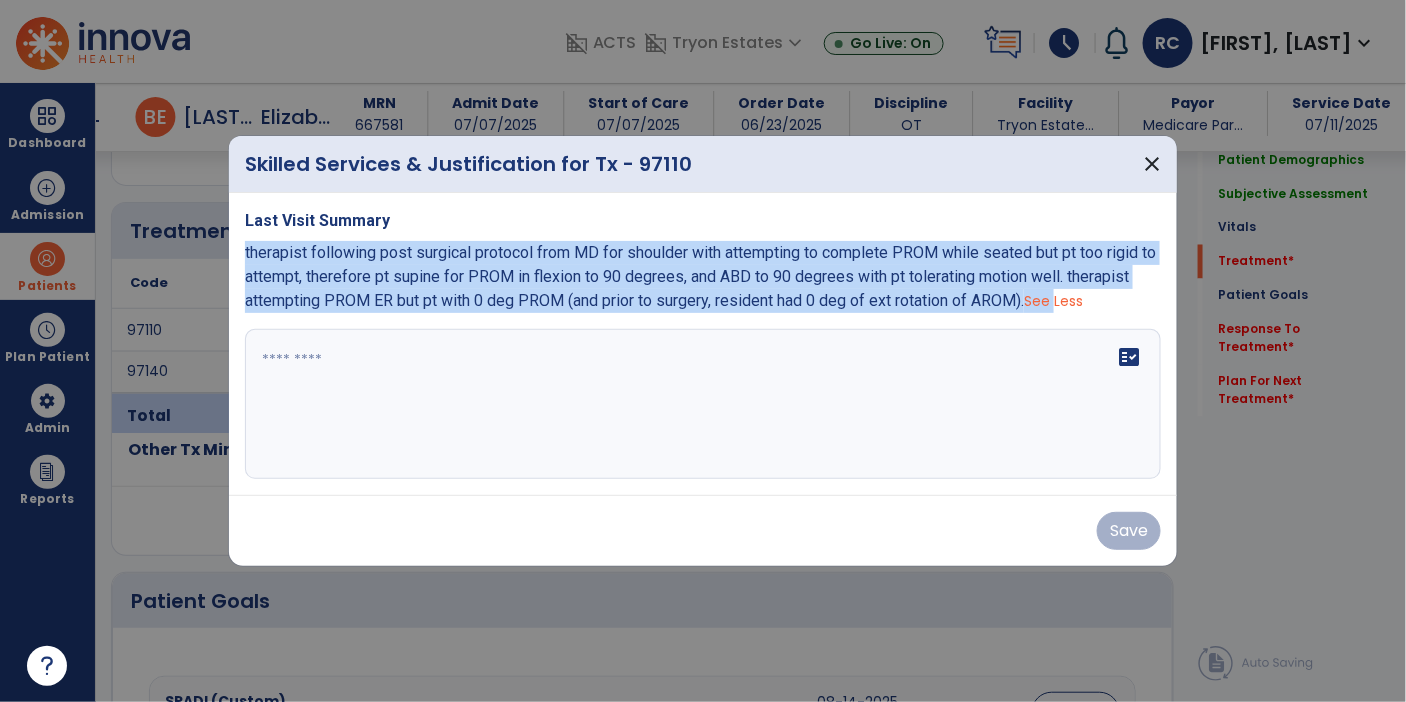 click at bounding box center (703, 404) 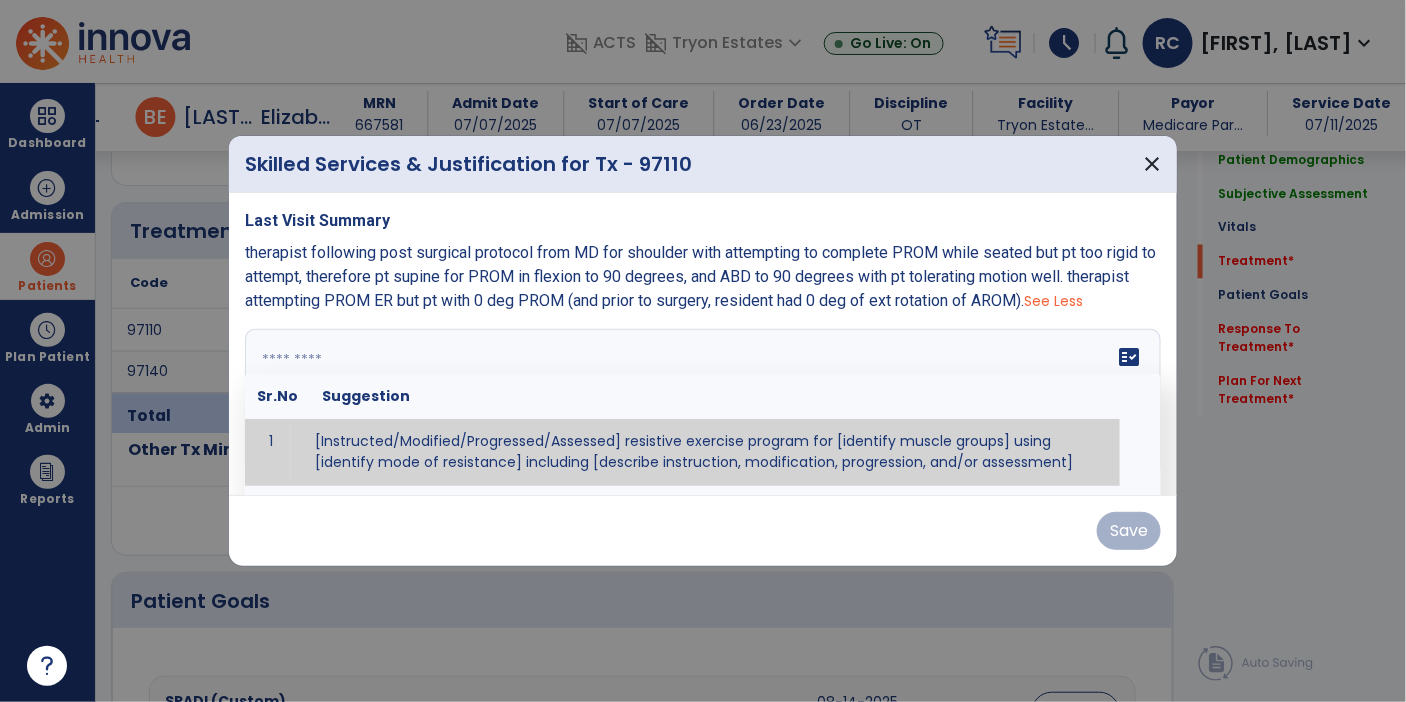 click at bounding box center (701, 404) 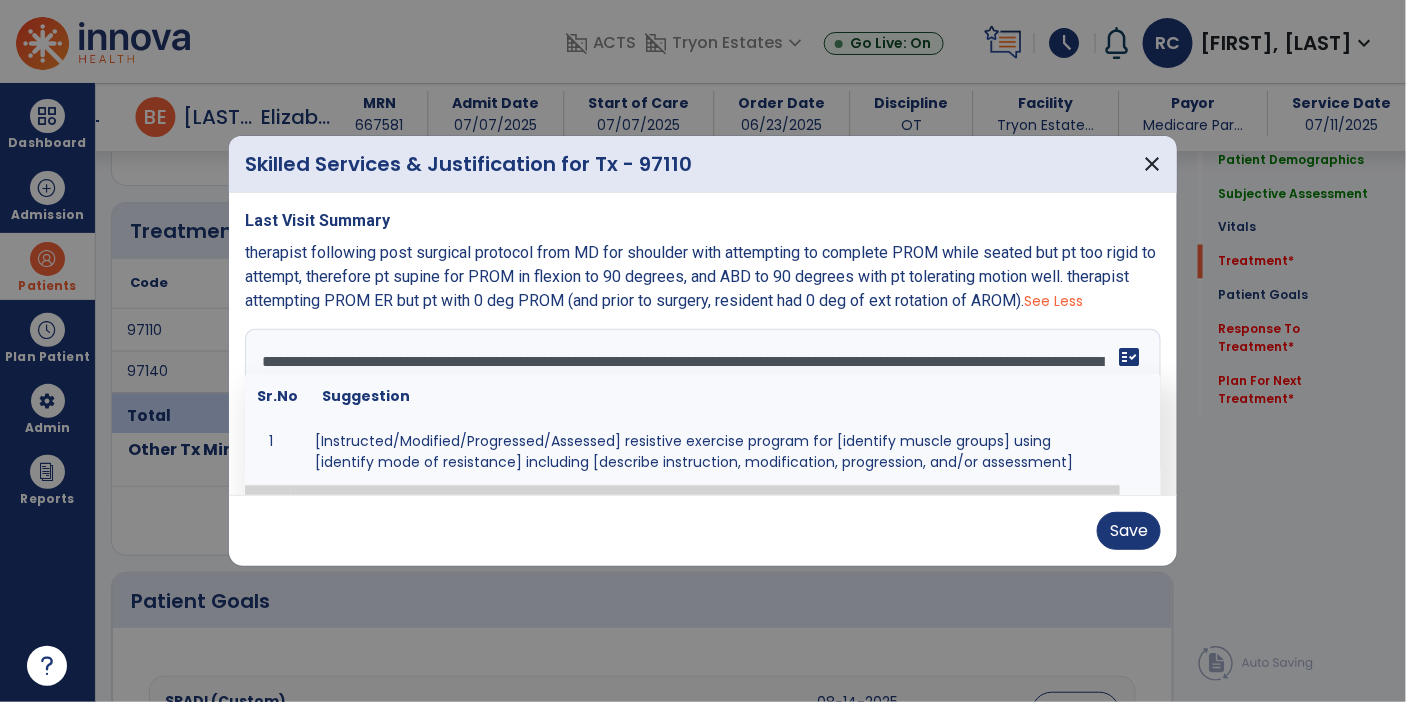 scroll, scrollTop: 0, scrollLeft: 0, axis: both 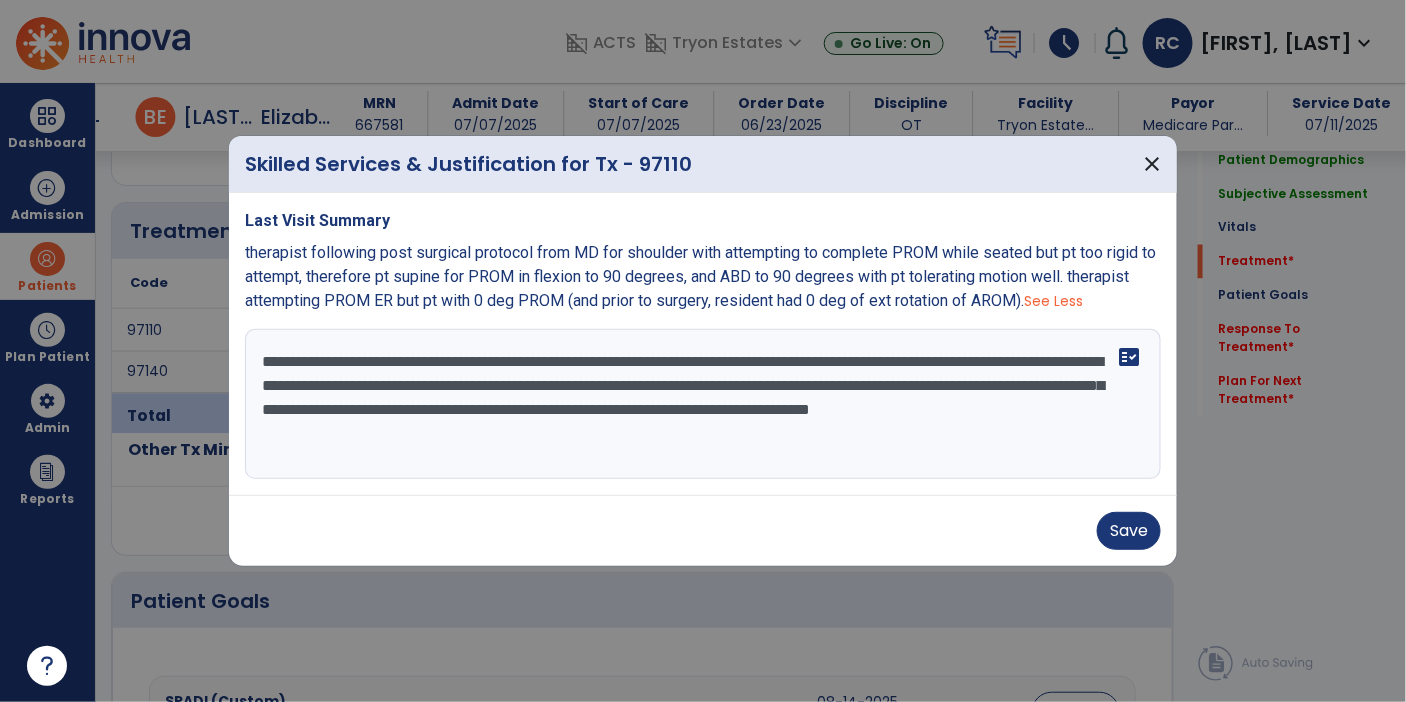 click on "**********" at bounding box center [703, 404] 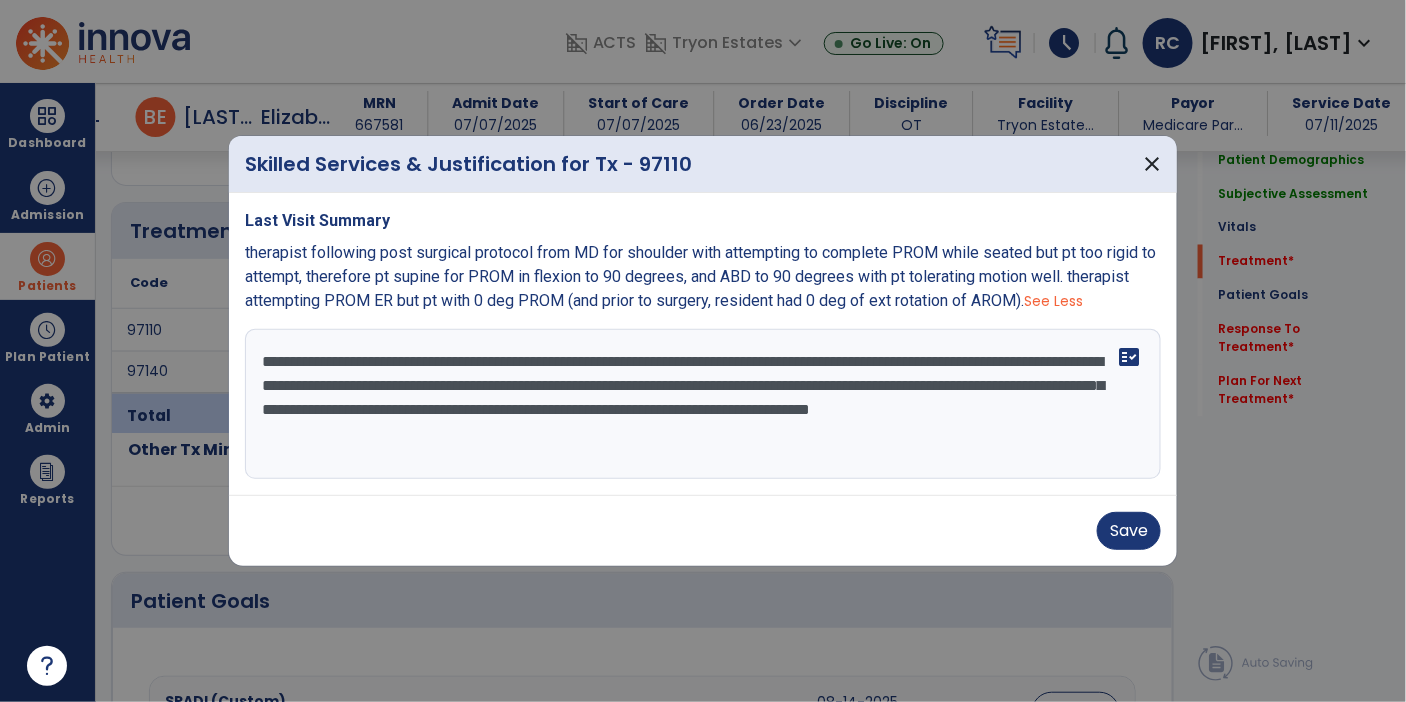click on "**********" at bounding box center (703, 404) 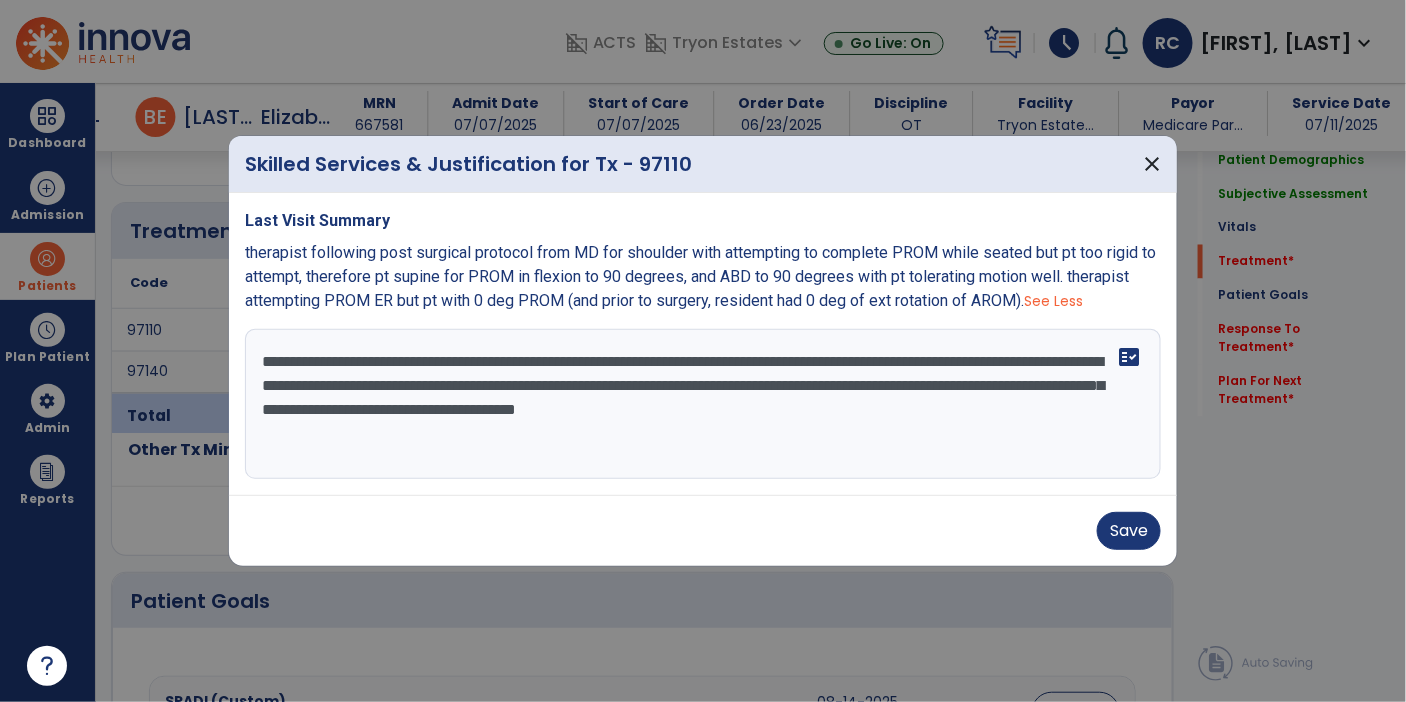 click on "**********" at bounding box center [703, 404] 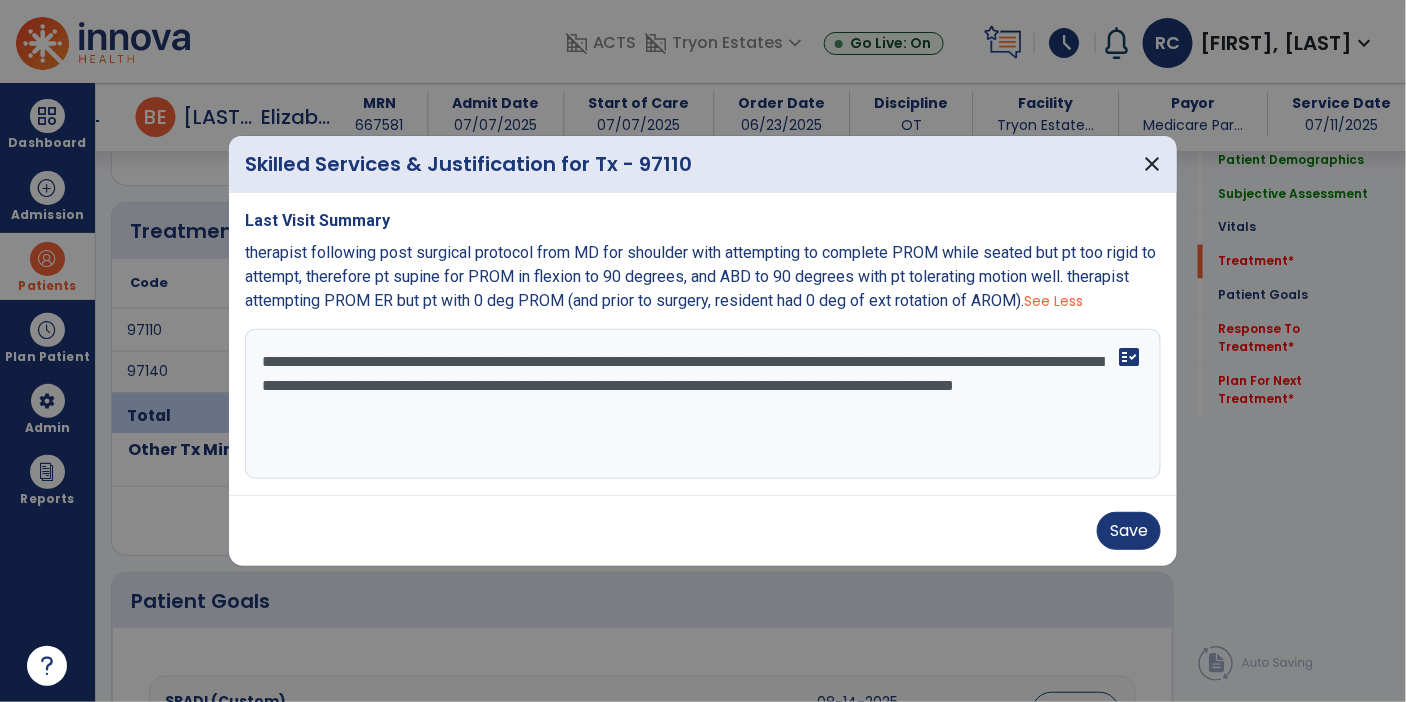 click on "**********" at bounding box center [703, 404] 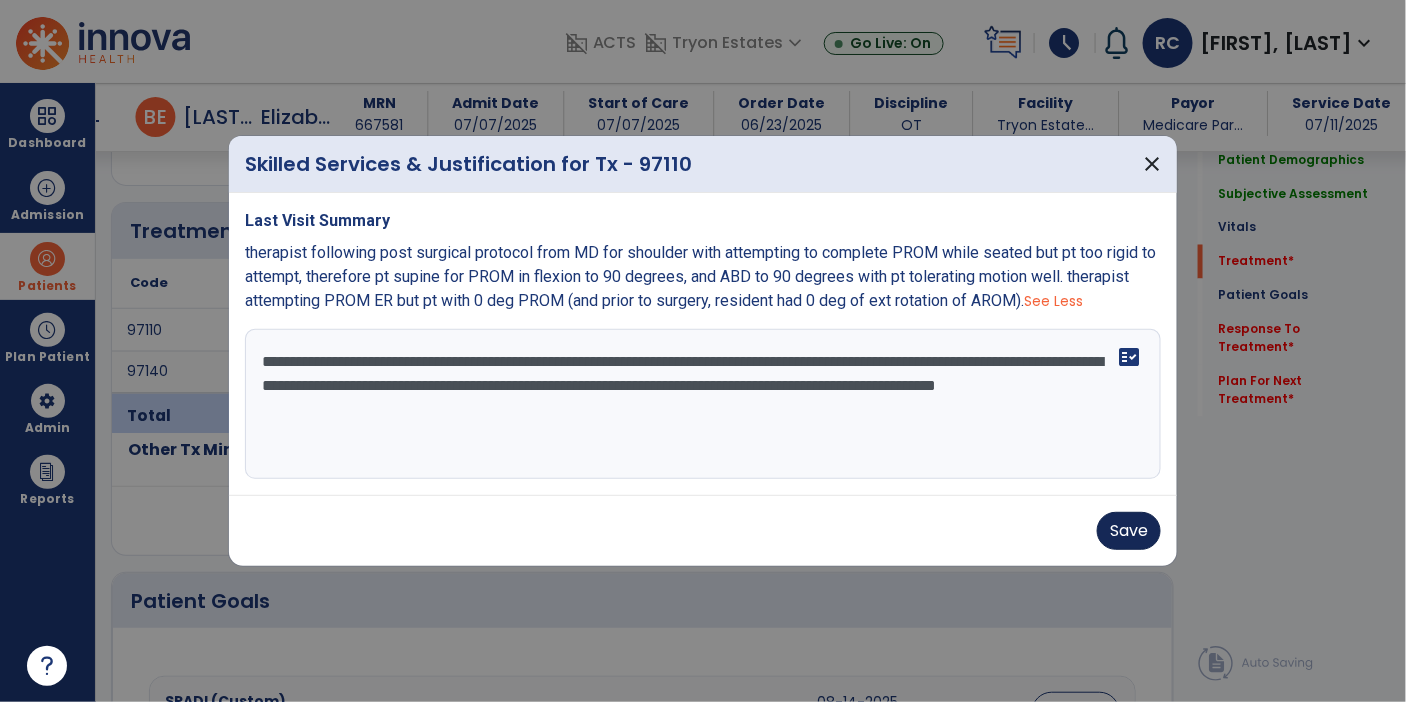 type on "**********" 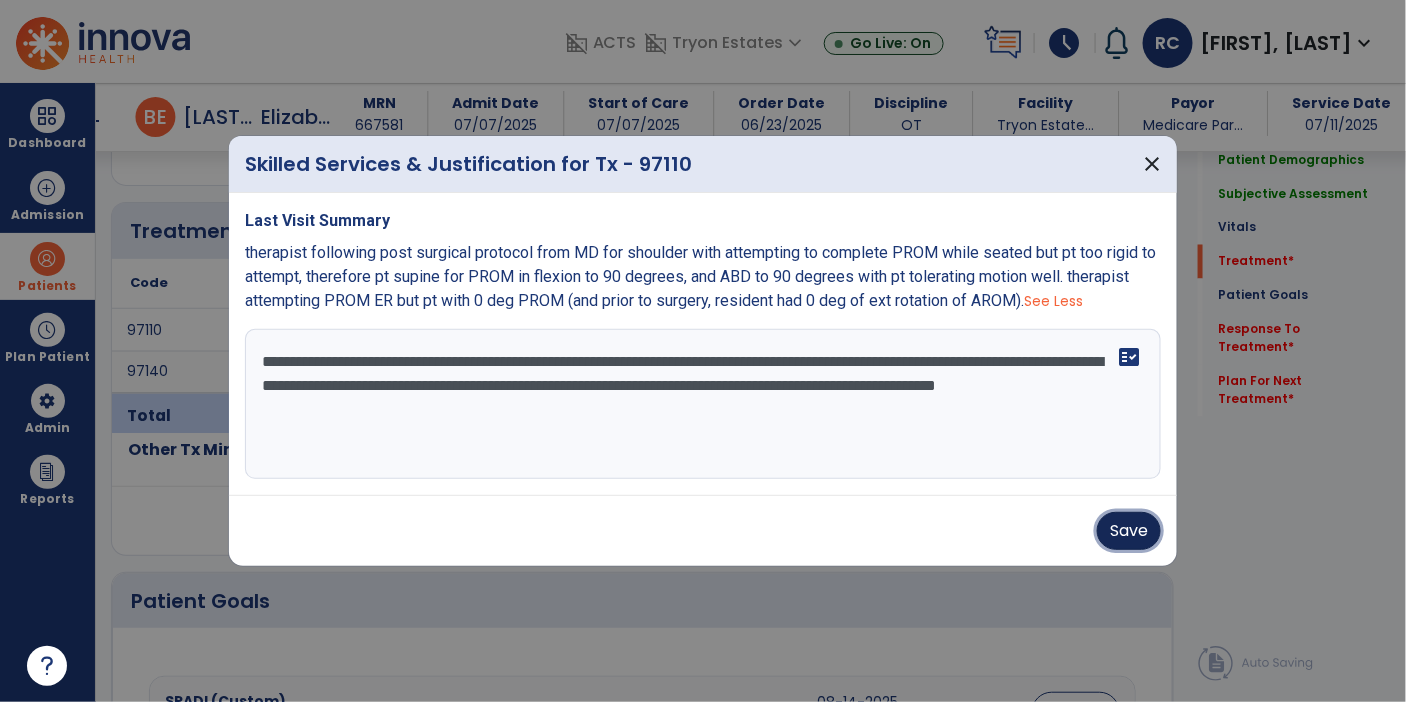click on "Save" at bounding box center (1129, 531) 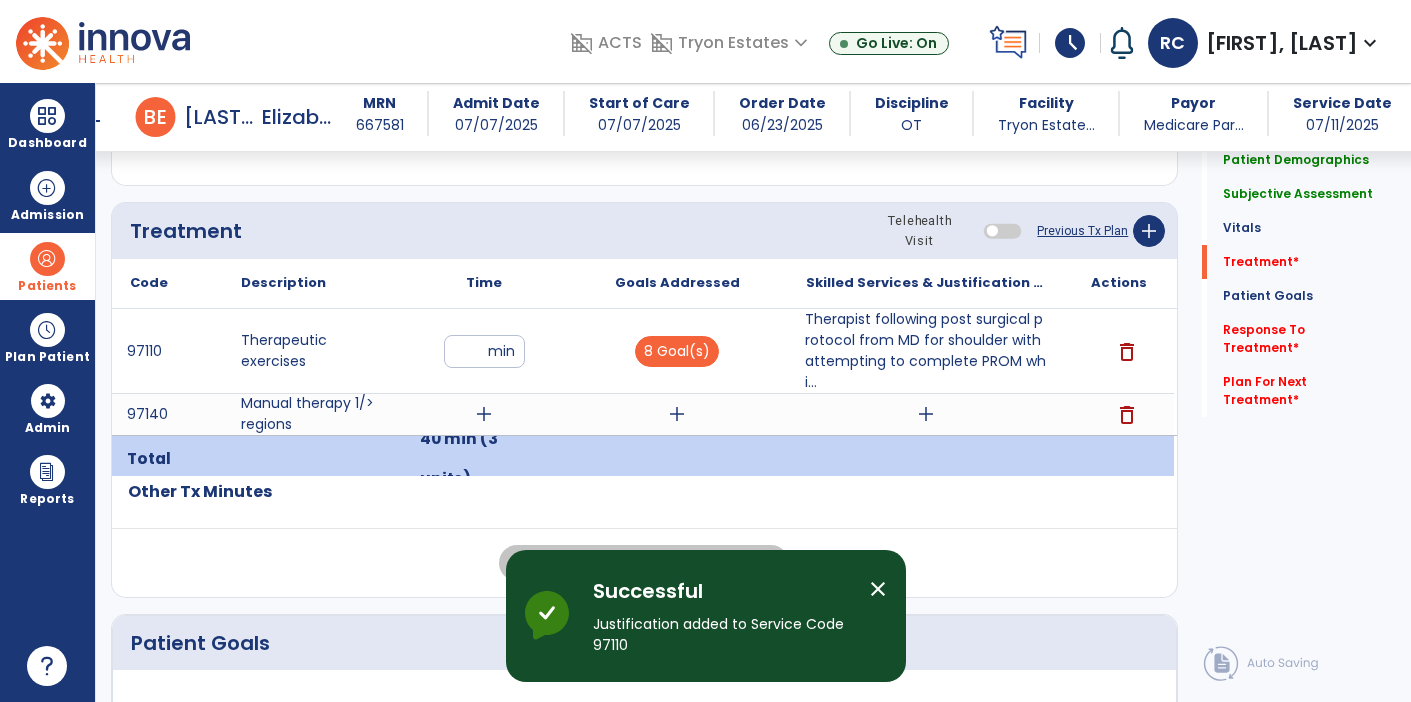 click on "add" at bounding box center (484, 414) 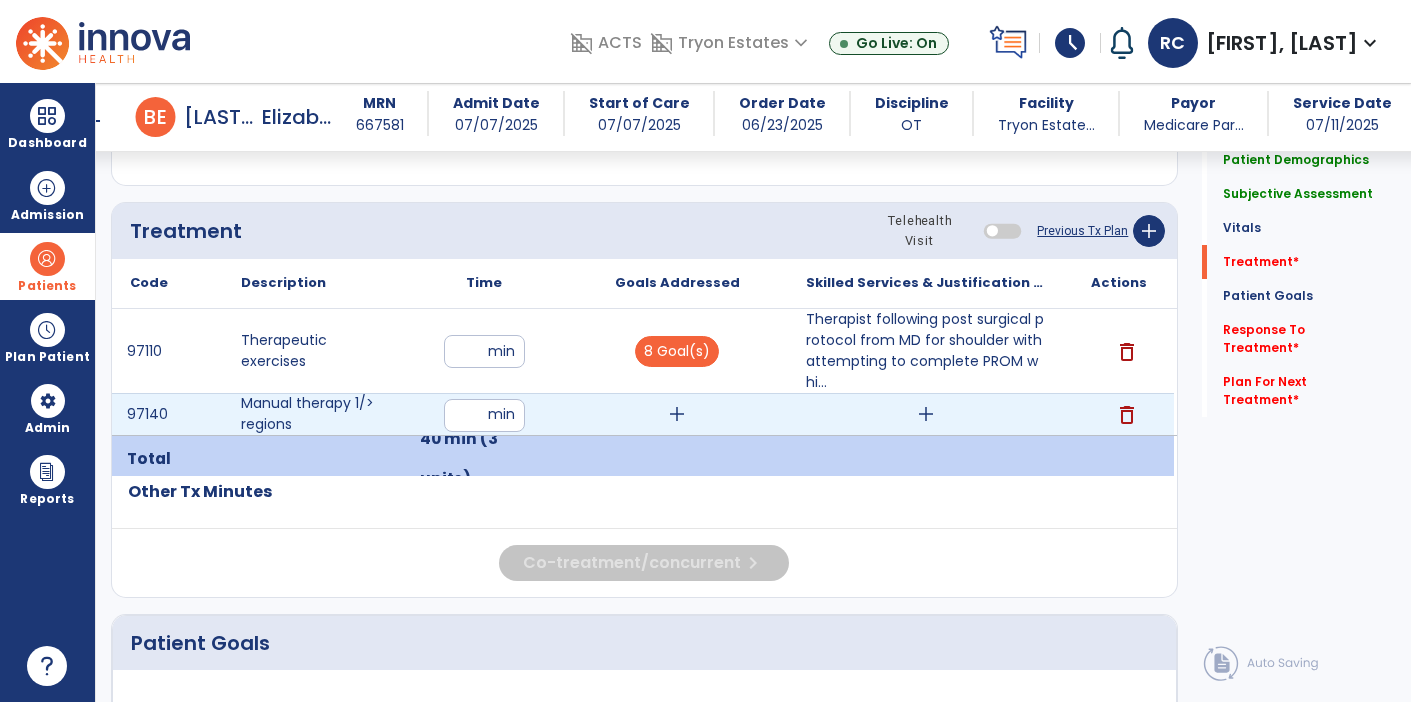 type on "**" 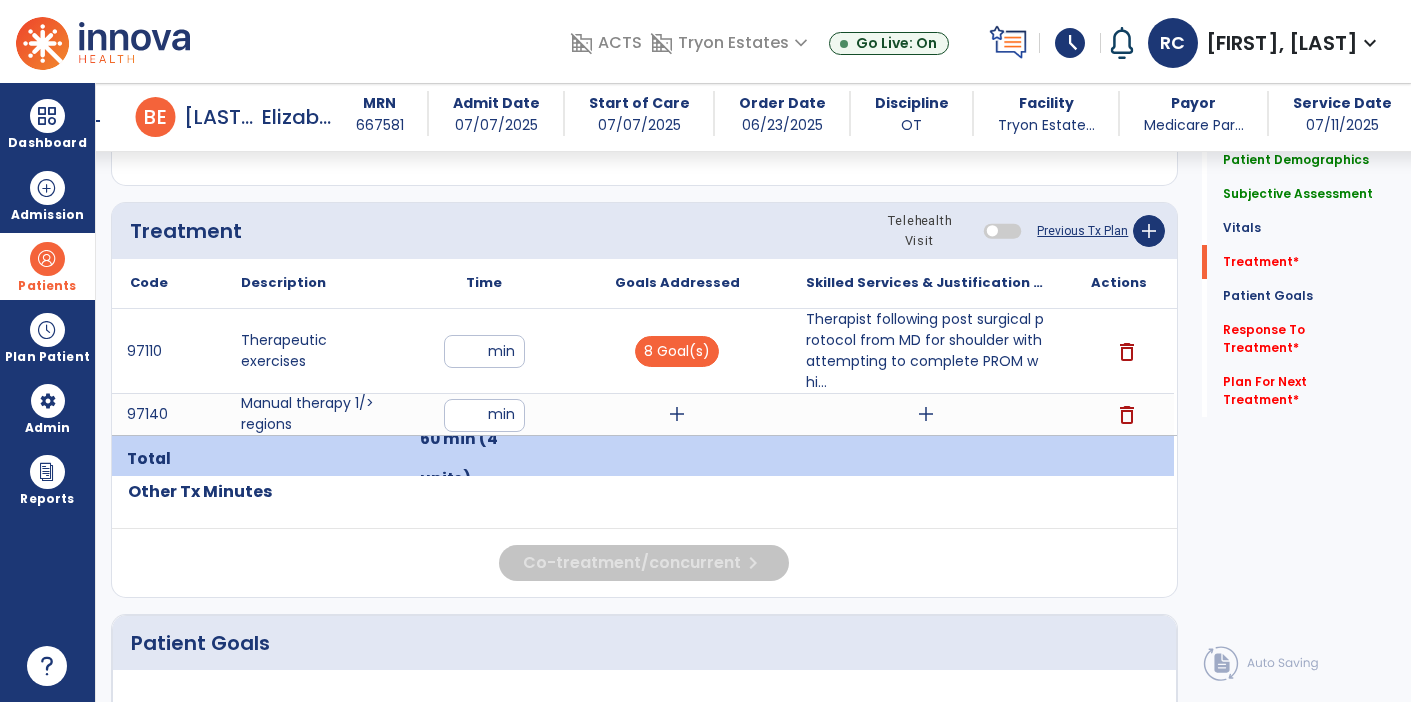 click on "add" at bounding box center [677, 414] 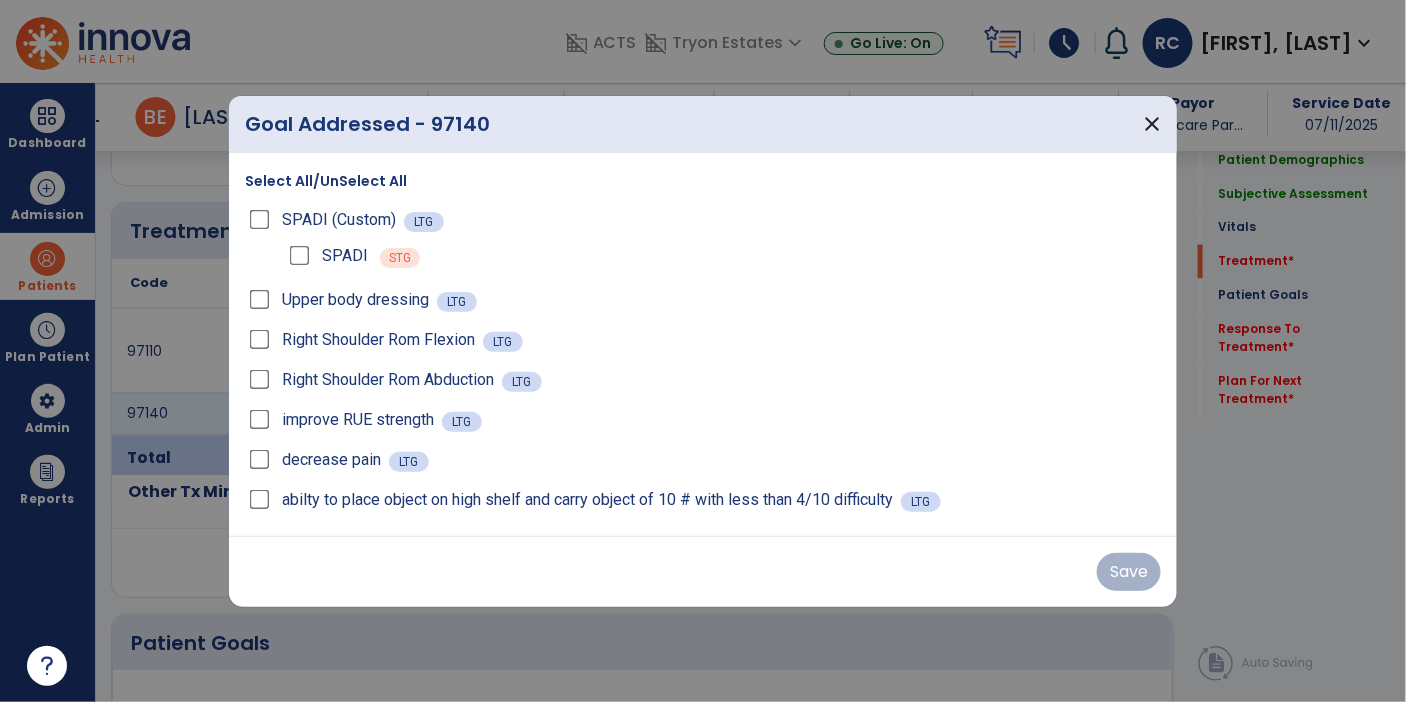 scroll, scrollTop: 1047, scrollLeft: 0, axis: vertical 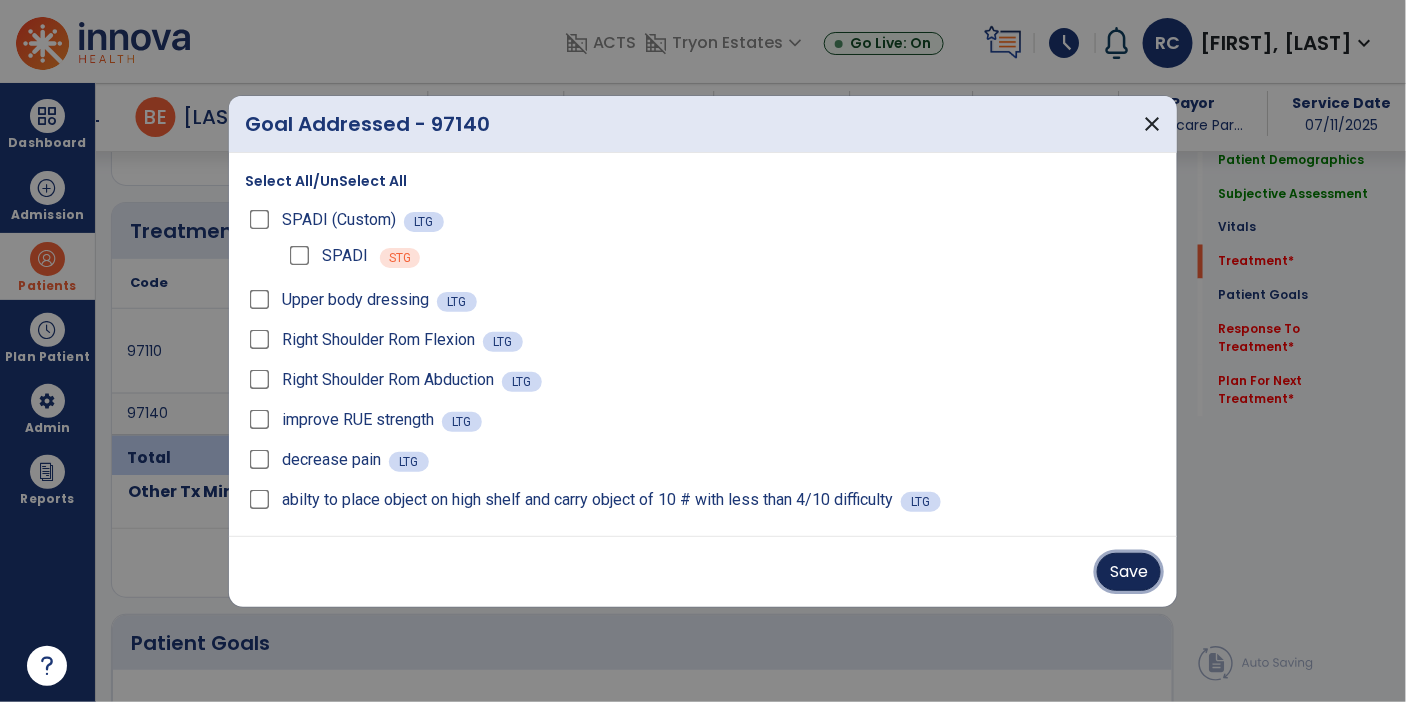 click on "Save" at bounding box center (1129, 572) 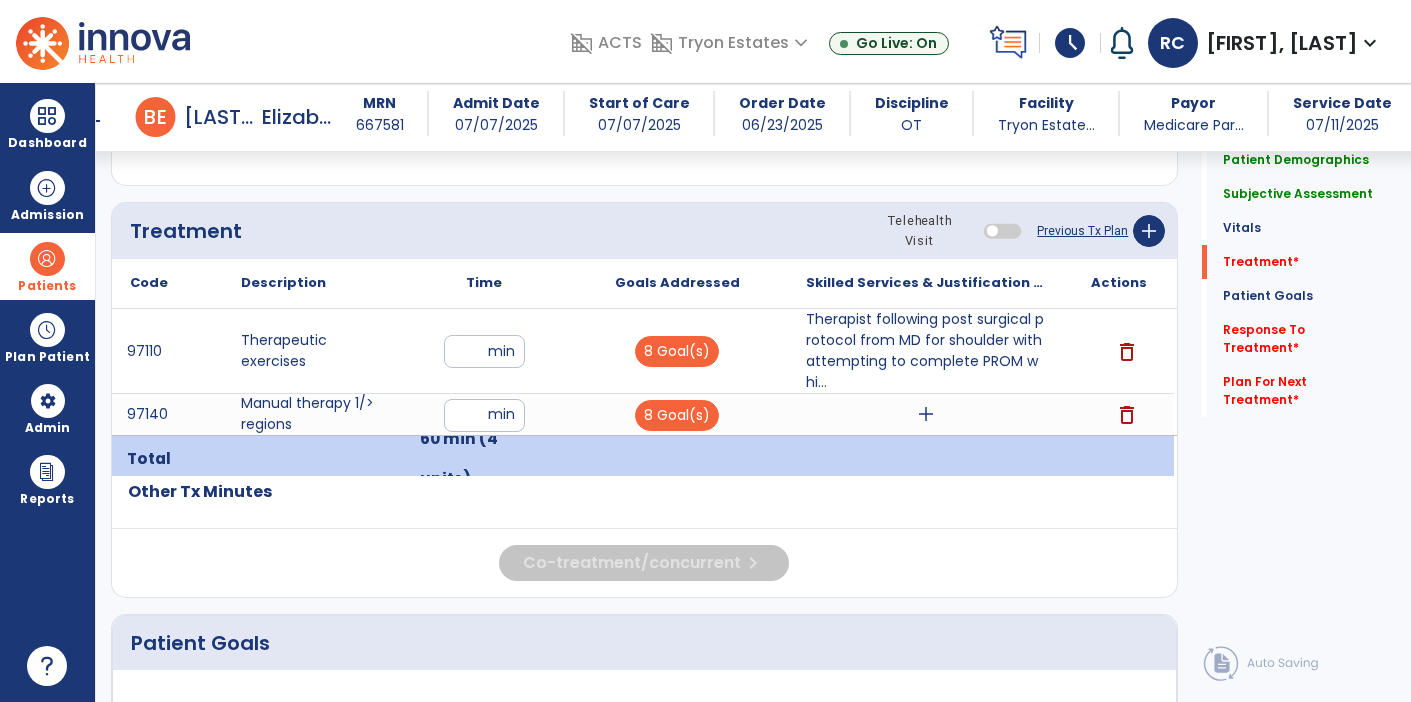 click on "add" at bounding box center (926, 414) 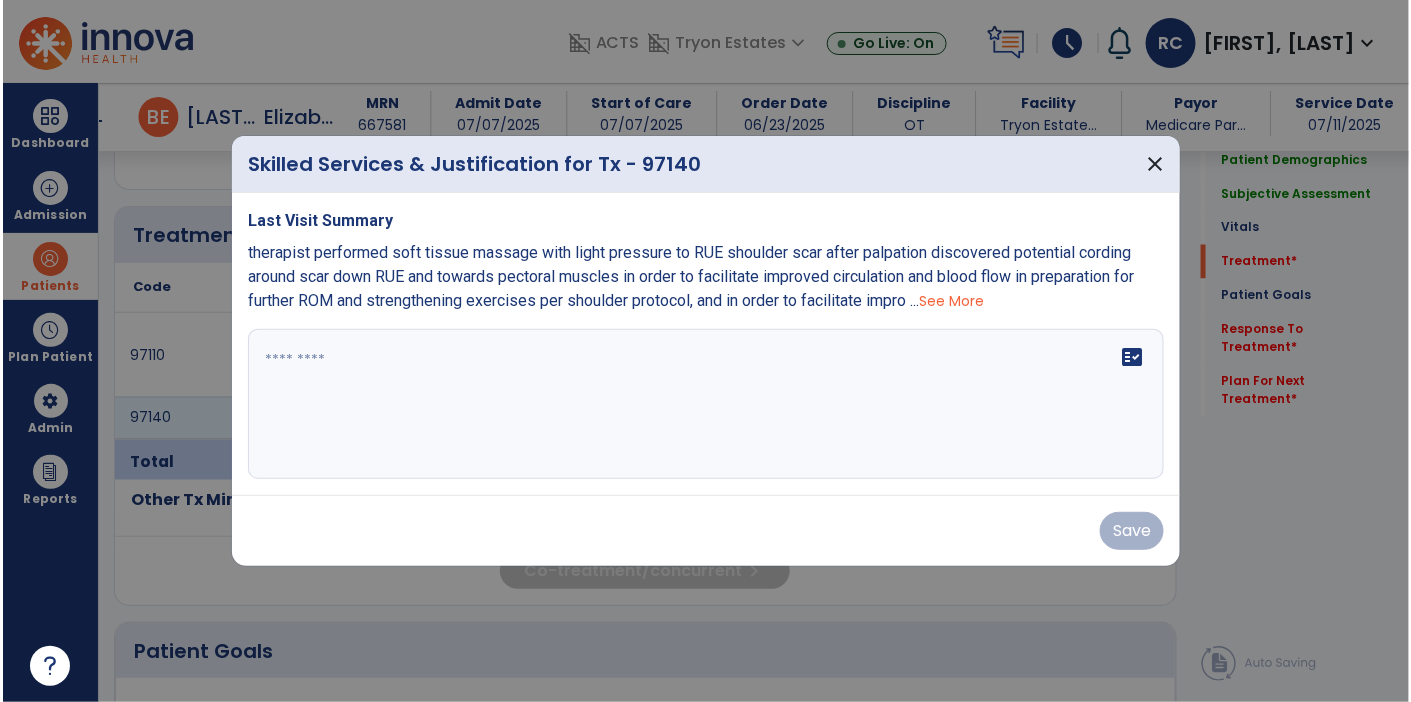 scroll, scrollTop: 1047, scrollLeft: 0, axis: vertical 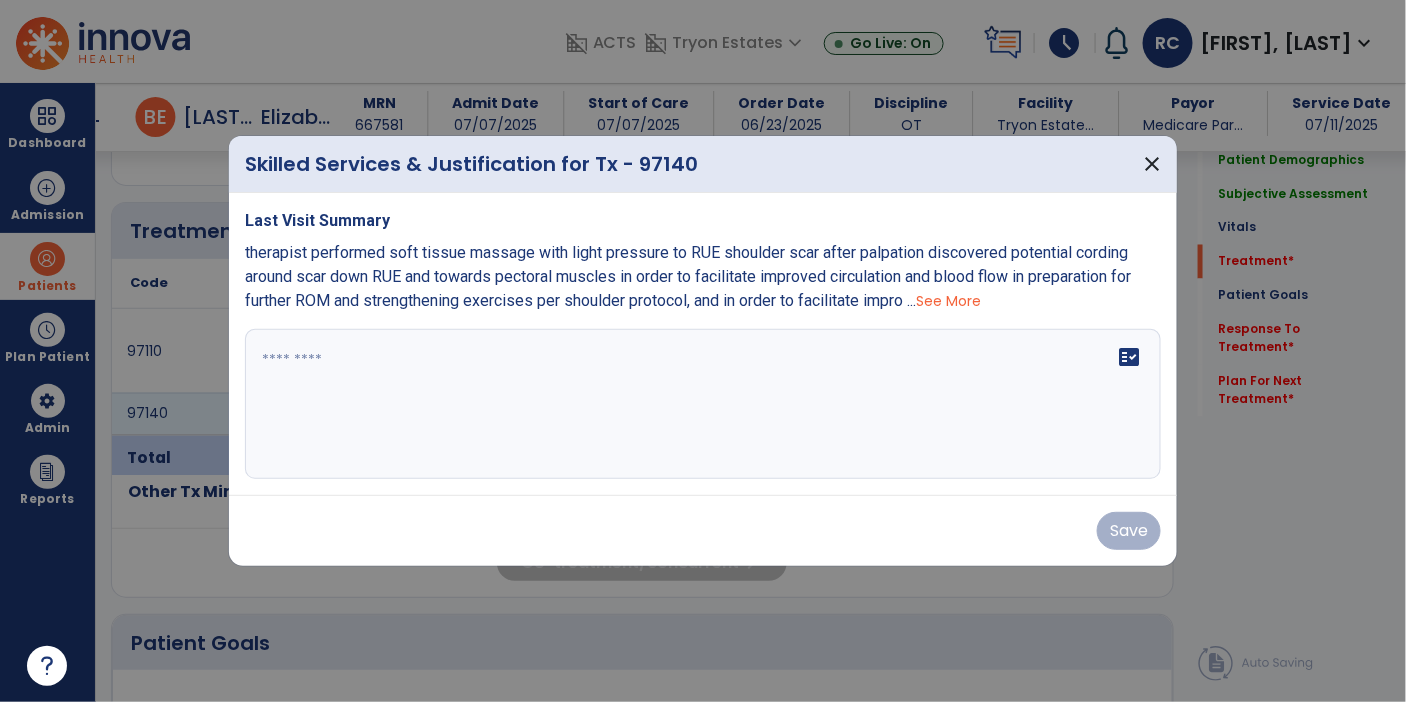 click at bounding box center (703, 404) 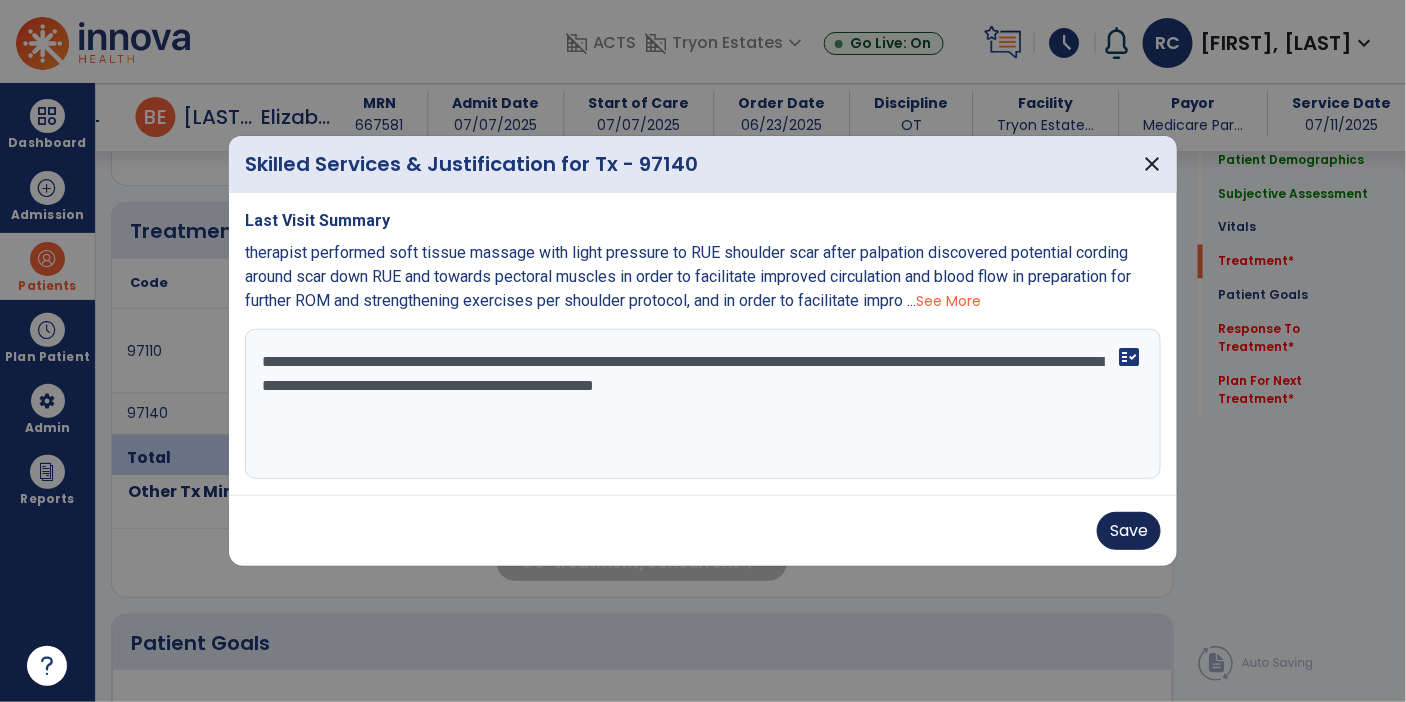 type on "**********" 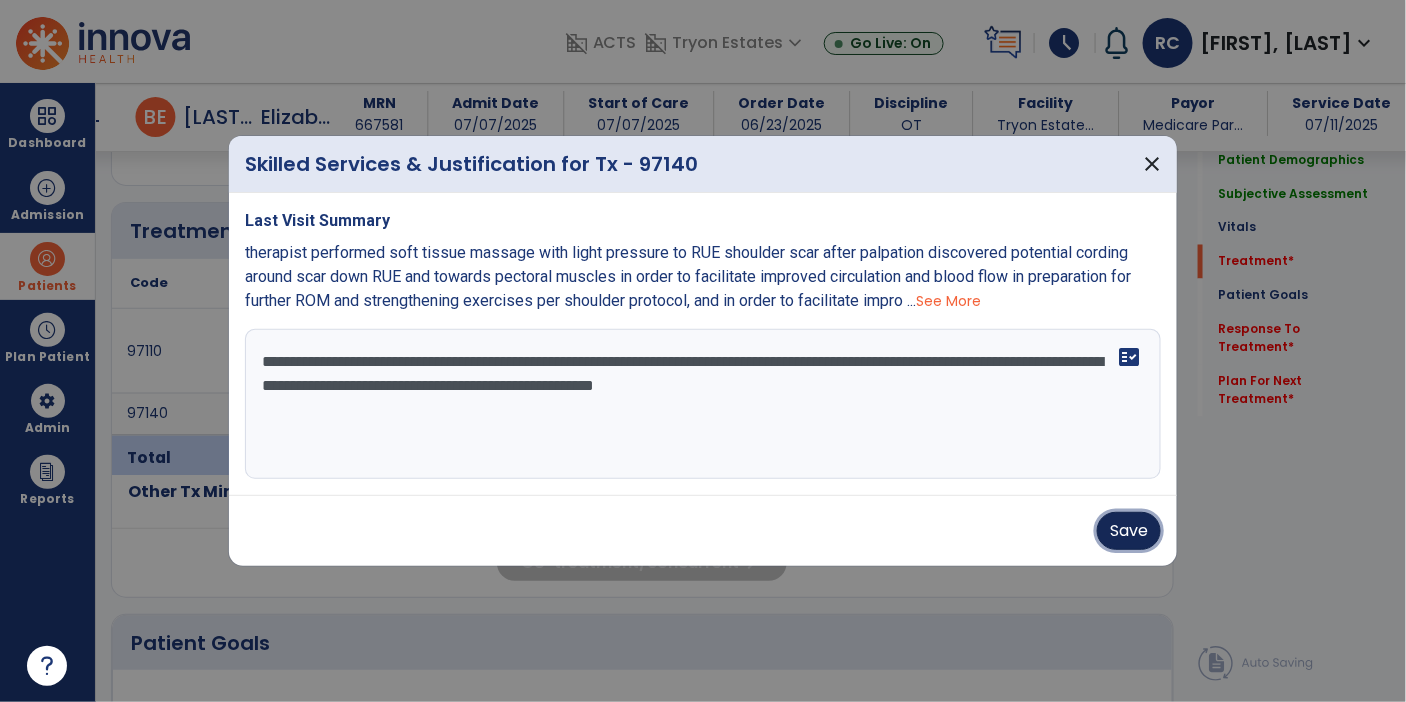 click on "Save" at bounding box center [1129, 531] 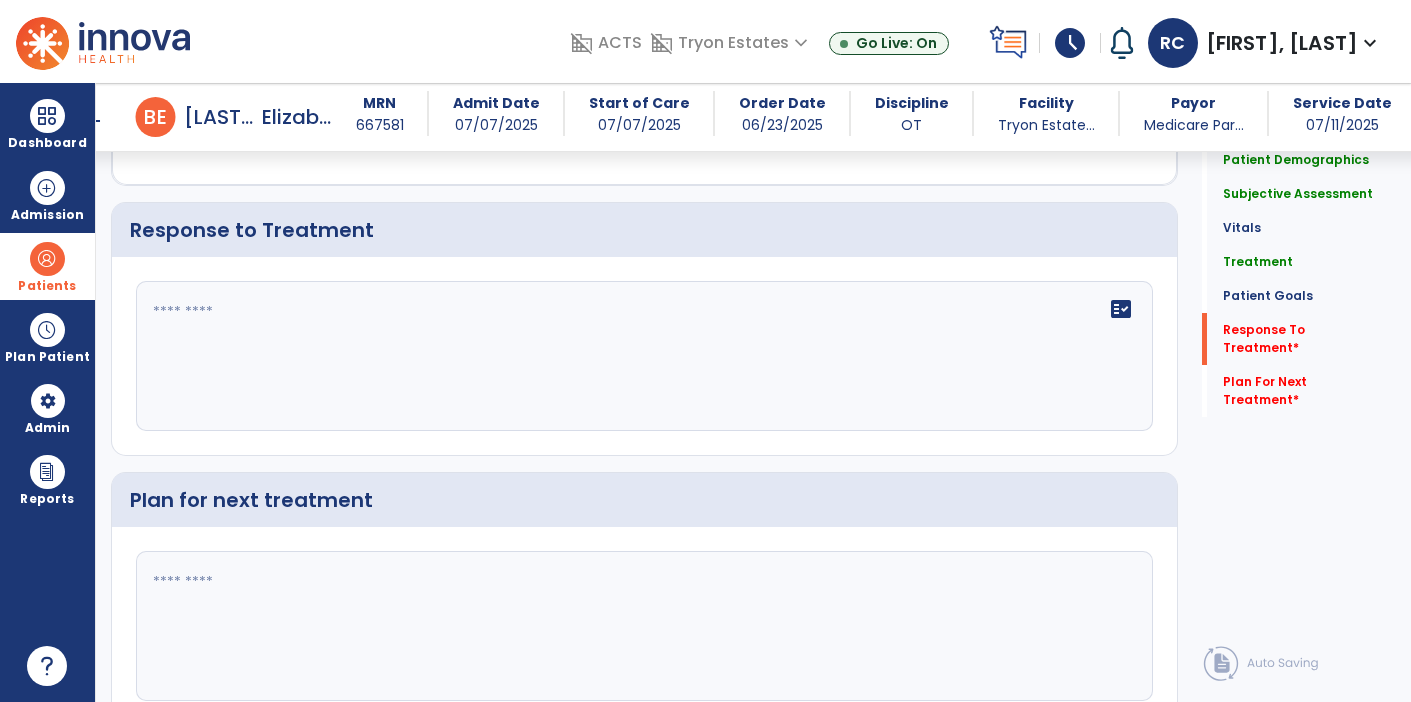 scroll, scrollTop: 3069, scrollLeft: 0, axis: vertical 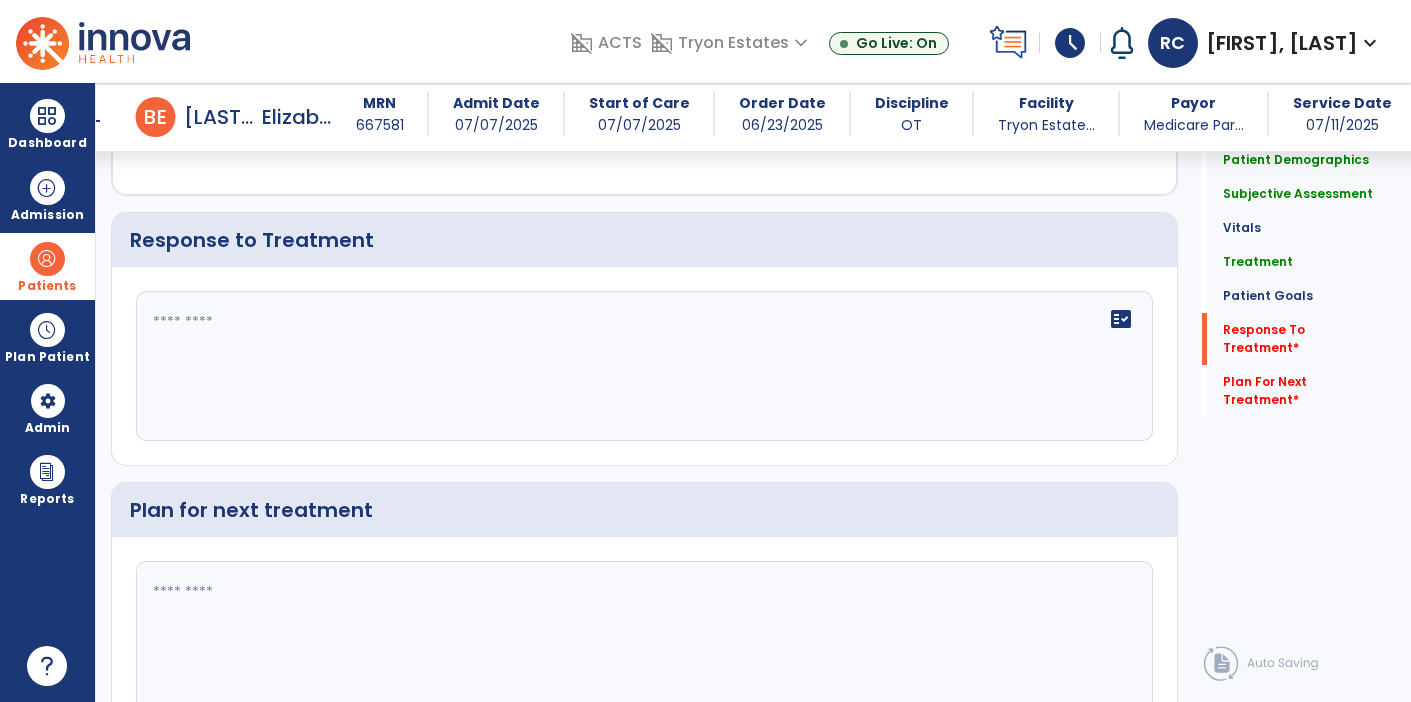 click 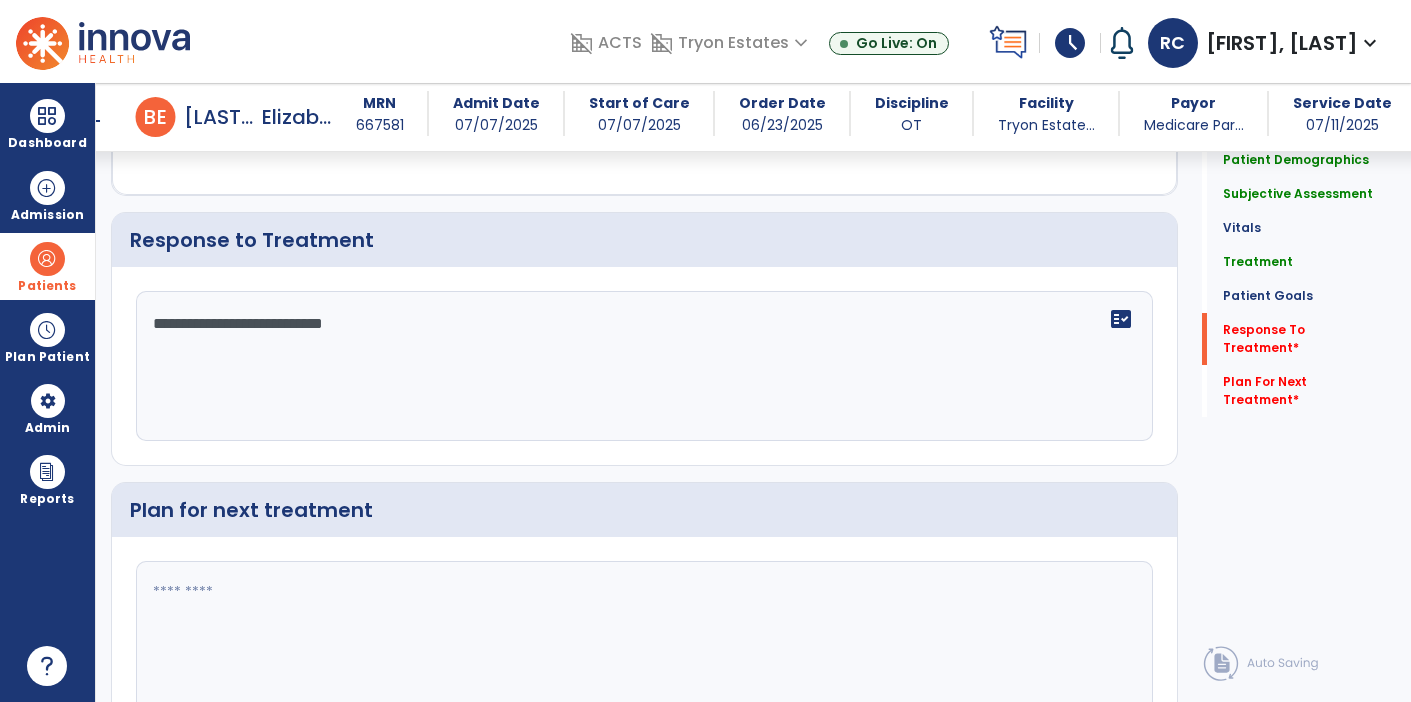 type on "**********" 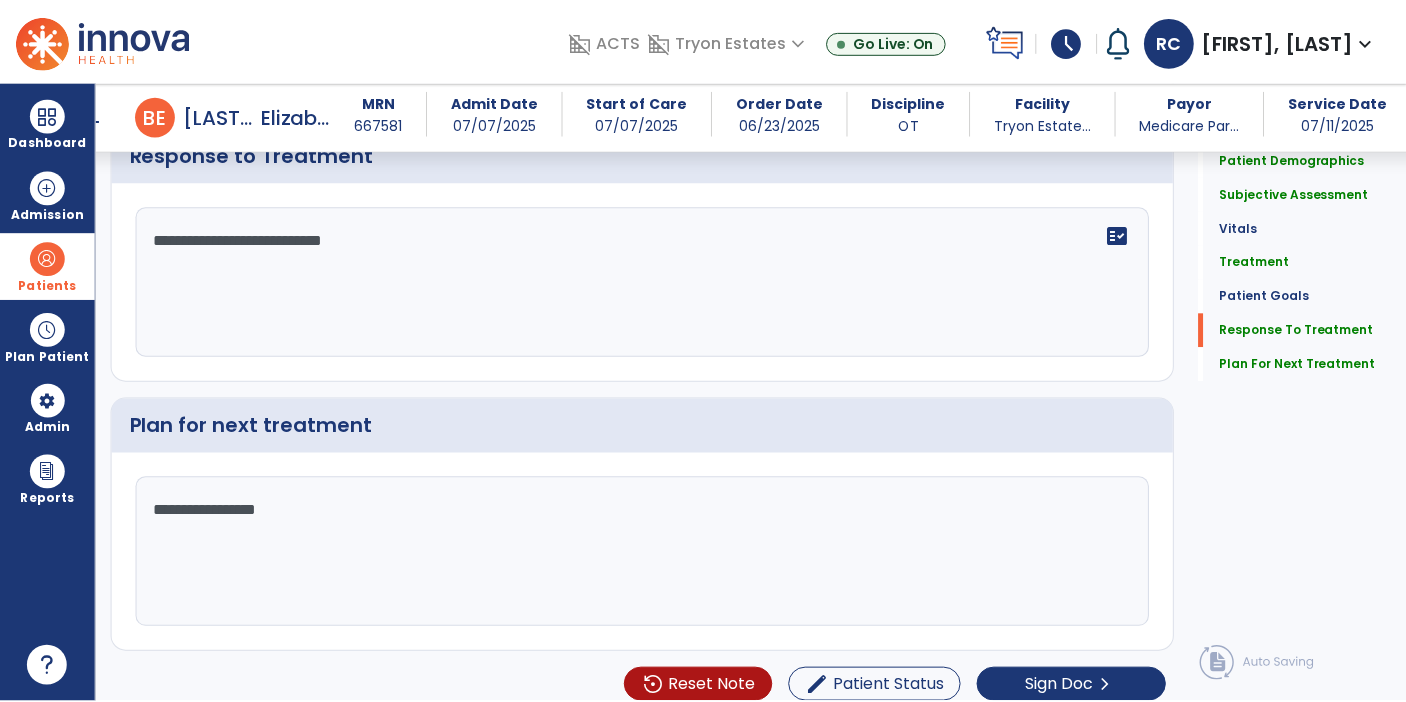 scroll, scrollTop: 3154, scrollLeft: 0, axis: vertical 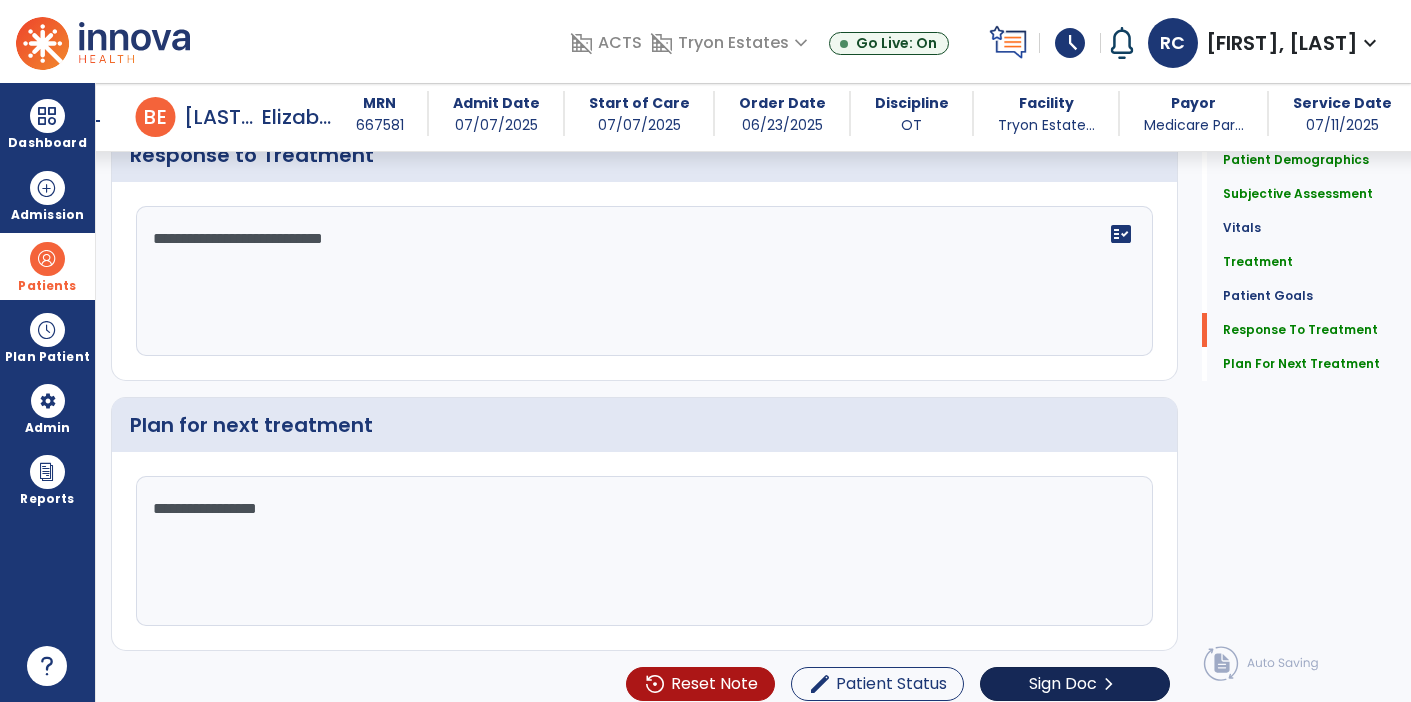 type on "**********" 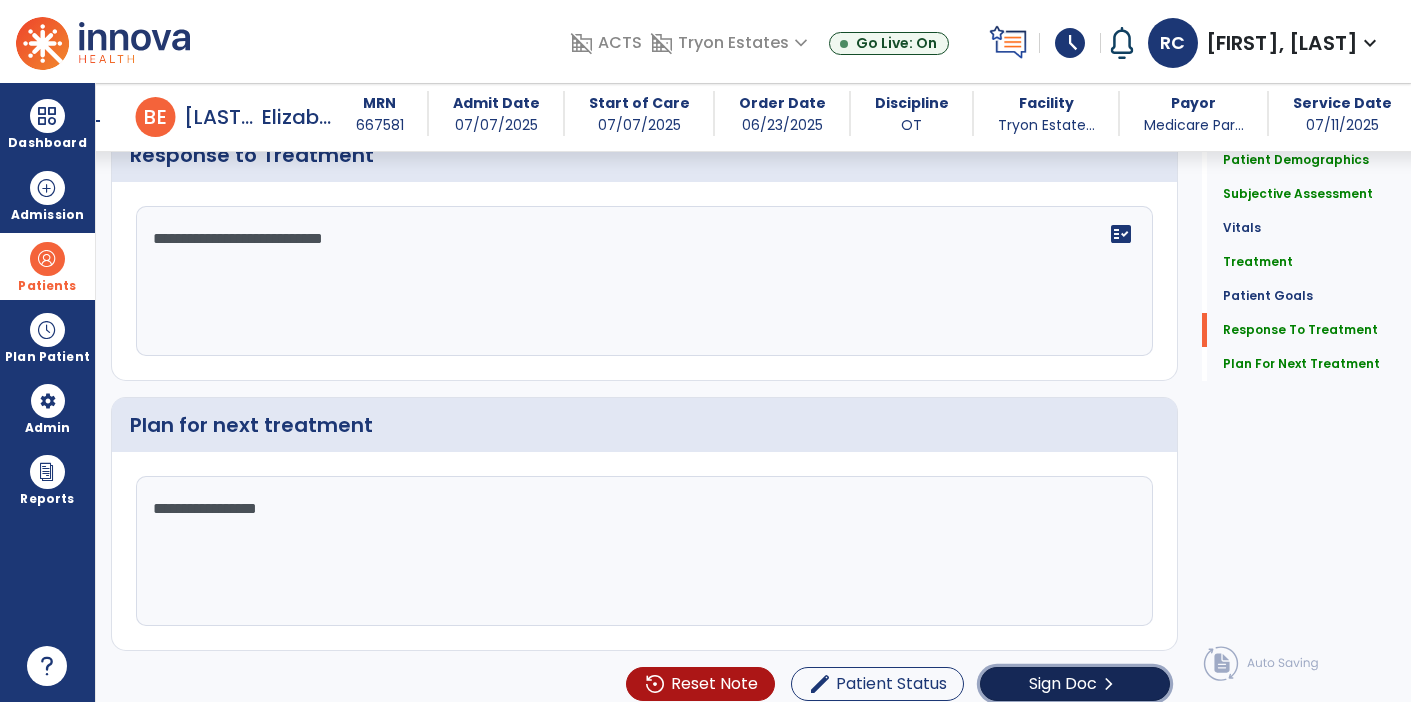 click on "Sign Doc" 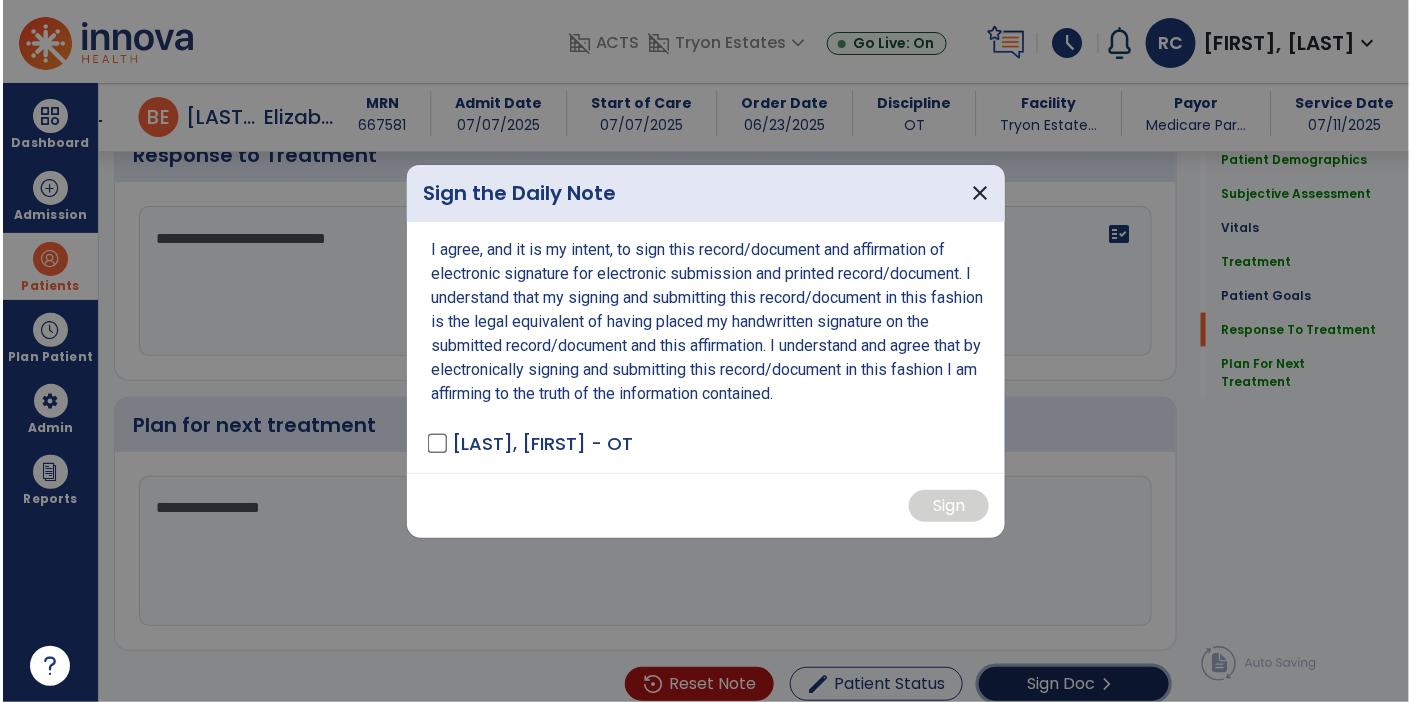 scroll, scrollTop: 3154, scrollLeft: 0, axis: vertical 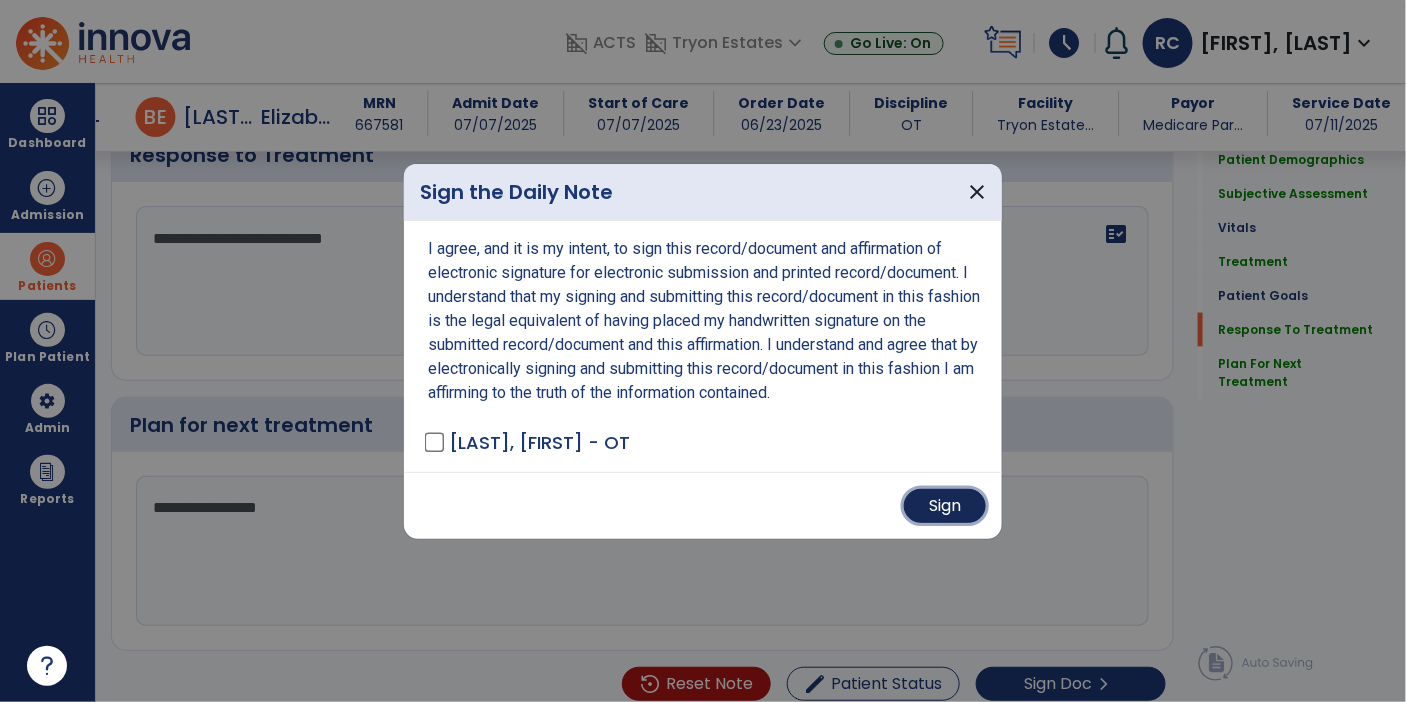 click on "Sign" at bounding box center [945, 506] 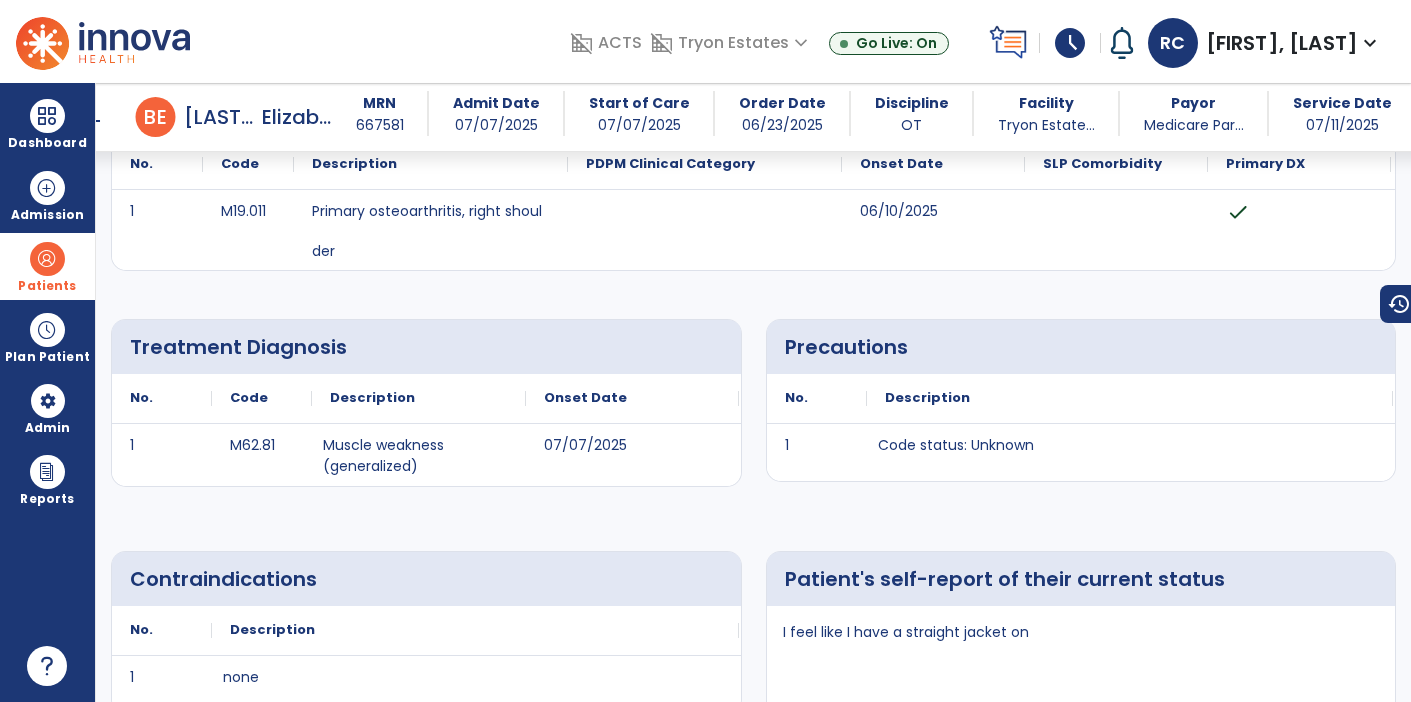 scroll, scrollTop: 0, scrollLeft: 0, axis: both 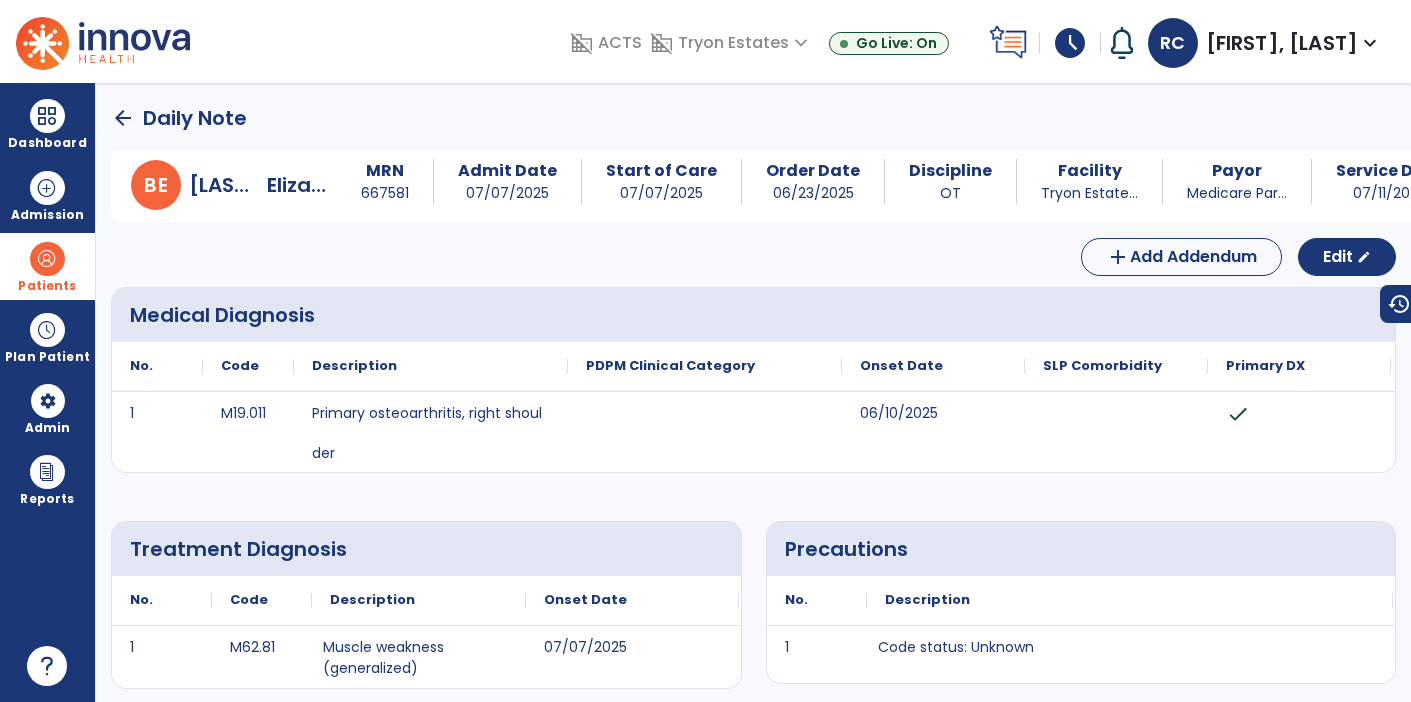 click on "arrow_back" 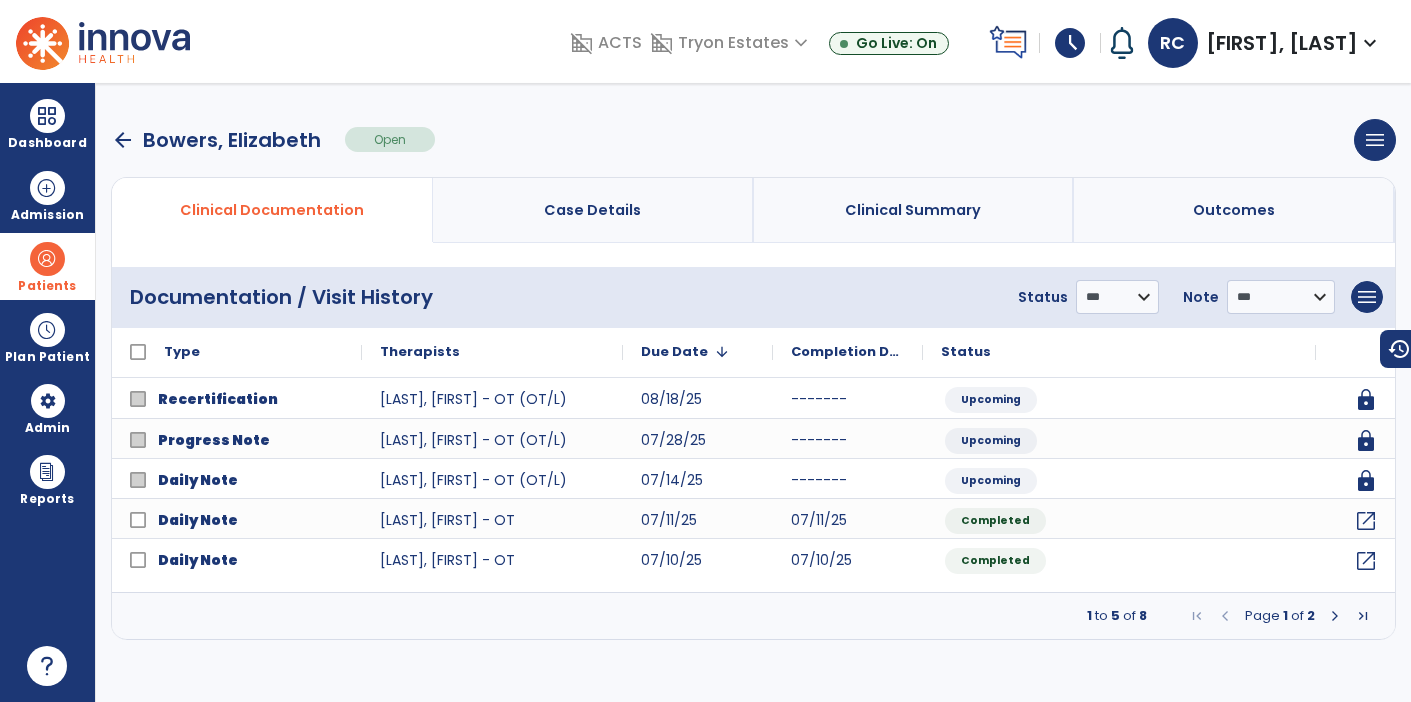 click on "arrow_back" at bounding box center (123, 140) 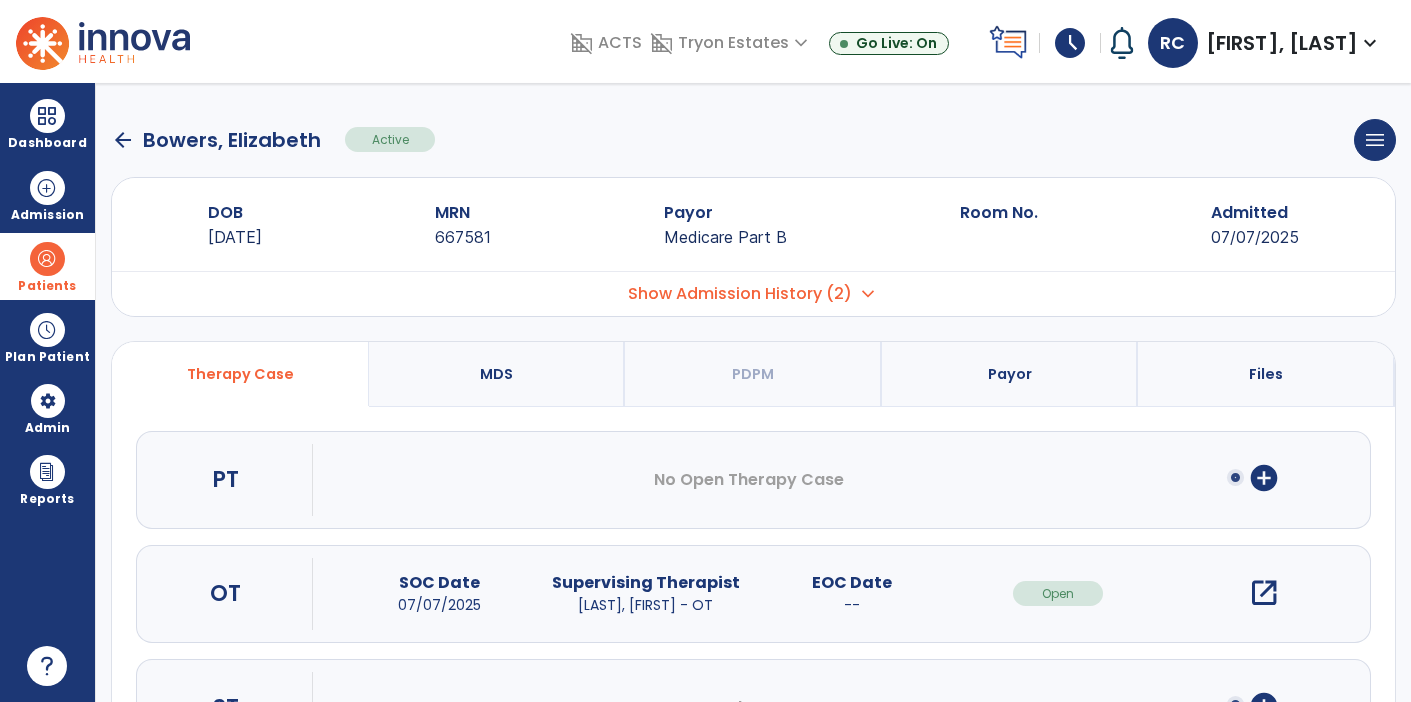 click on "arrow_back" 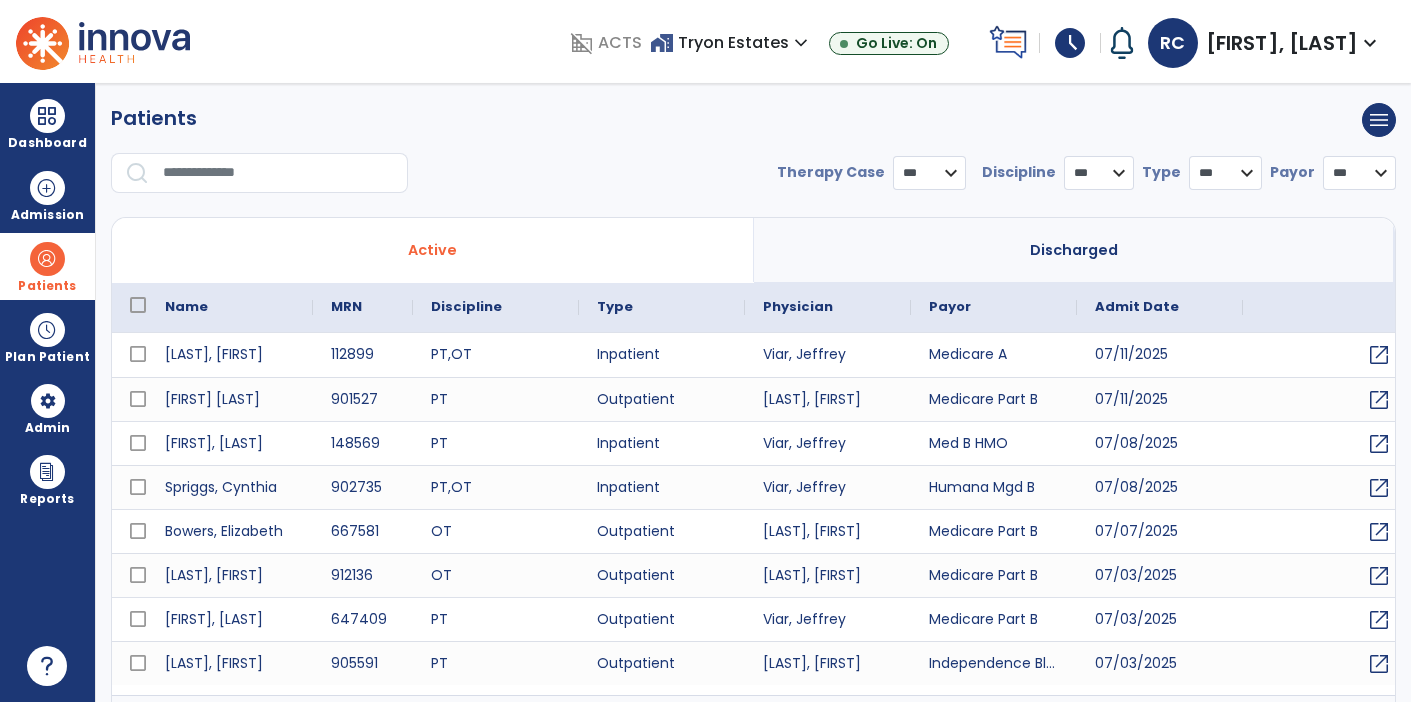select on "***" 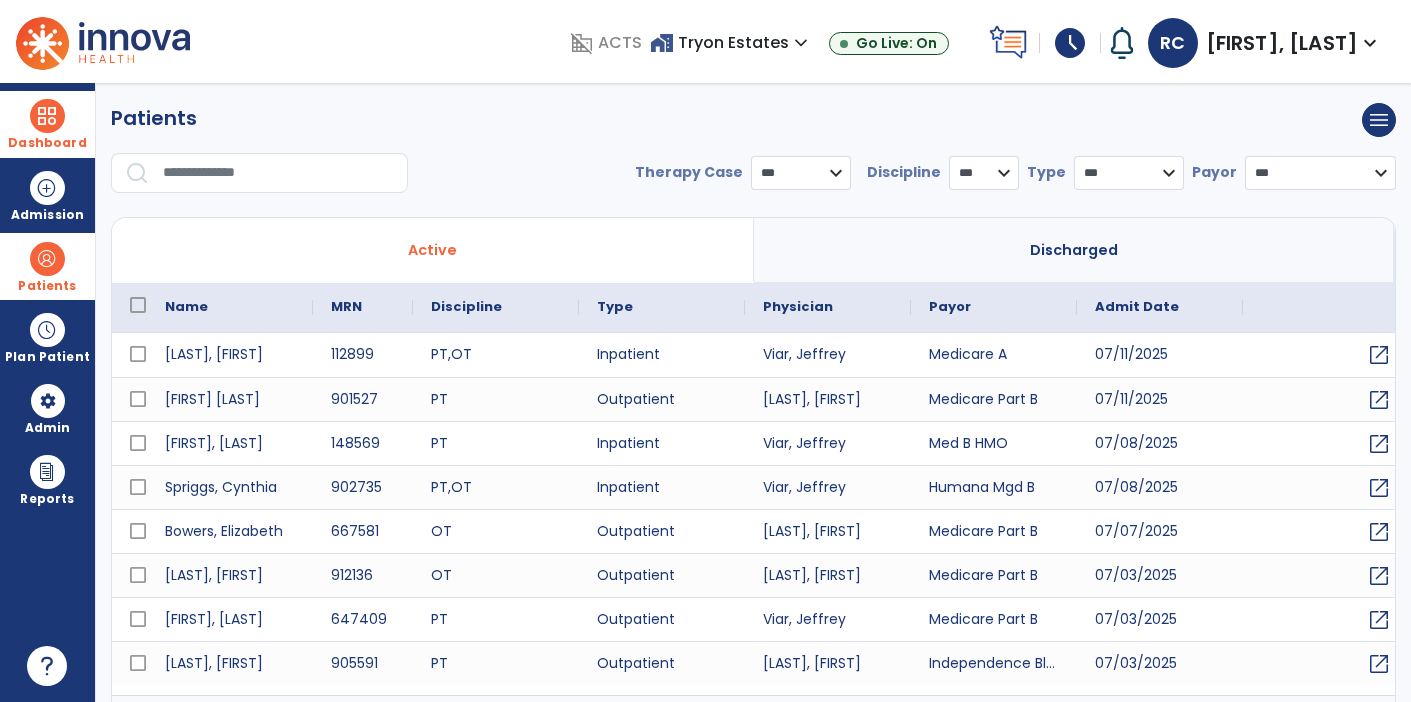 click on "Dashboard" at bounding box center [47, 124] 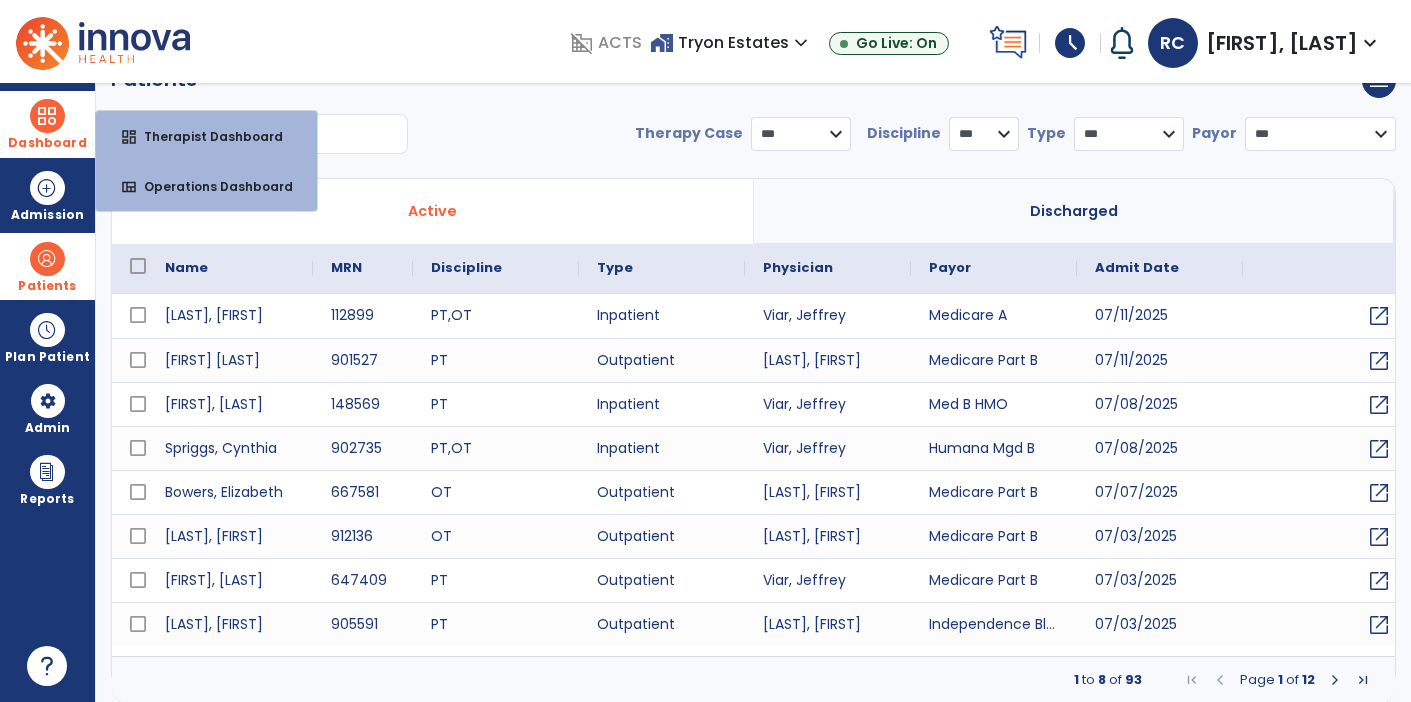 scroll, scrollTop: 0, scrollLeft: 0, axis: both 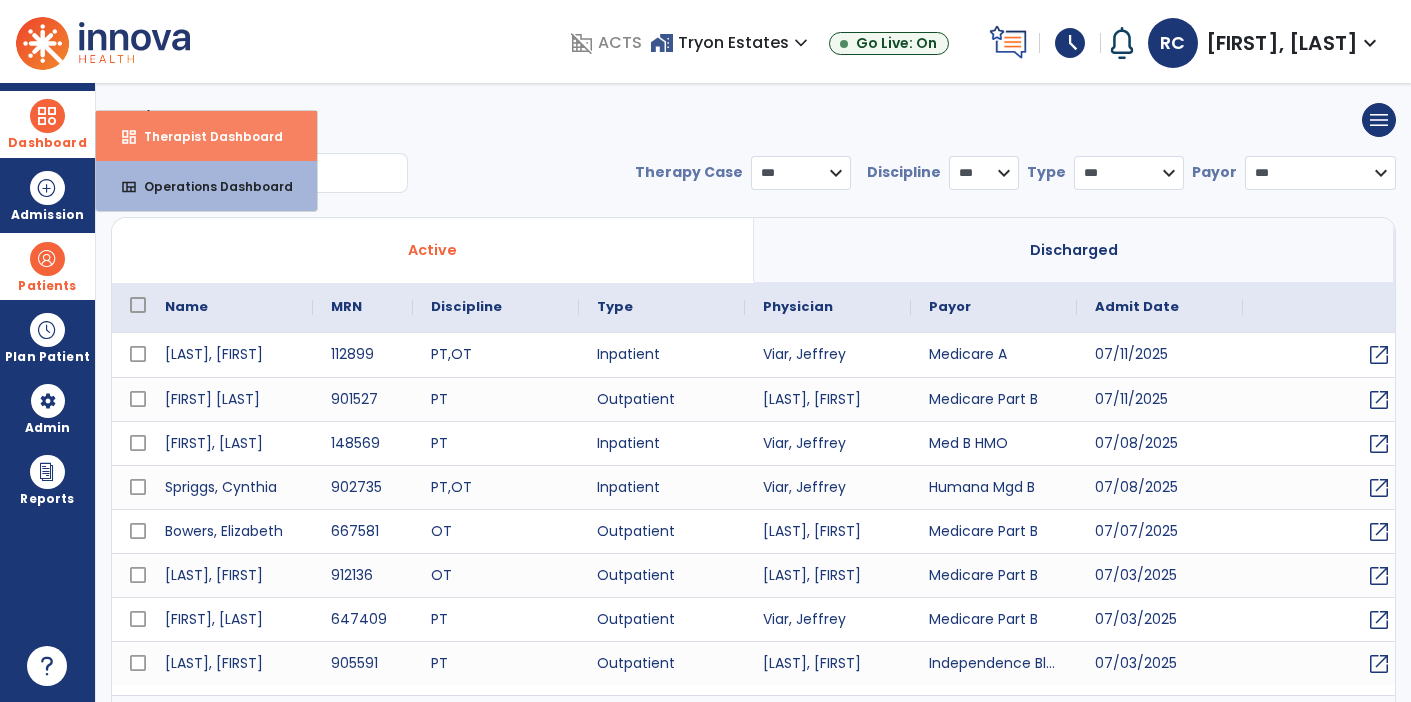 click on "Therapist Dashboard" at bounding box center [205, 136] 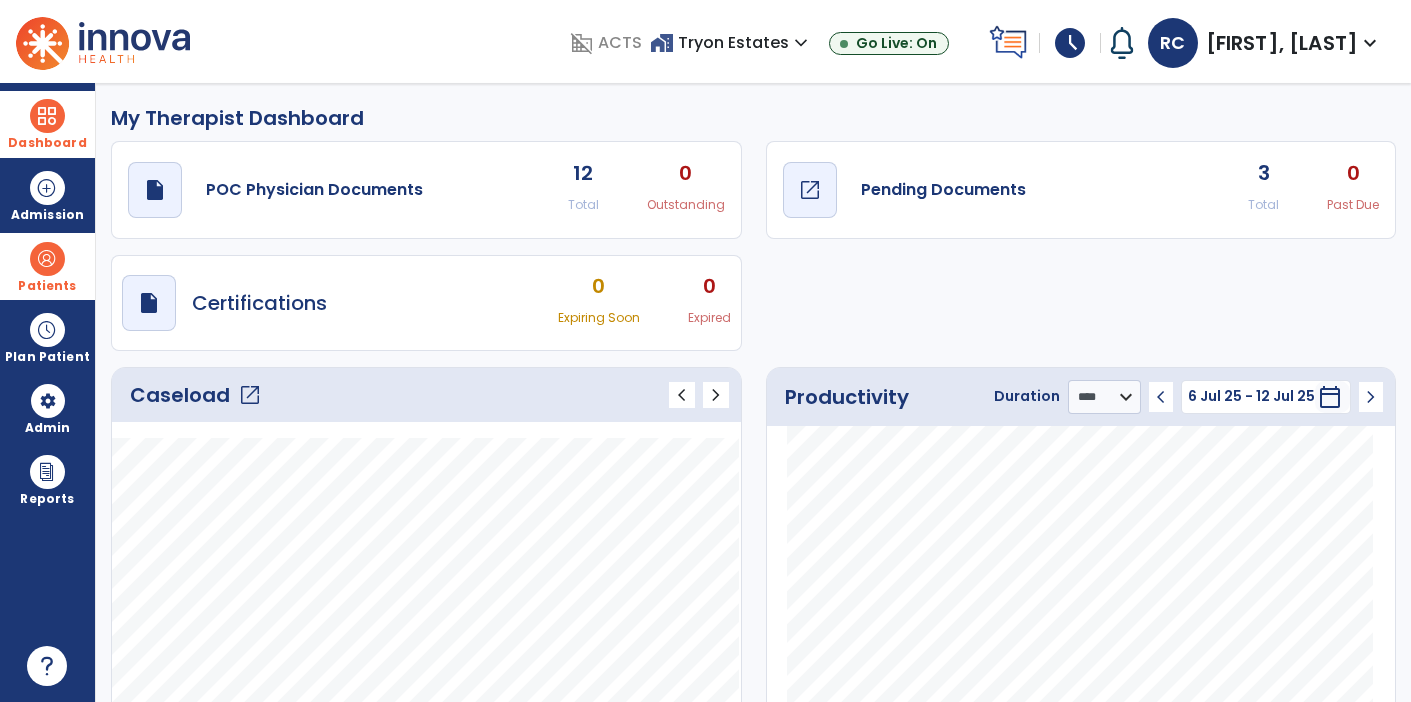 click on "Pending Documents" 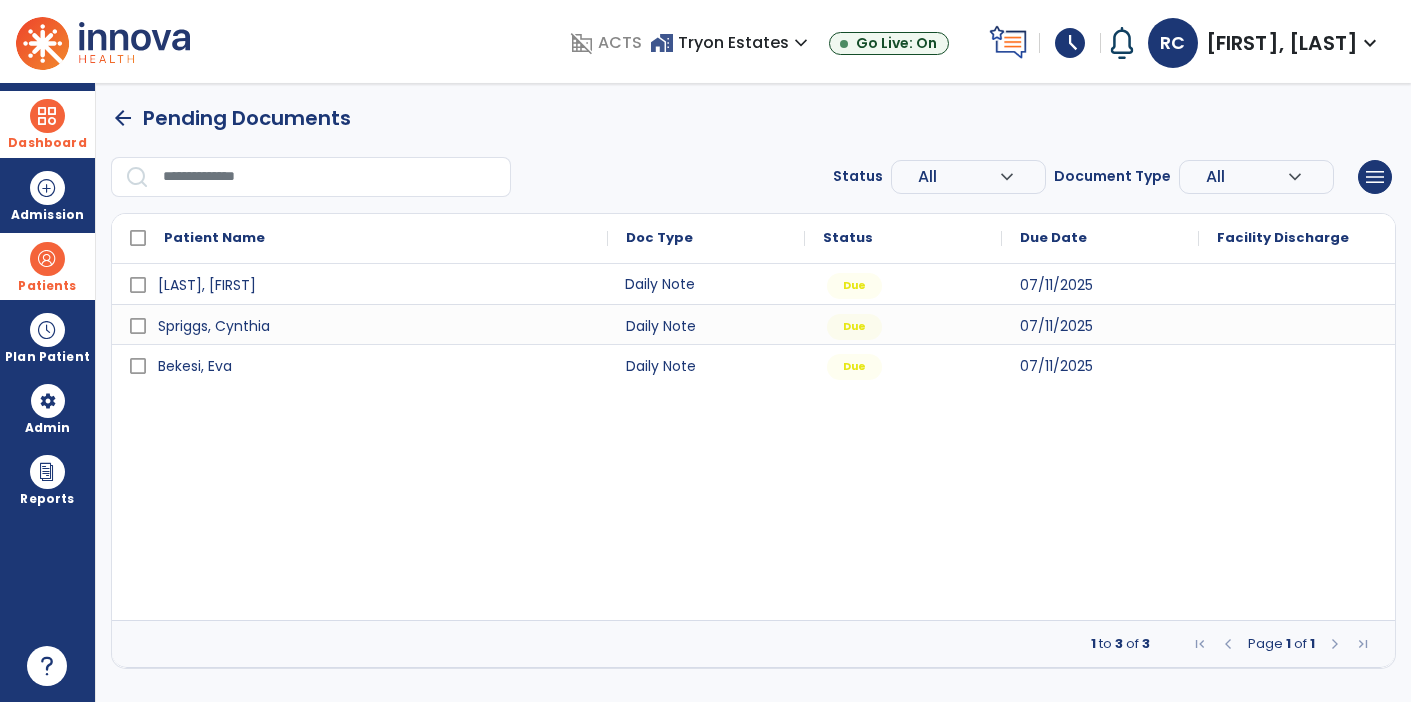 click on "Daily Note" at bounding box center [706, 284] 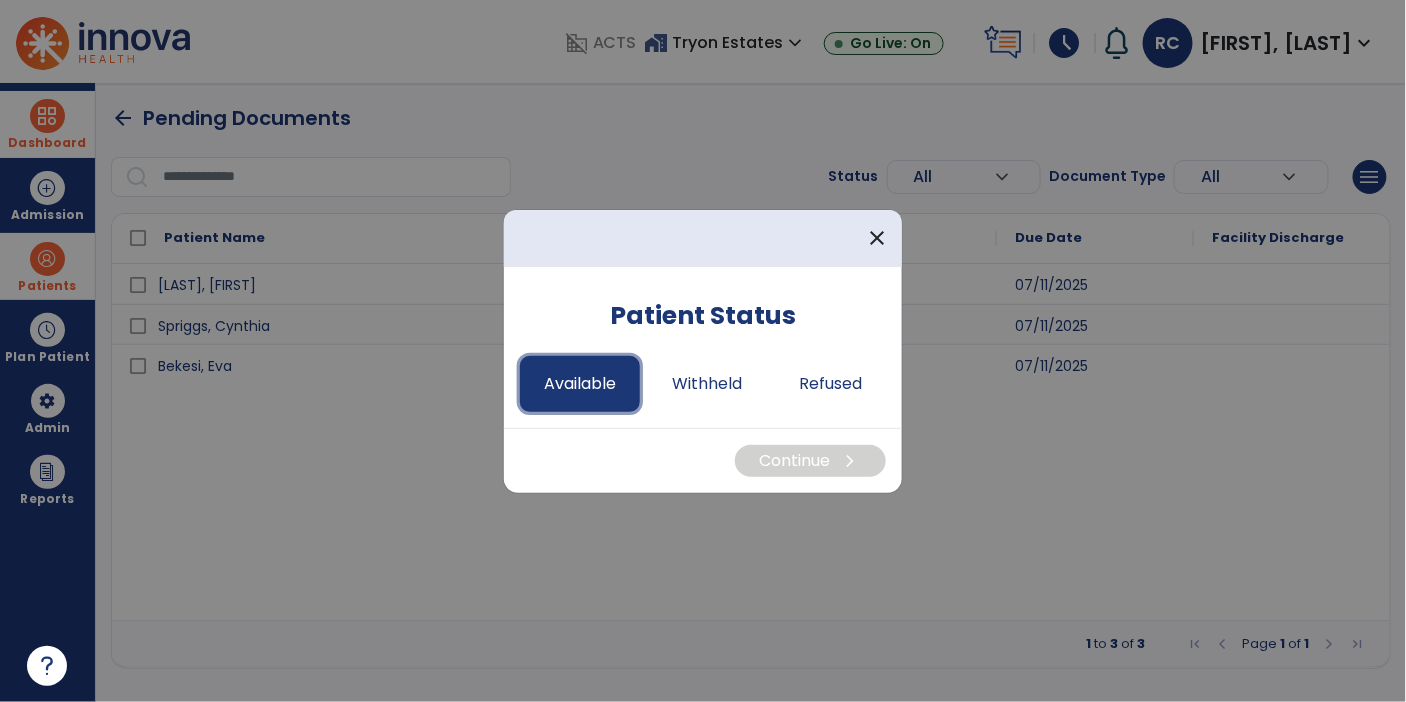 click on "Available" at bounding box center [580, 384] 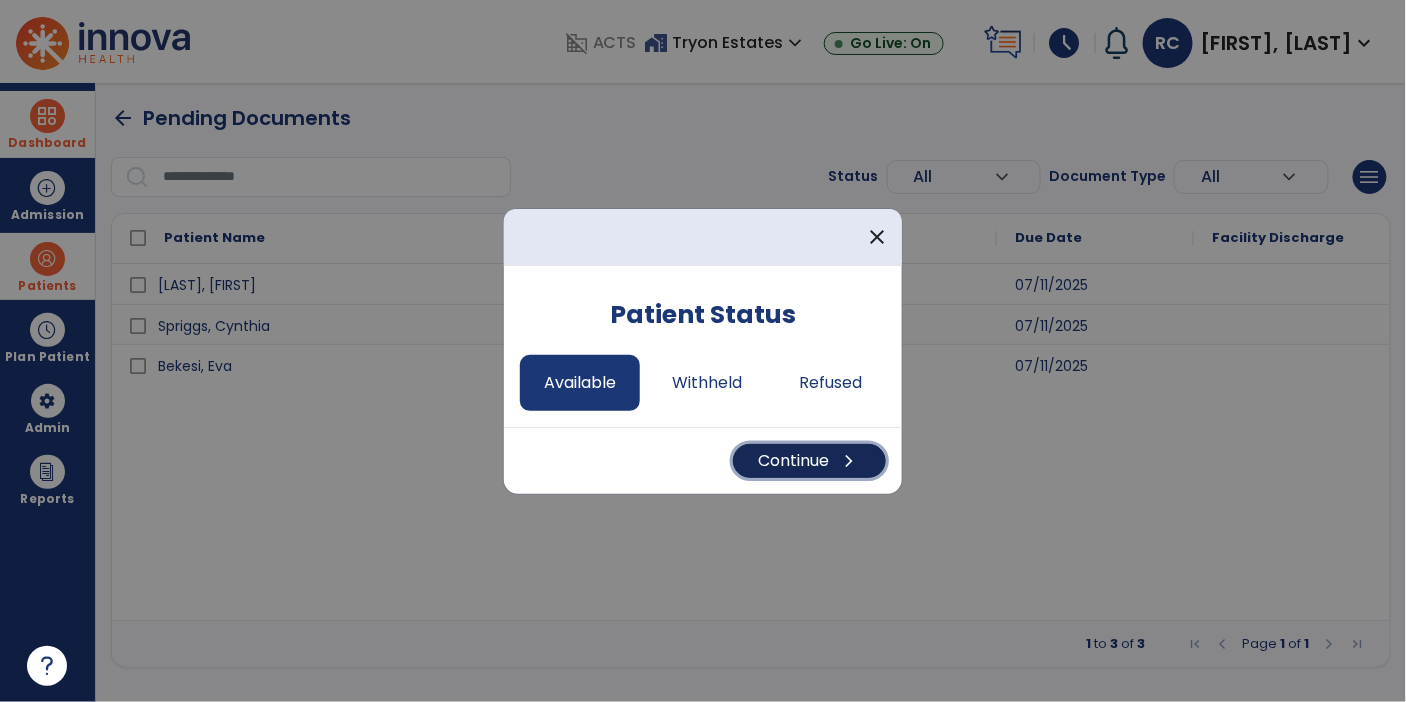 click on "Continue   chevron_right" at bounding box center [809, 461] 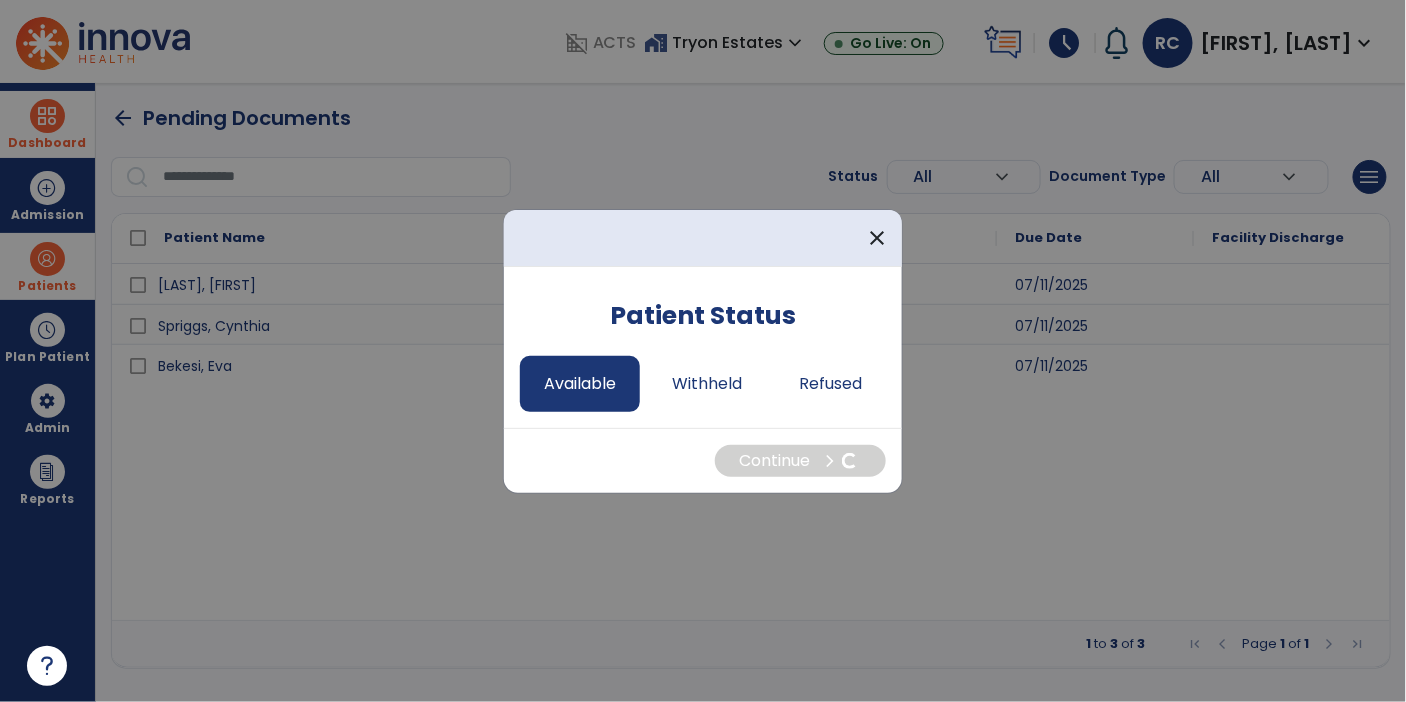 select on "*" 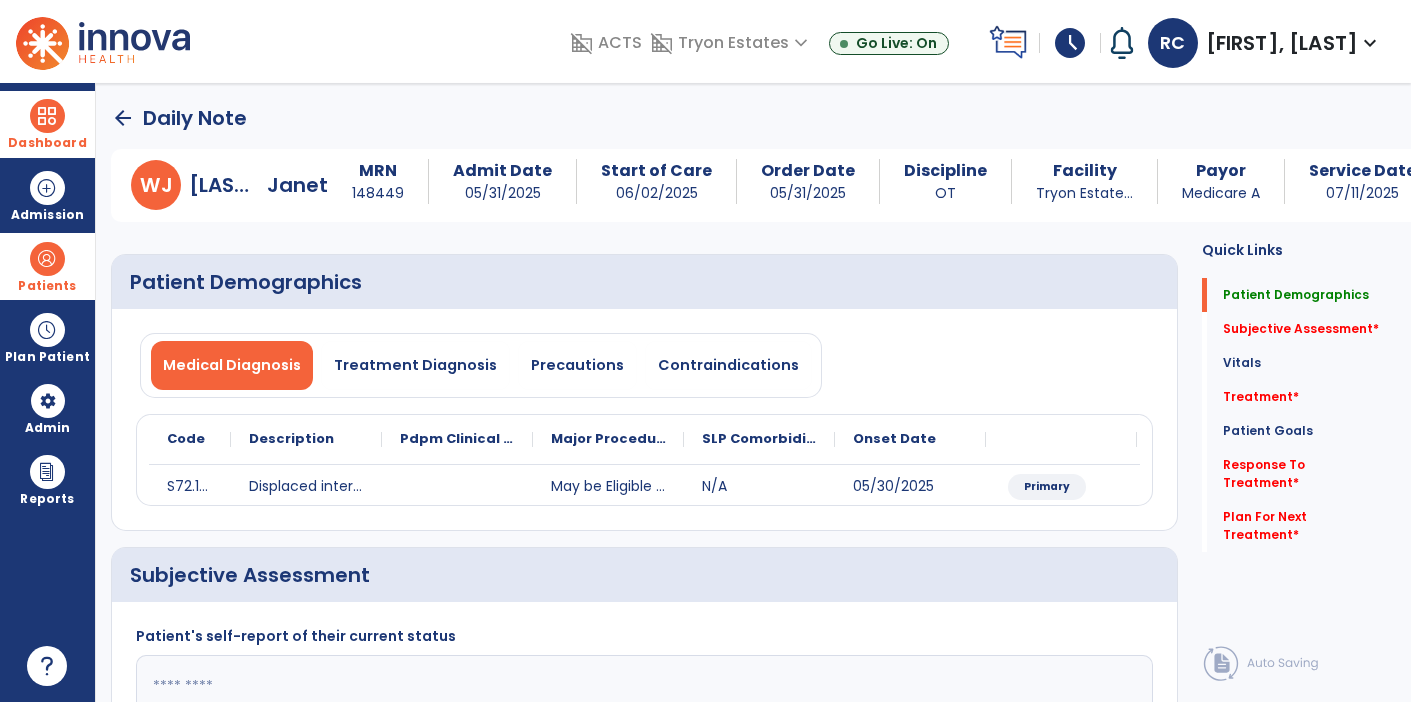 click on "Dashboard  dashboard  Therapist Dashboard  view_quilt  Operations Dashboard Admission Patients  format_list_bulleted  Patient List  space_dashboard  Patient Board  insert_chart  PDPM Board Plan Patient  event_note  Planner  content_paste_go  Scheduler  content_paste_go  Whiteboard Admin  manage_accounts  Users Reports  export_notes  Billing Exports  note_alt  EOM Report  event_note  Minutes By Payor  inbox_customize  Service Log  playlist_add_check  Triple Check Report" at bounding box center (48, 392) 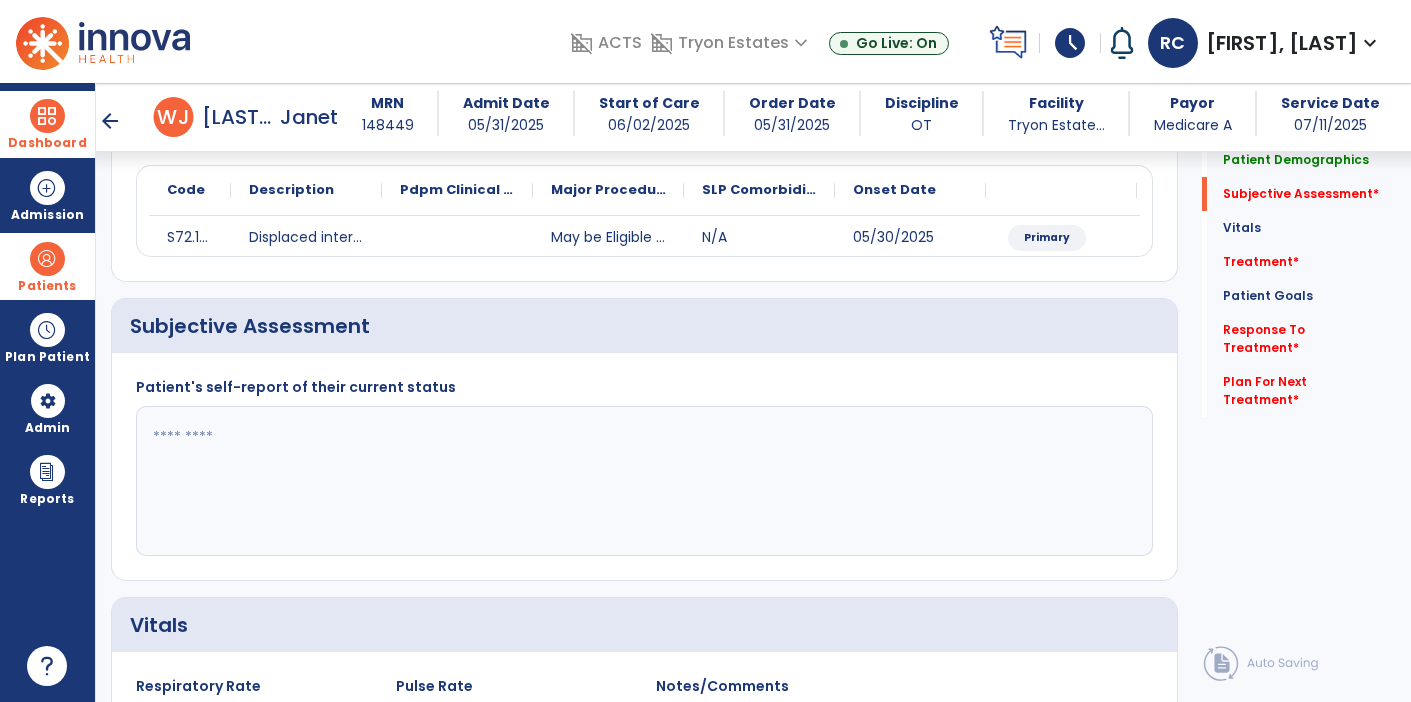 scroll, scrollTop: 249, scrollLeft: 0, axis: vertical 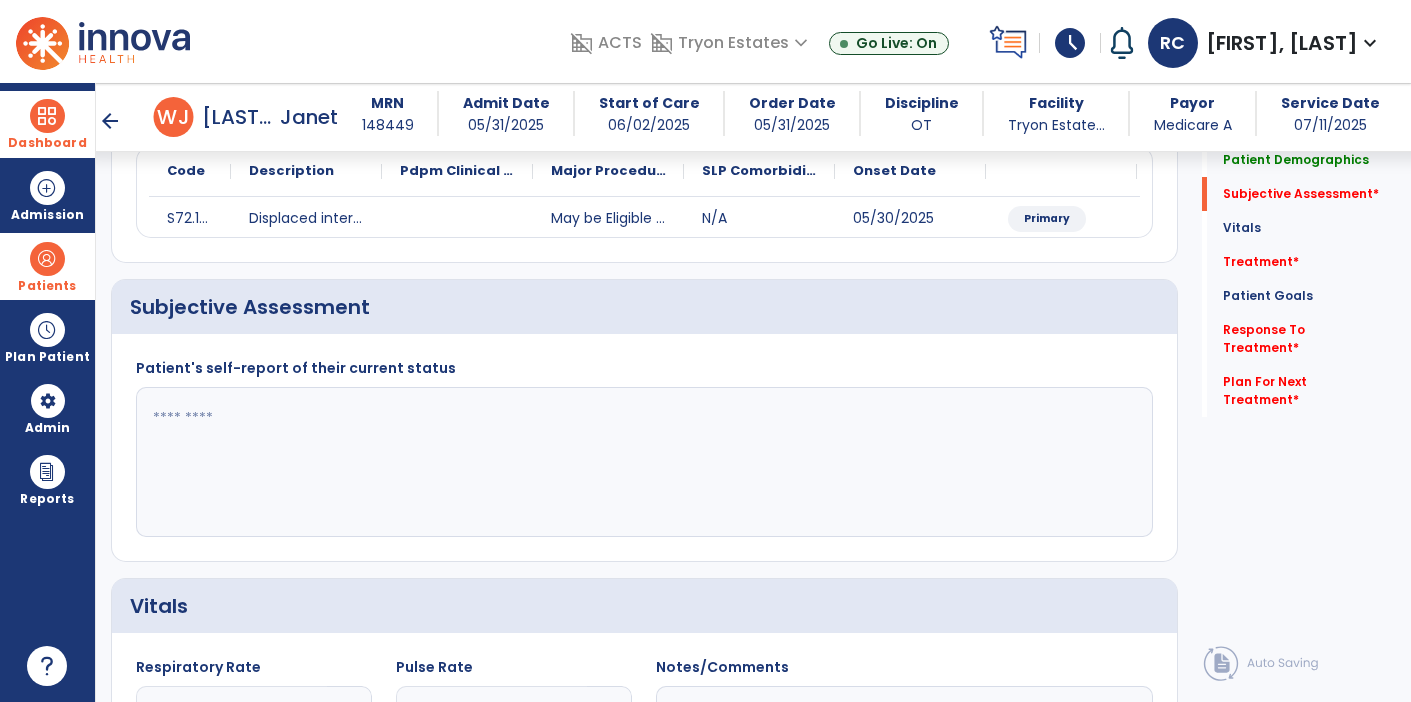 click 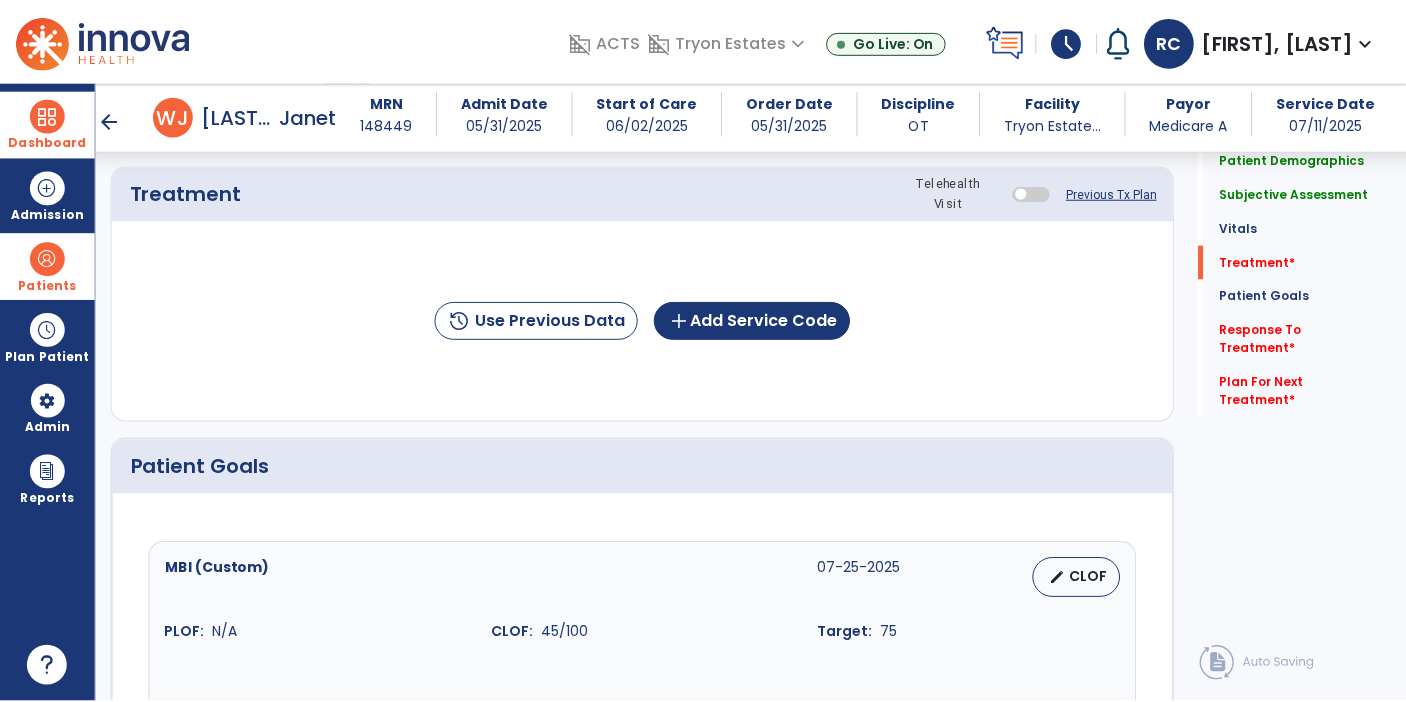 scroll, scrollTop: 1031, scrollLeft: 0, axis: vertical 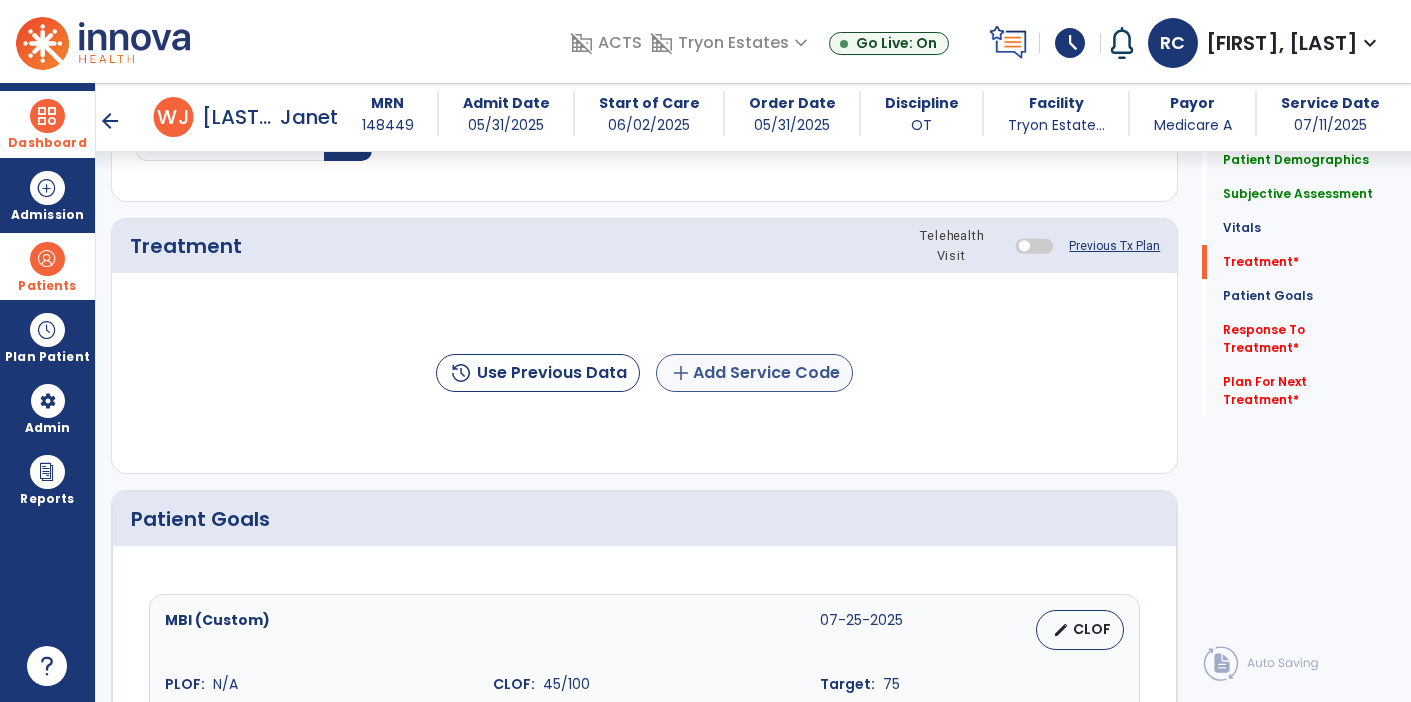 type on "**********" 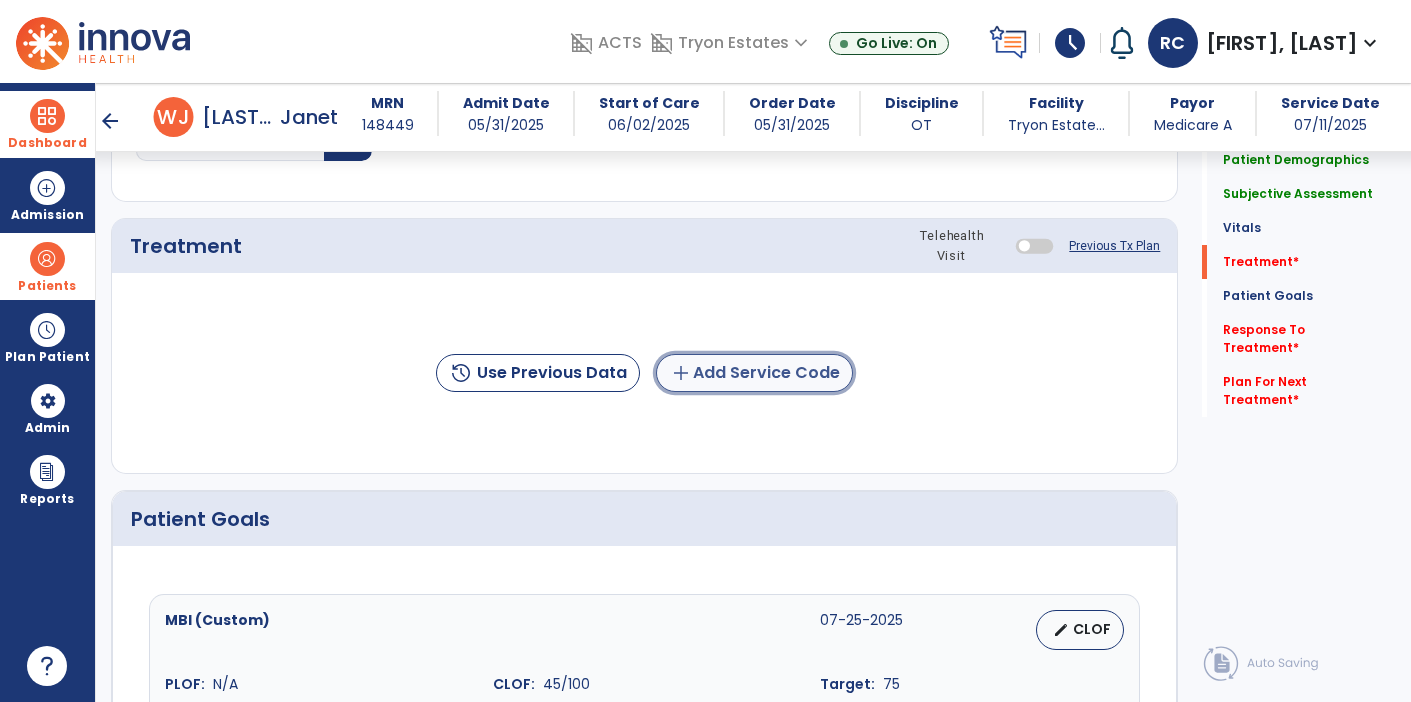 click on "add  Add Service Code" 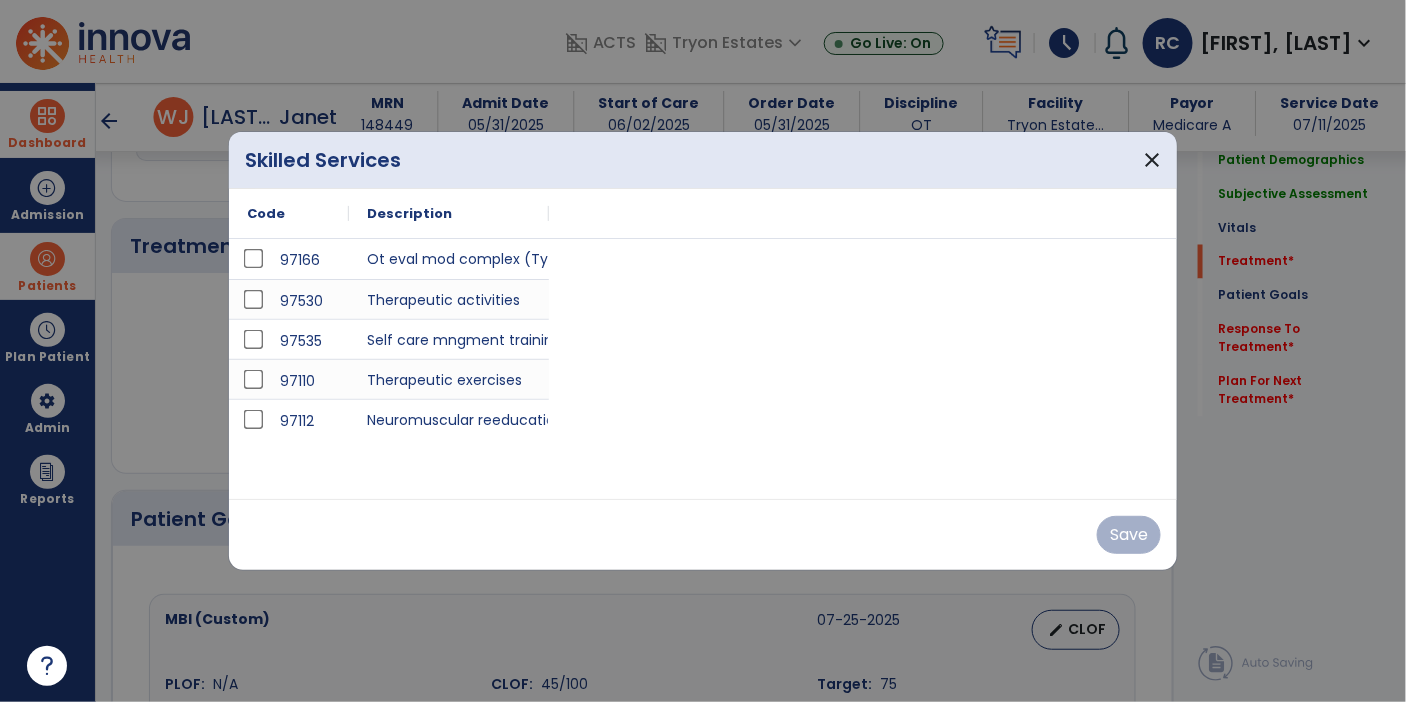 scroll, scrollTop: 1031, scrollLeft: 0, axis: vertical 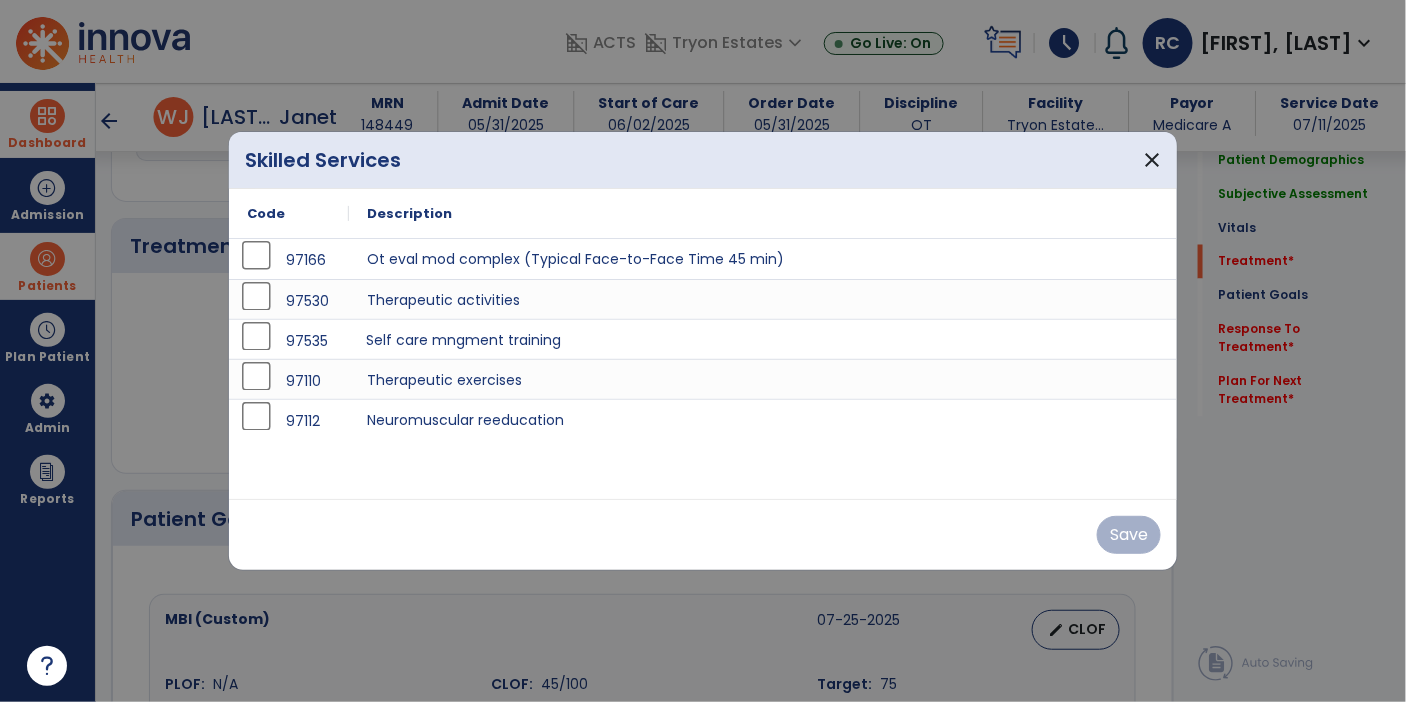 click on "Self care mngment training" at bounding box center [763, 339] 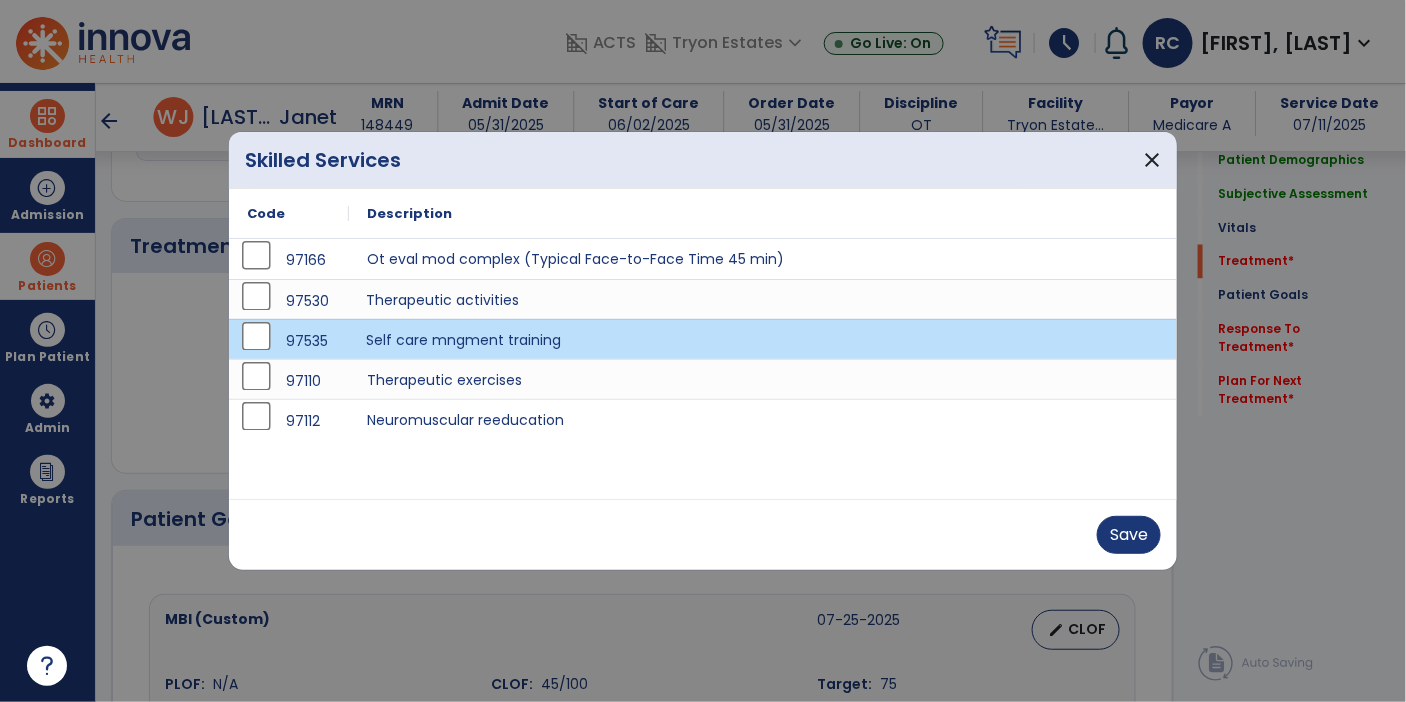 click on "Therapeutic activities" at bounding box center (763, 299) 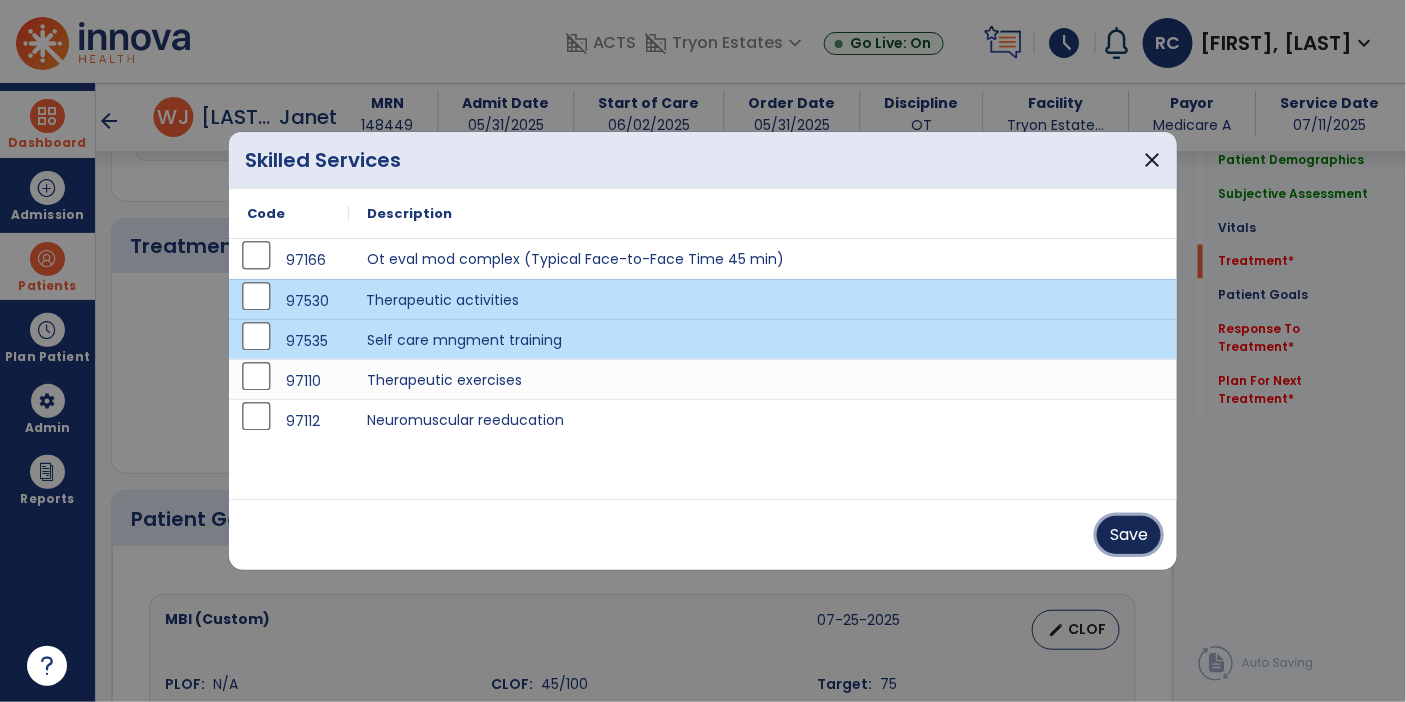click on "Save" at bounding box center [1129, 535] 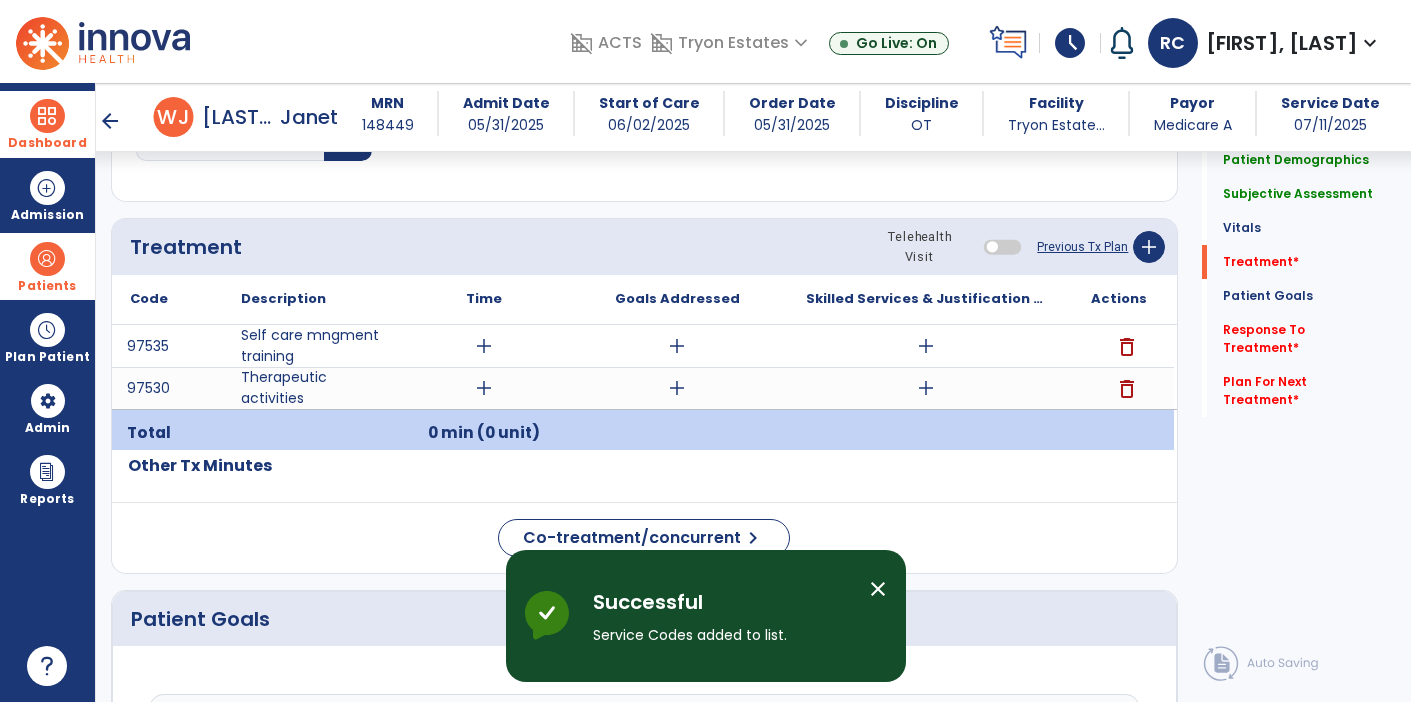 click on "add" at bounding box center [484, 346] 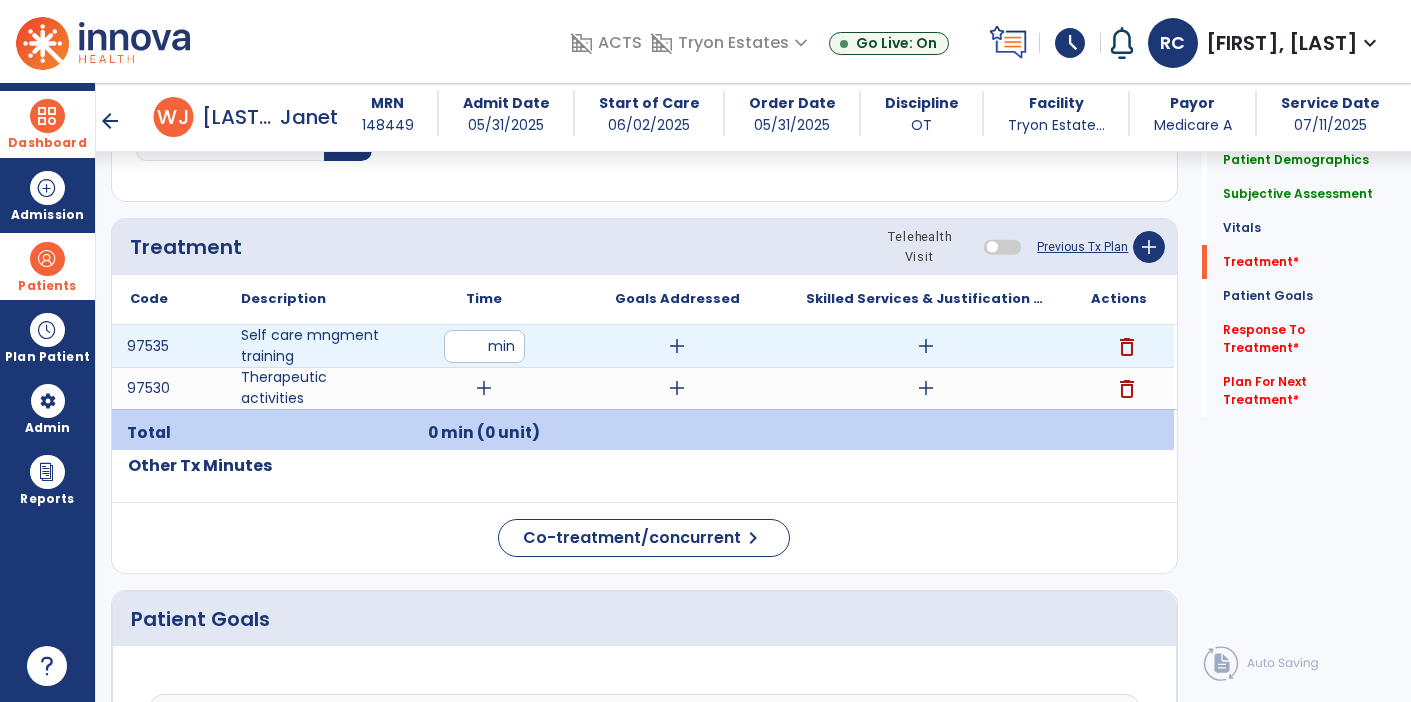 type on "**" 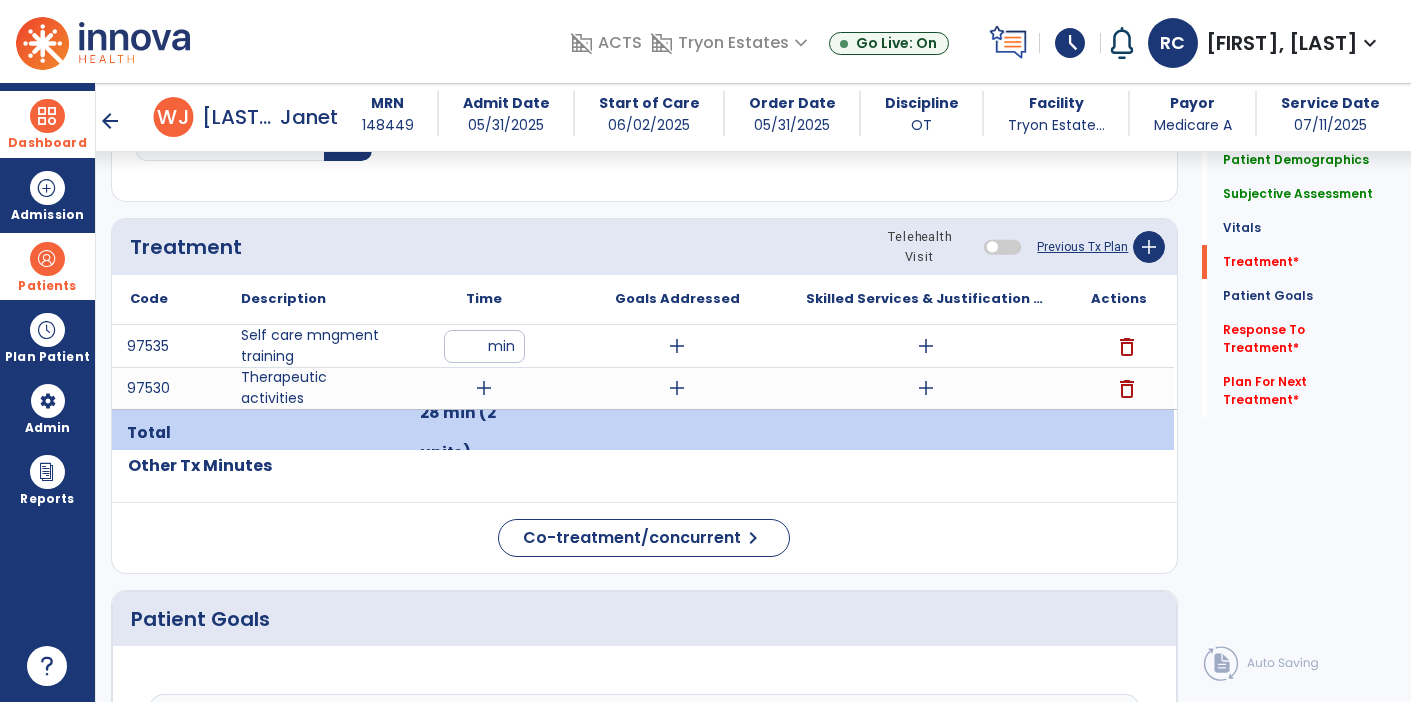 click on "add" at bounding box center [677, 346] 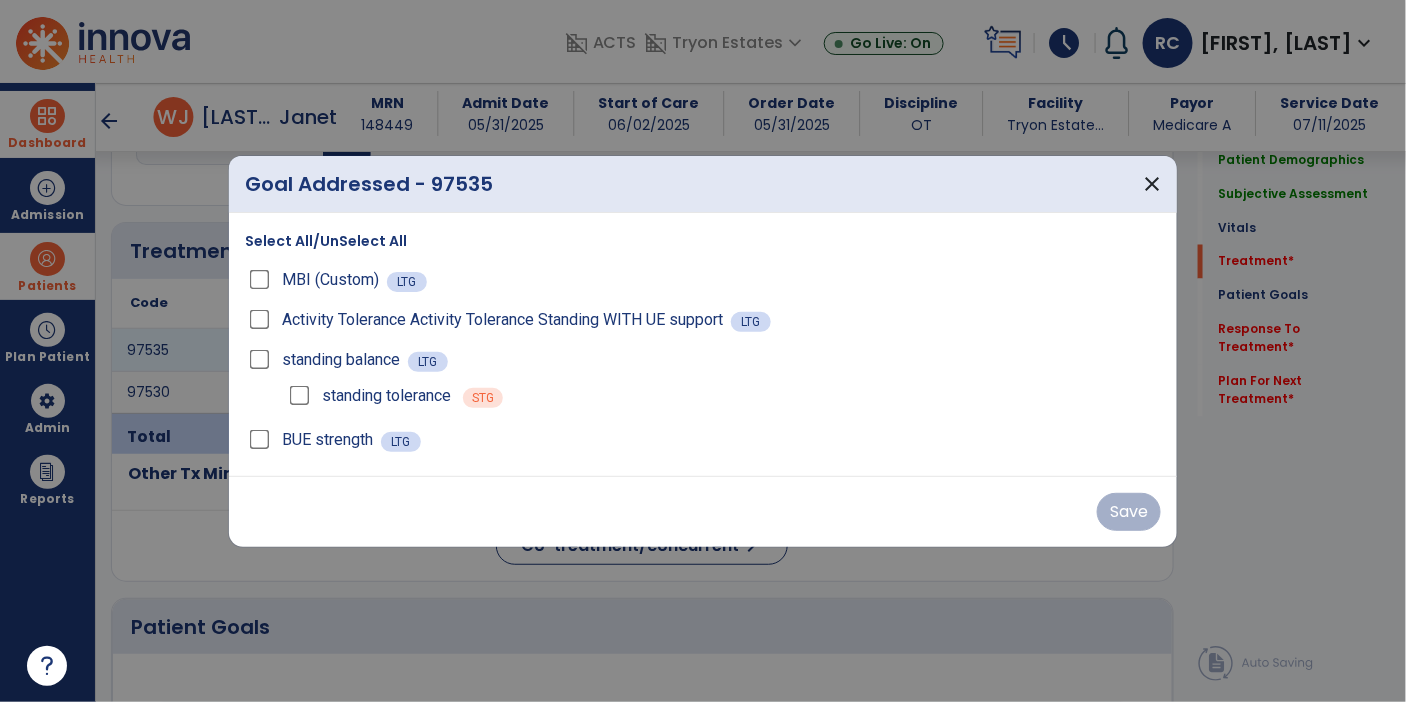 scroll, scrollTop: 1031, scrollLeft: 0, axis: vertical 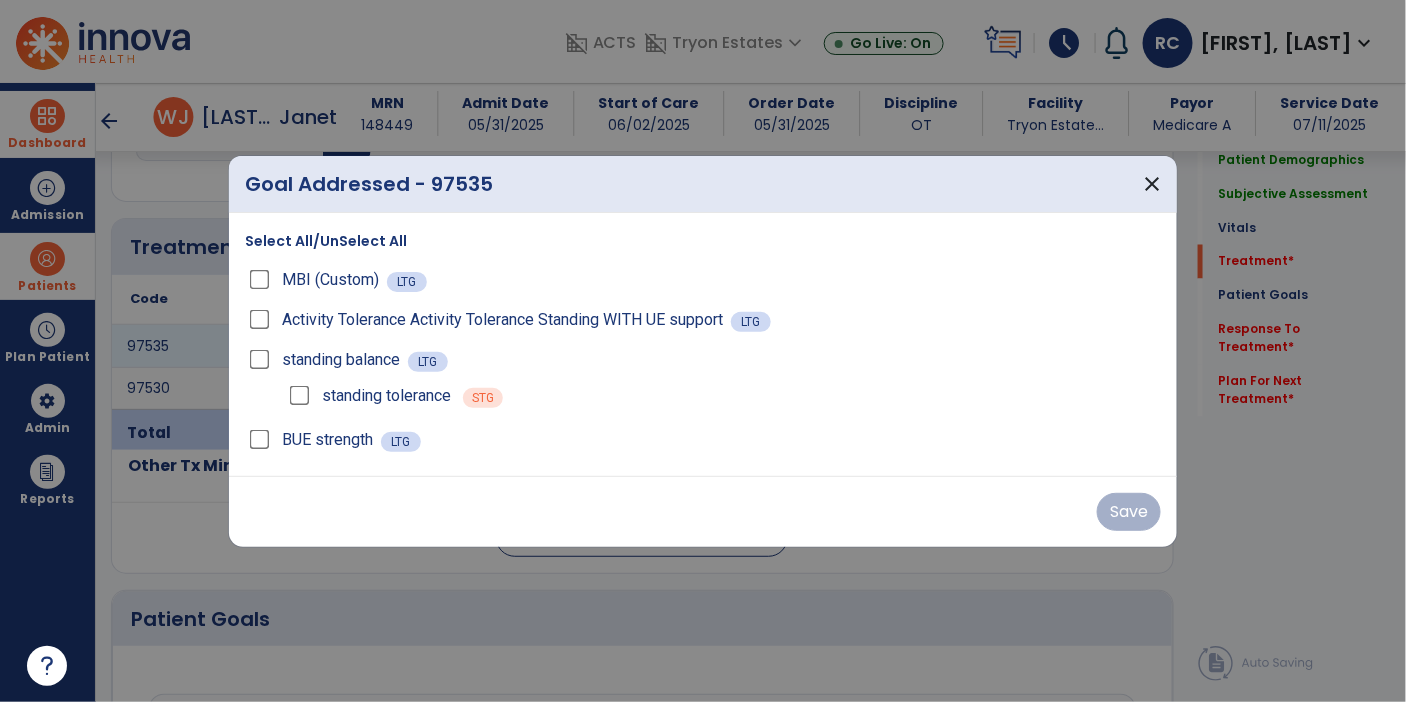 click on "Select All/UnSelect All" at bounding box center (326, 241) 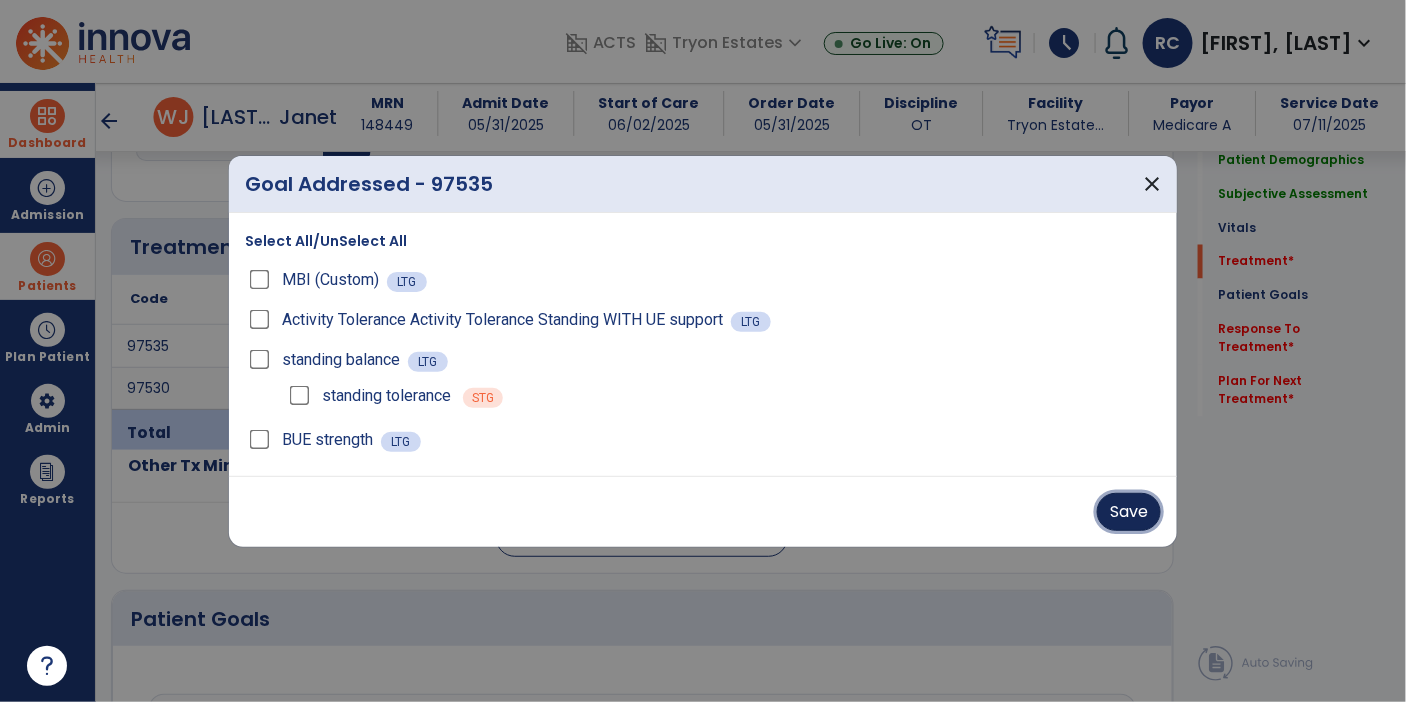 click on "Save" at bounding box center [1129, 512] 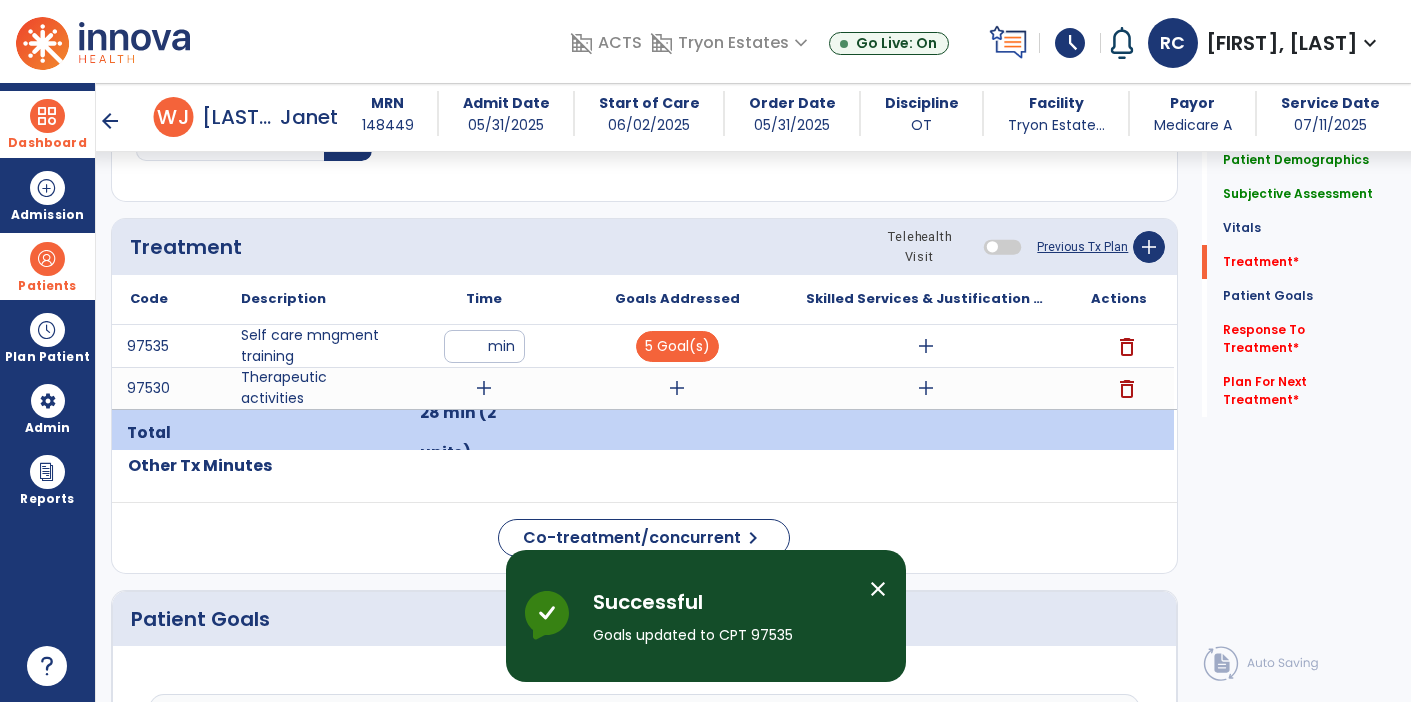 click on "add" at bounding box center (926, 346) 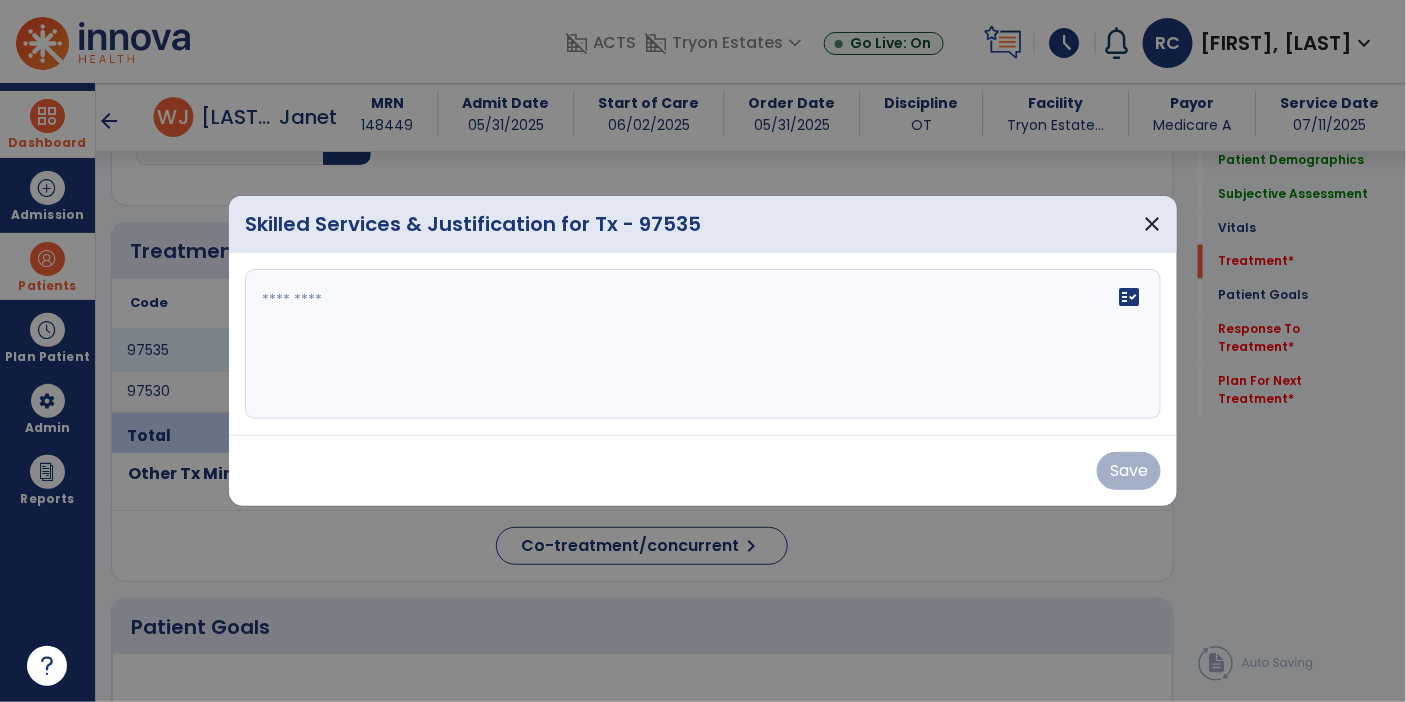 scroll, scrollTop: 1031, scrollLeft: 0, axis: vertical 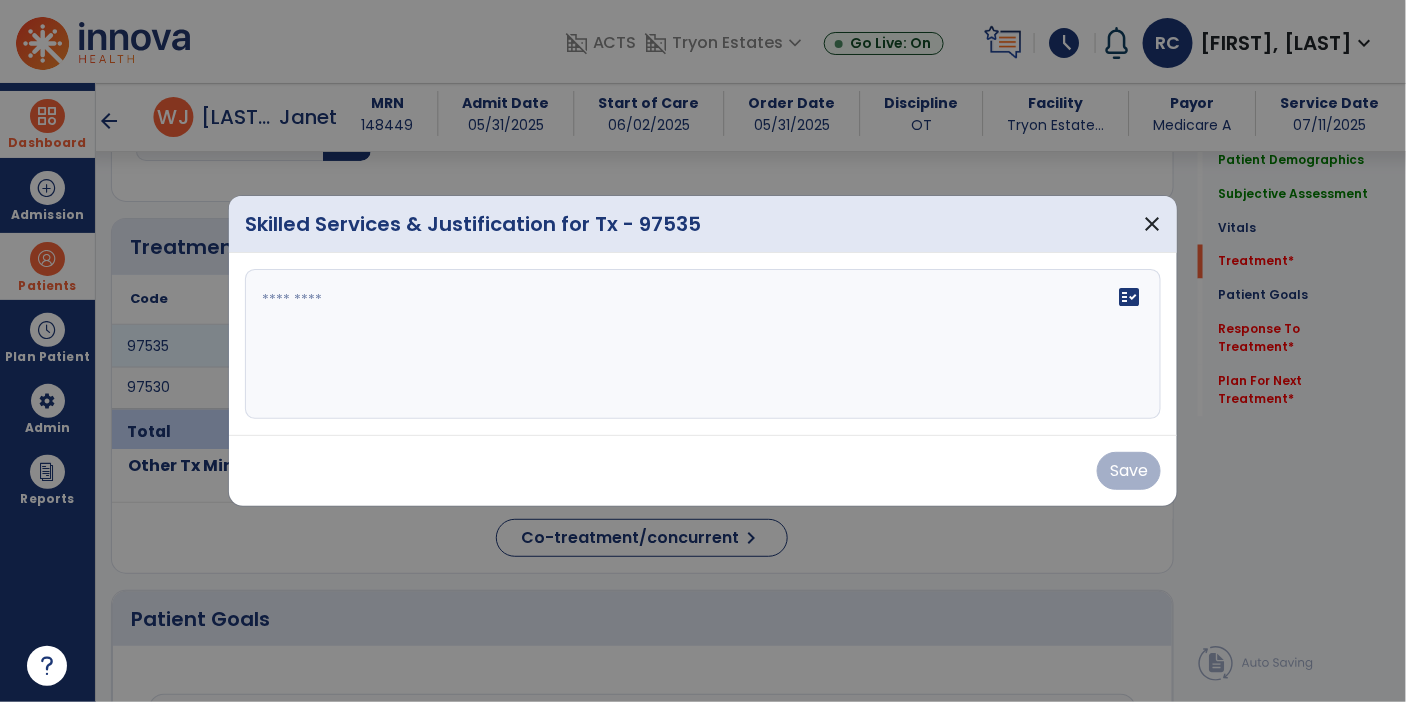 click at bounding box center [703, 351] 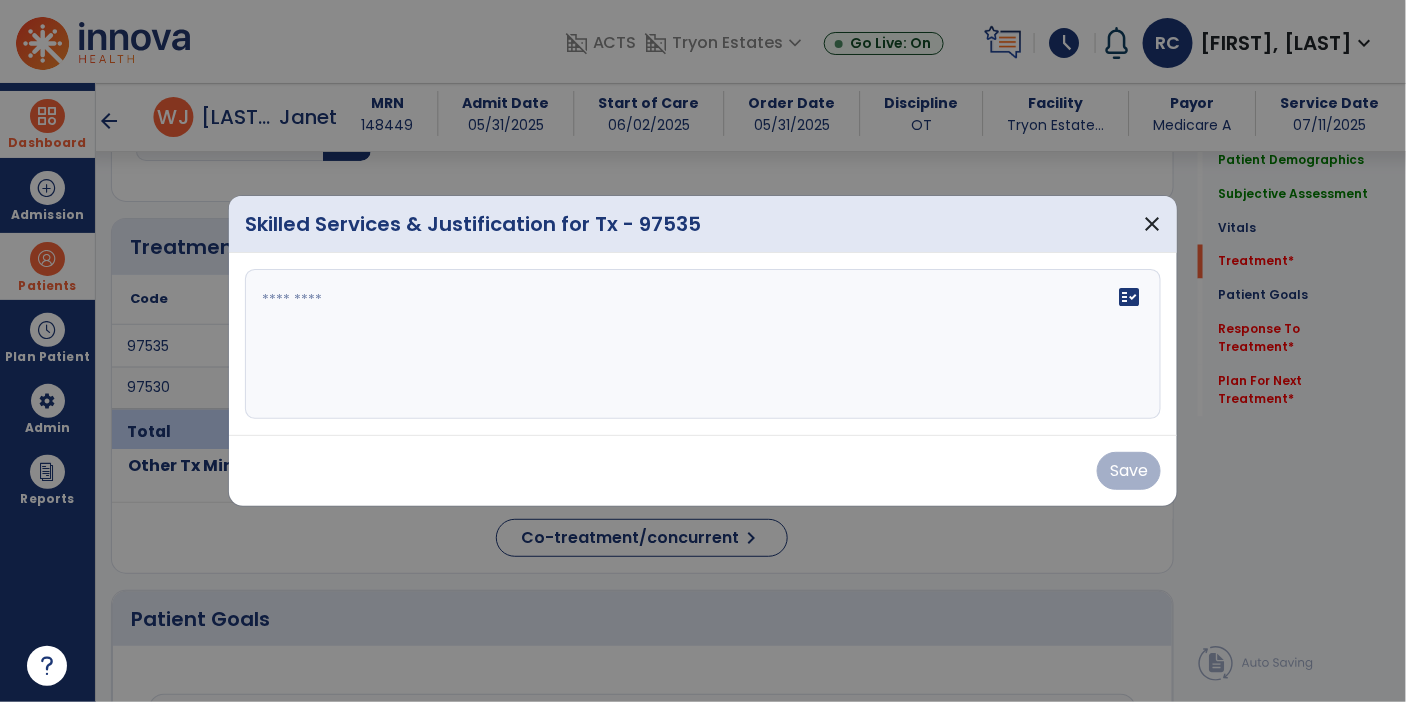 click at bounding box center [703, 351] 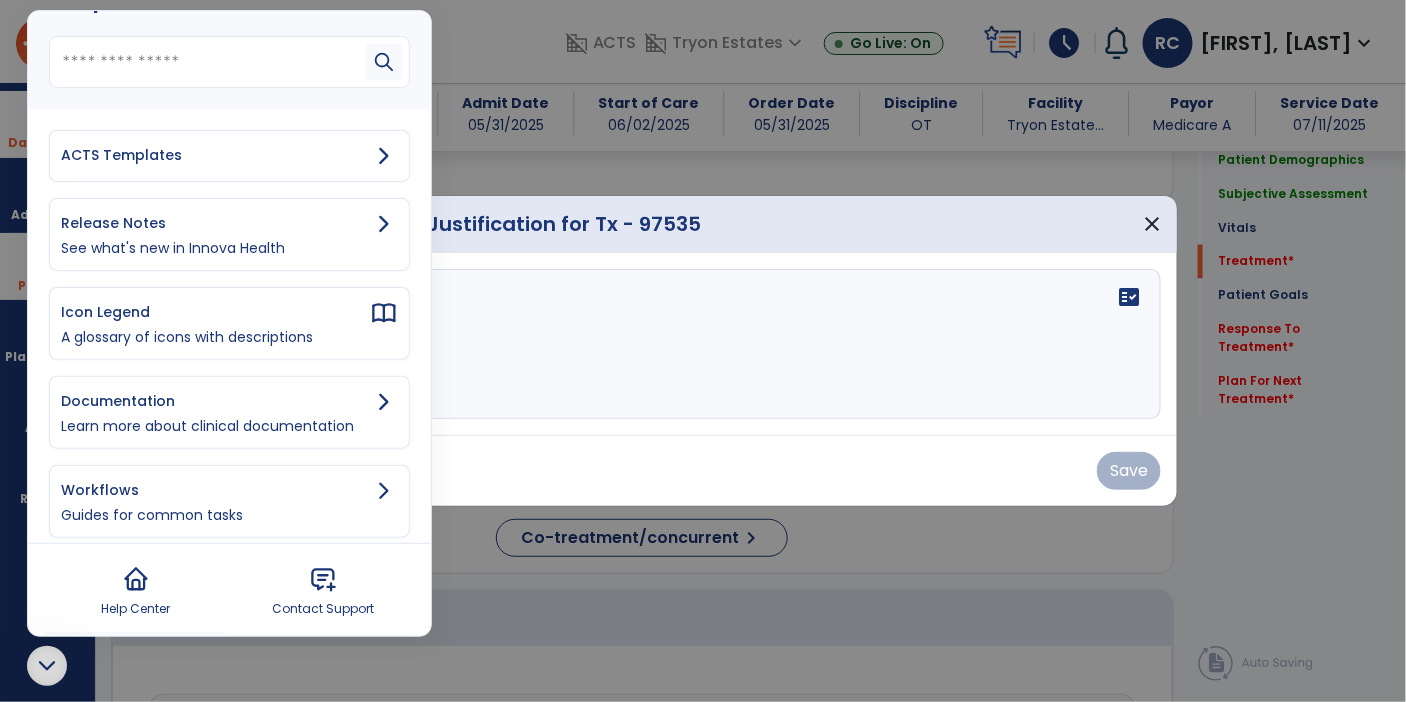 scroll, scrollTop: 52, scrollLeft: 0, axis: vertical 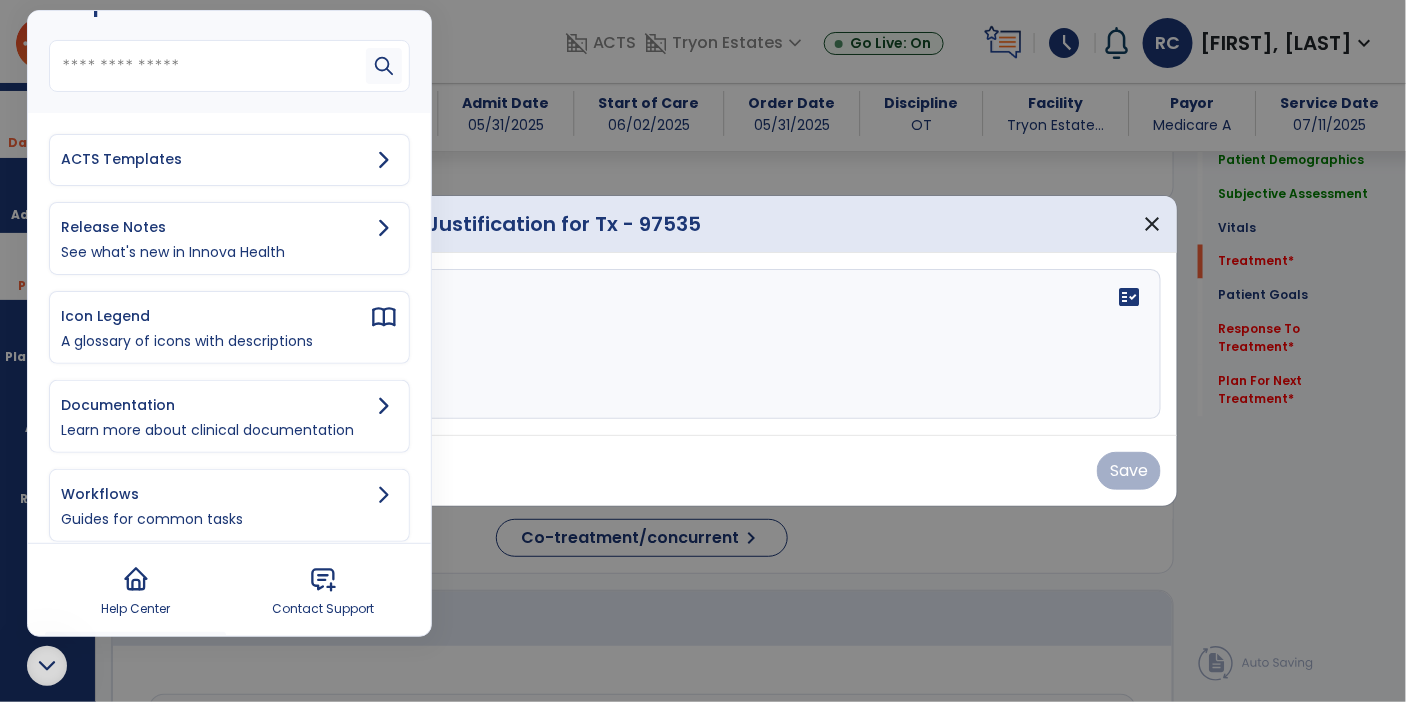 click on "ACTS Templates" at bounding box center (215, 159) 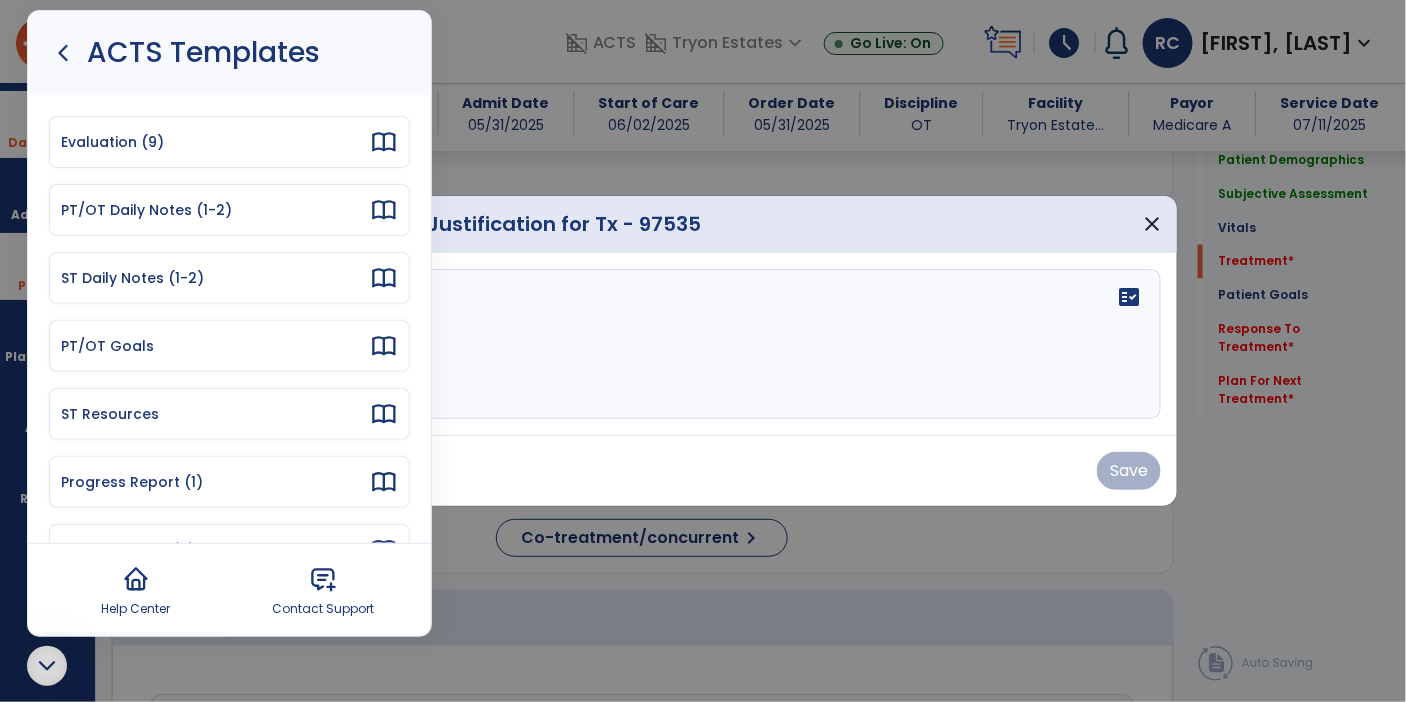 click on "PT/OT Daily Notes (1-2)" at bounding box center [229, 210] 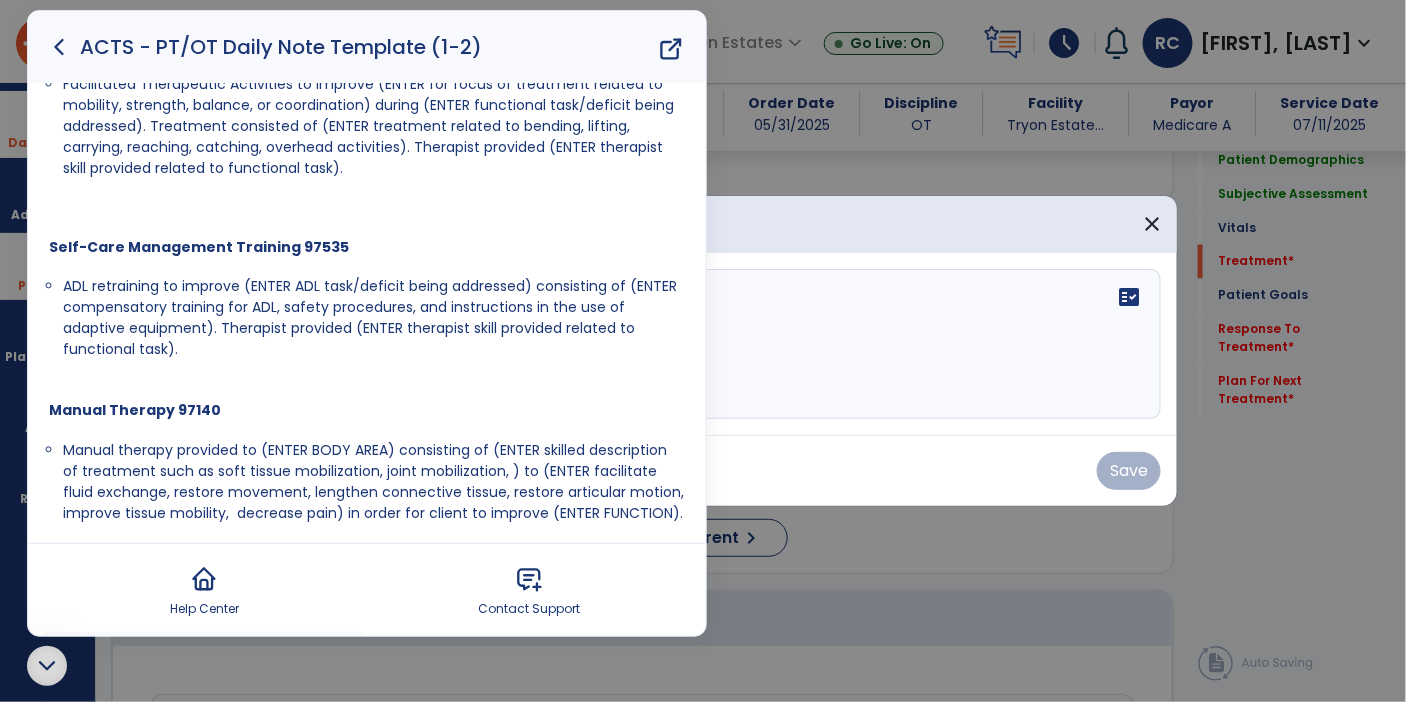 scroll, scrollTop: 824, scrollLeft: 0, axis: vertical 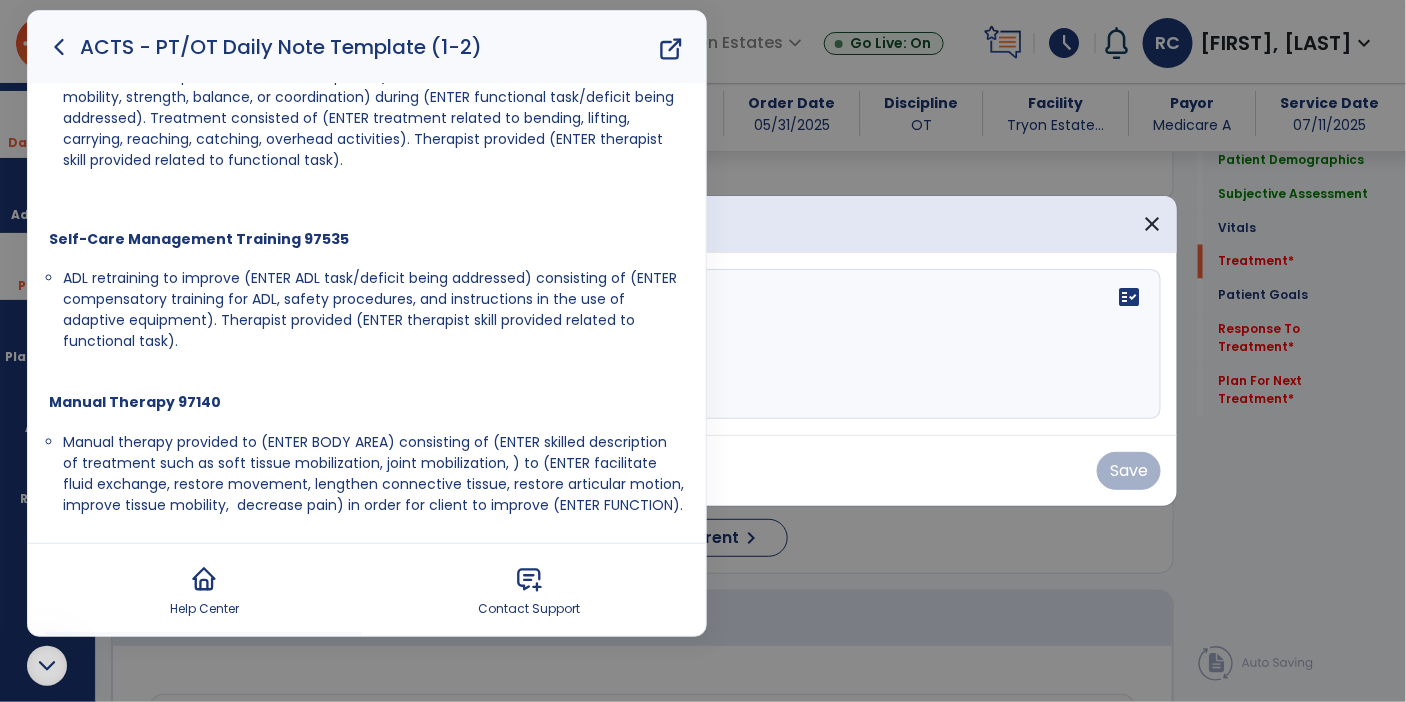 click at bounding box center [47, 666] 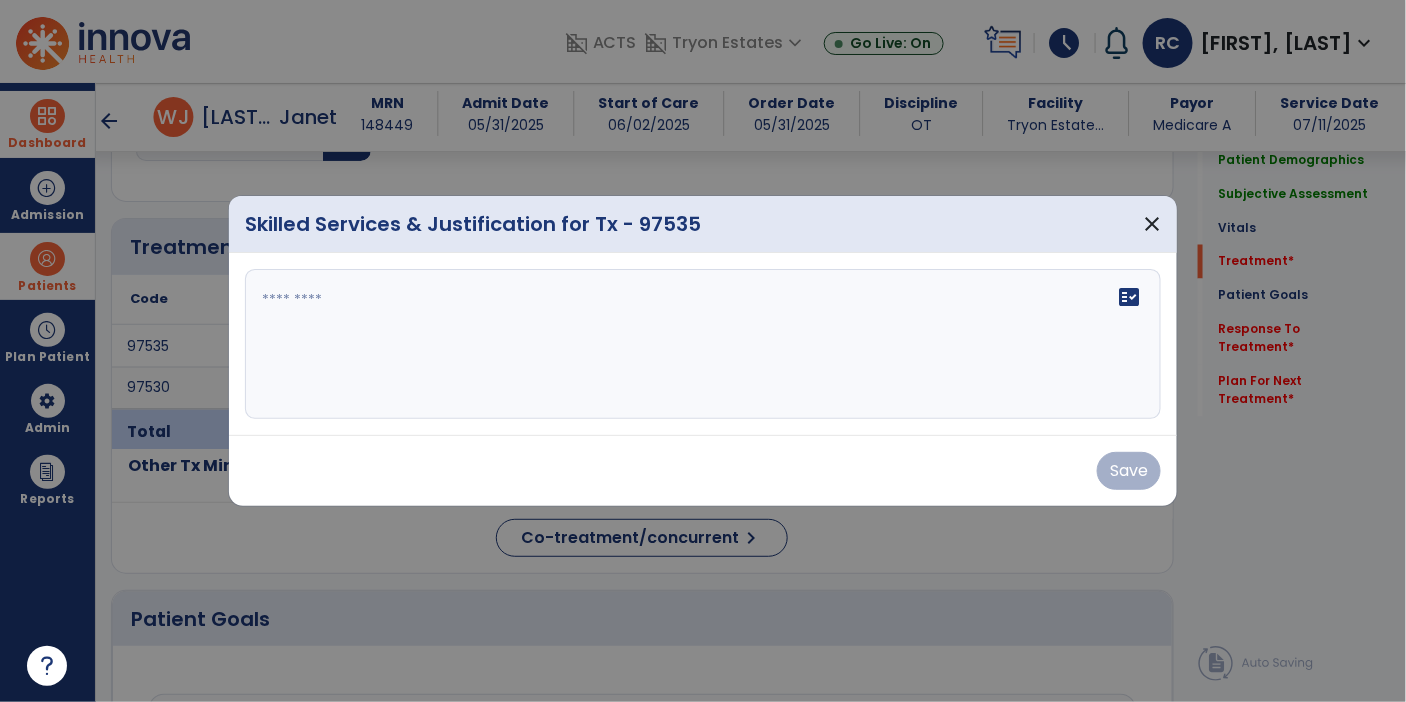 scroll, scrollTop: 0, scrollLeft: 0, axis: both 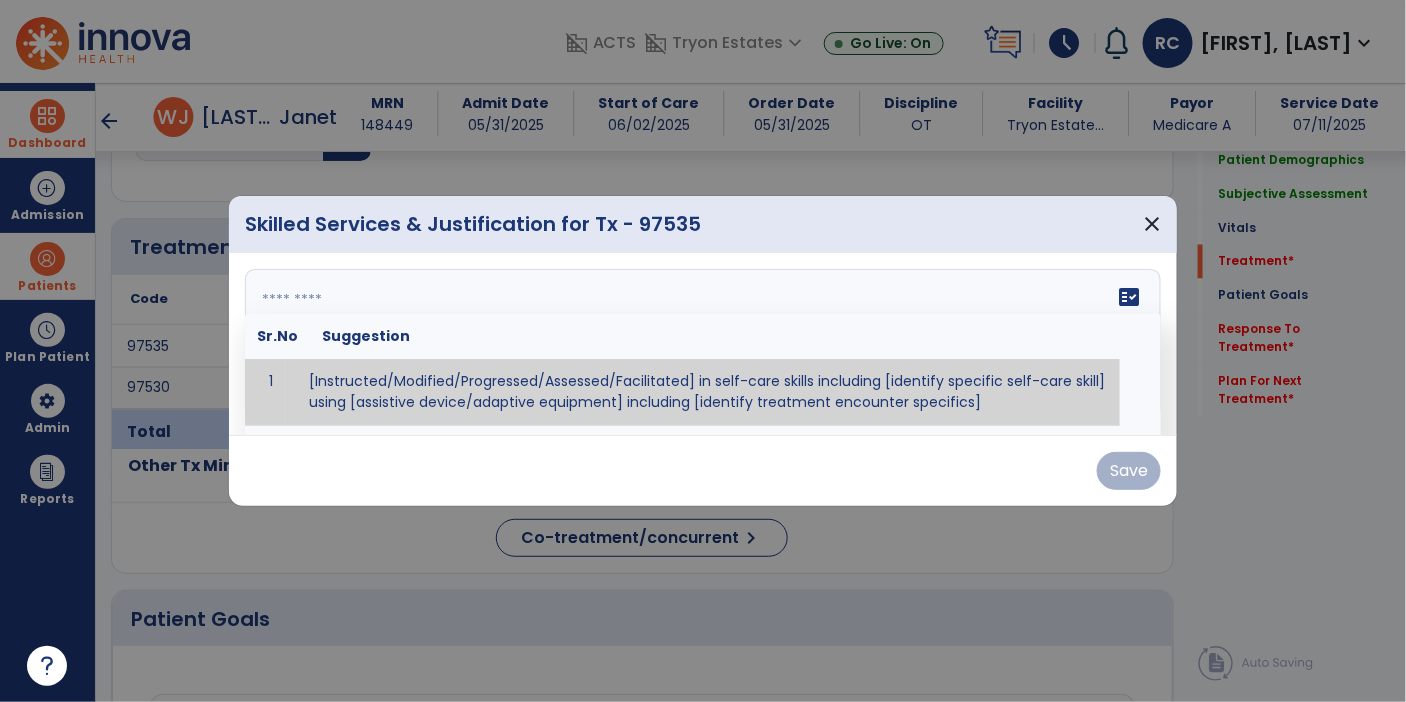 paste on "**********" 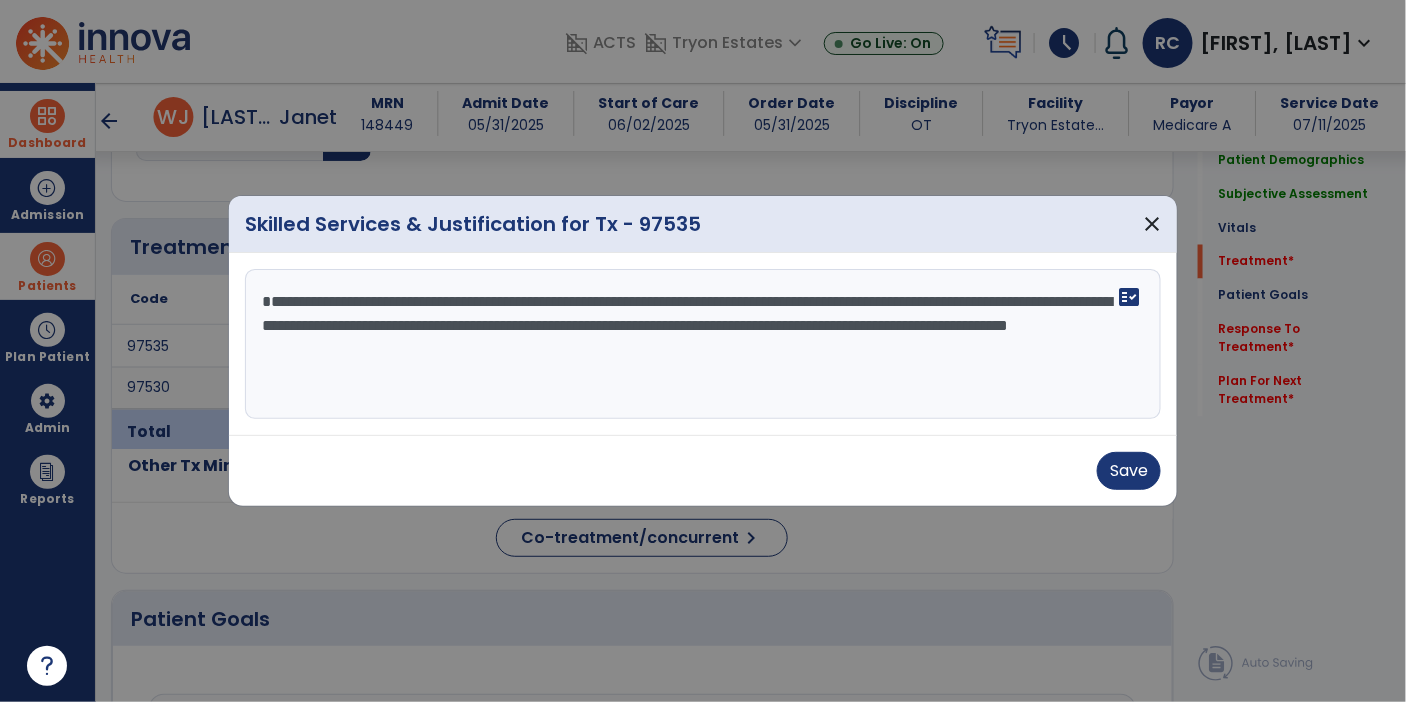 click on "**********" at bounding box center [703, 344] 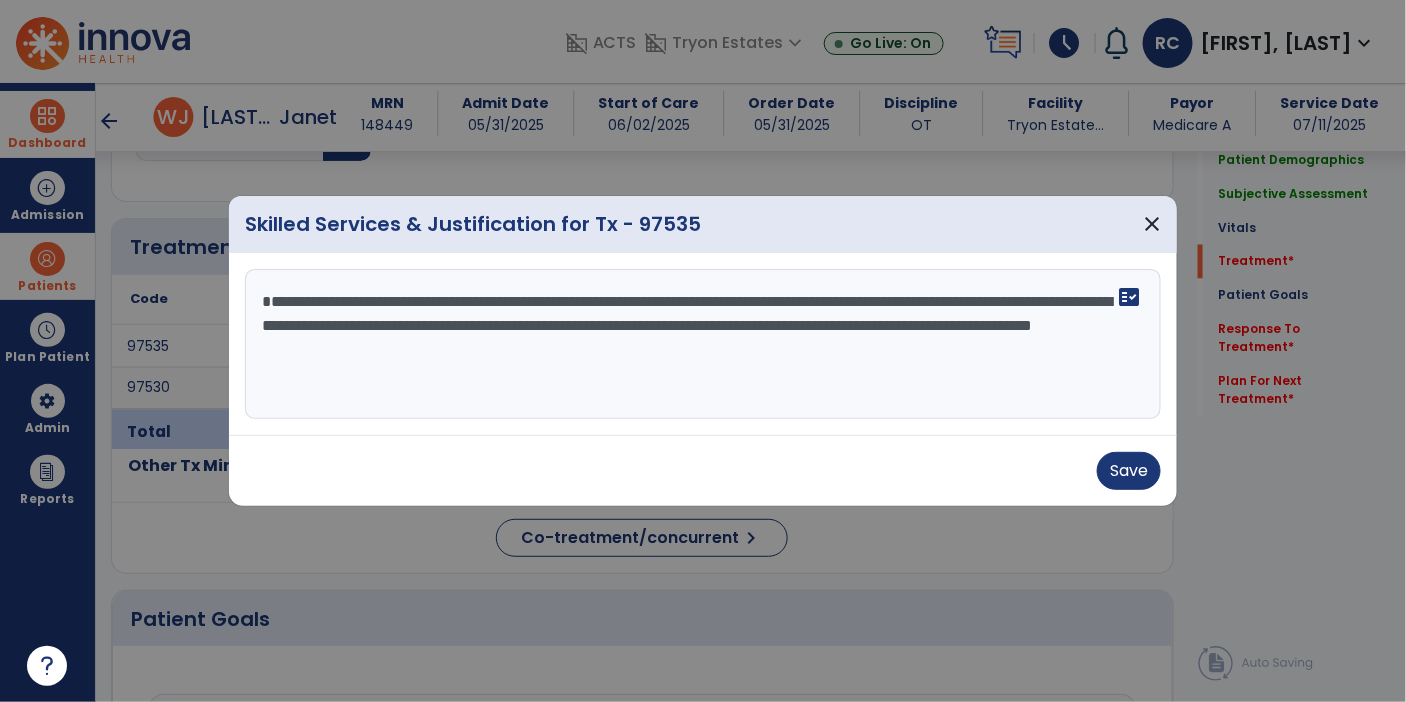 click on "**********" at bounding box center [703, 344] 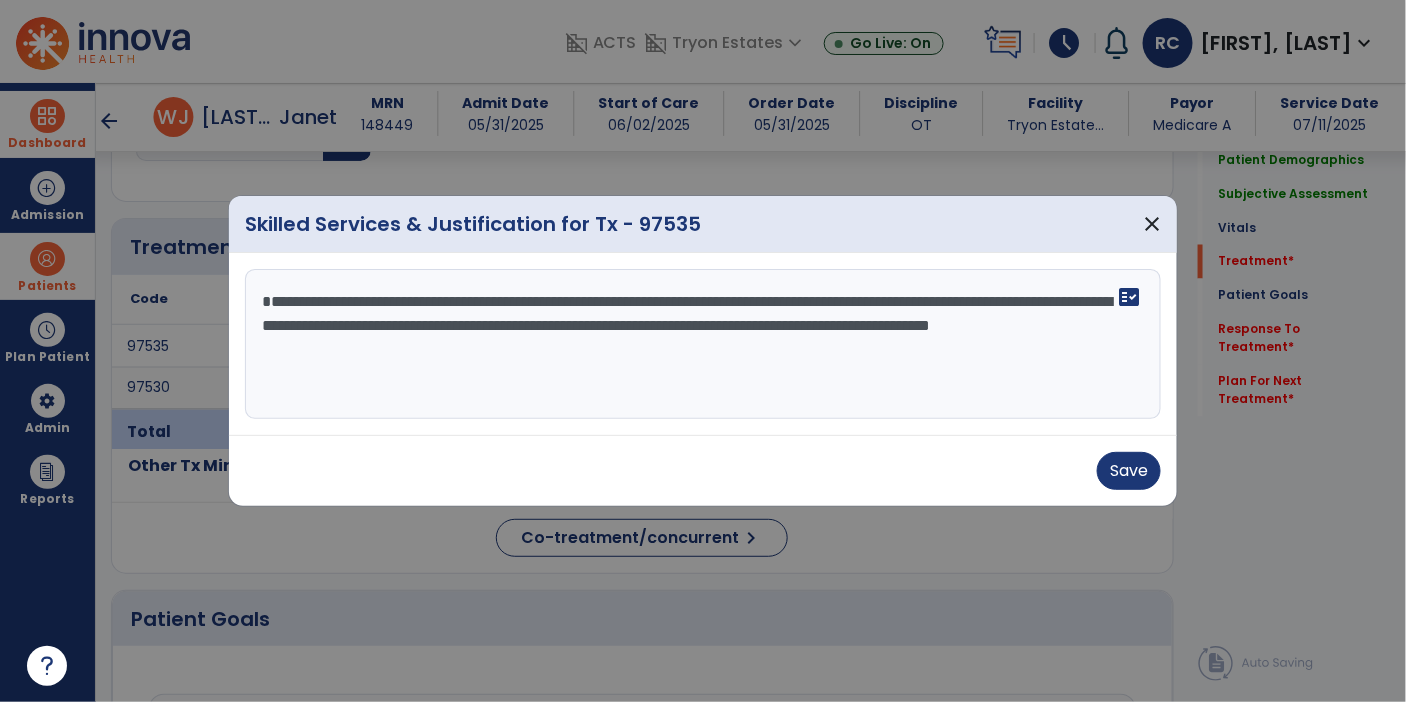 click on "**********" at bounding box center [703, 344] 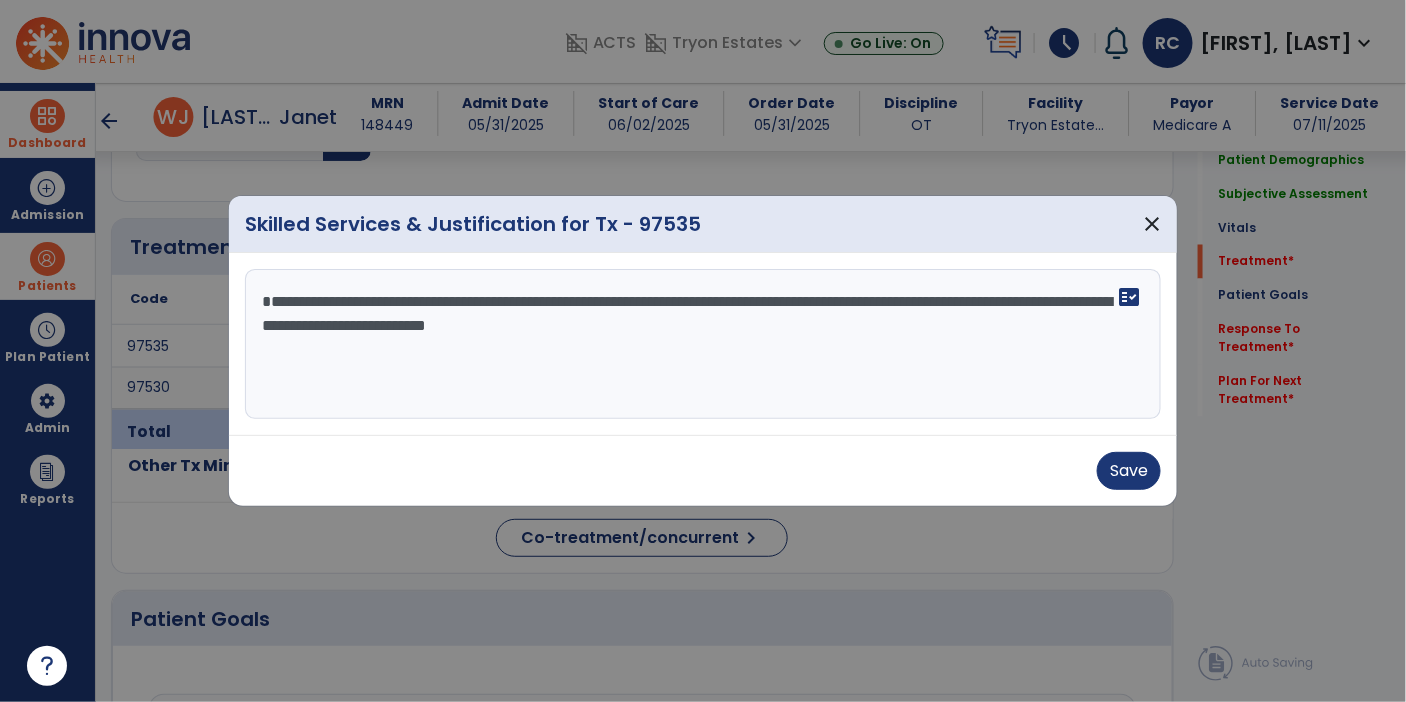 click on "**********" at bounding box center (703, 344) 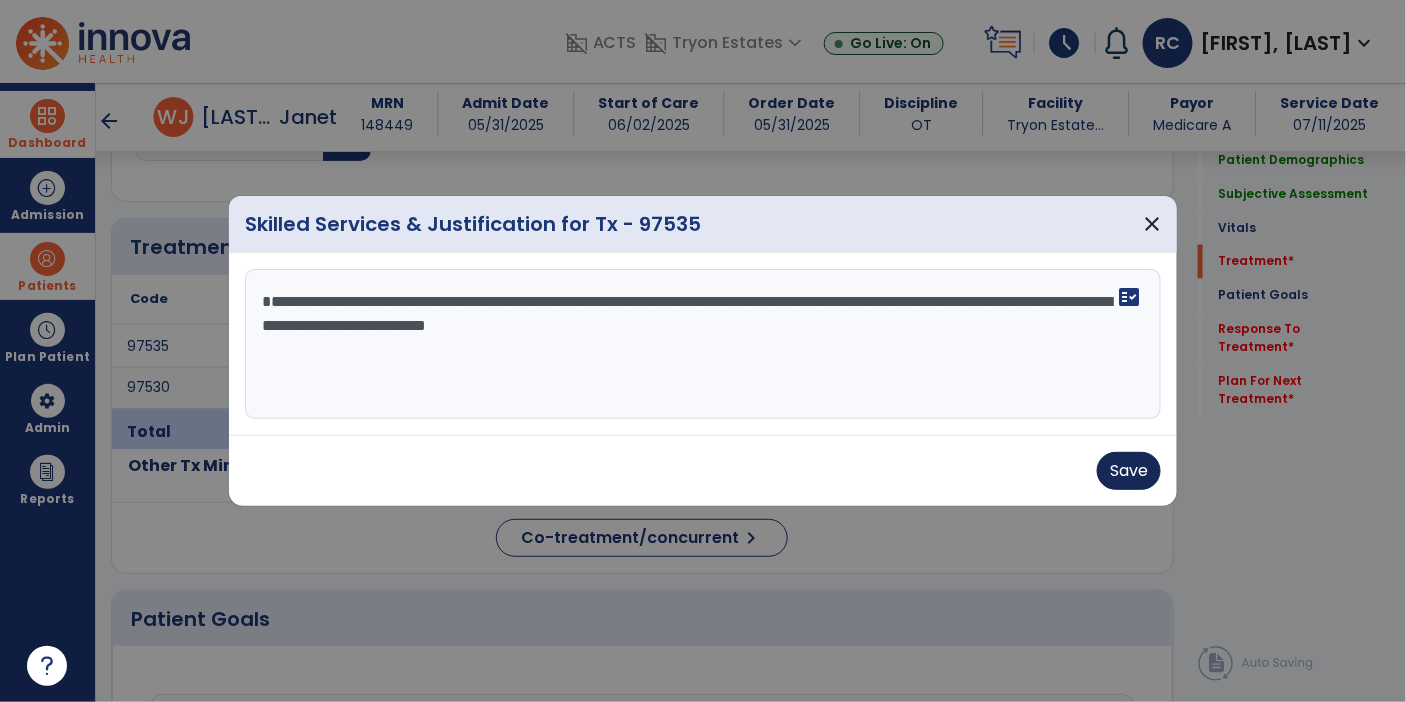 type on "**********" 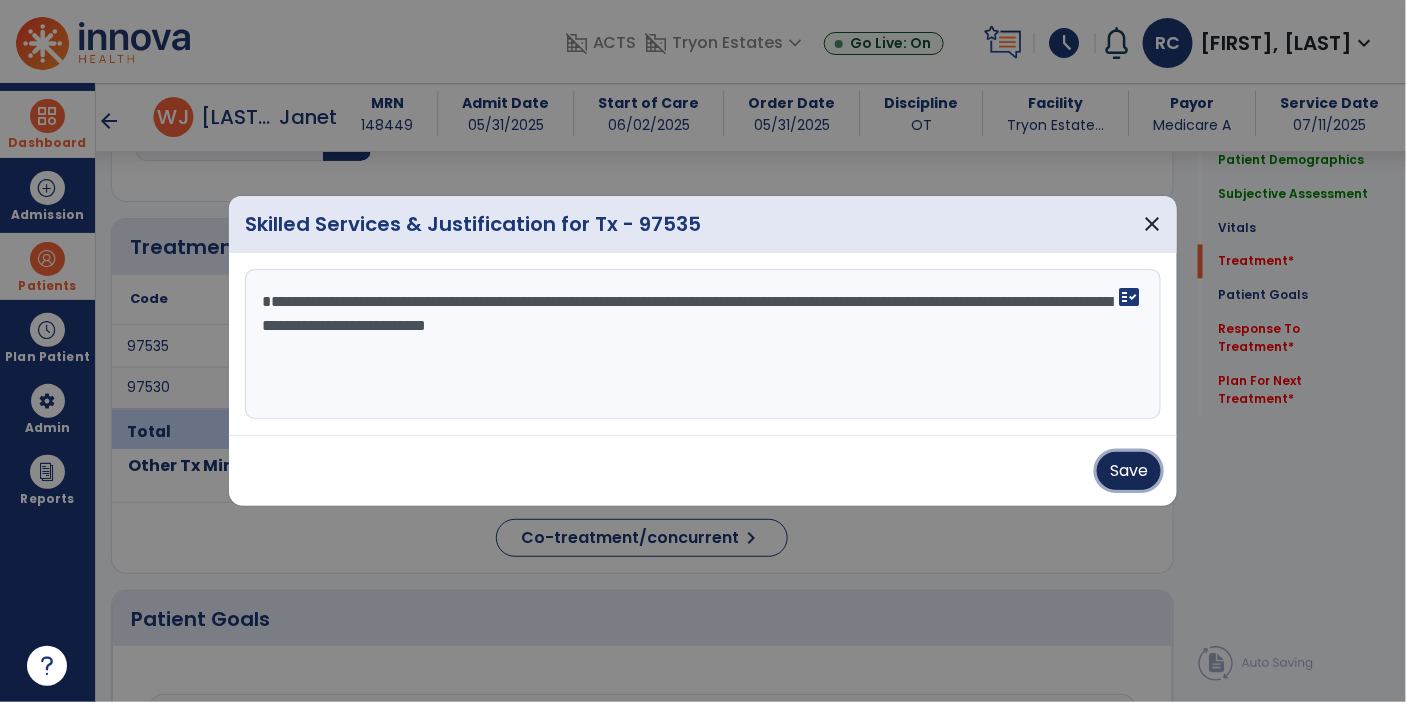 click on "Save" at bounding box center [1129, 471] 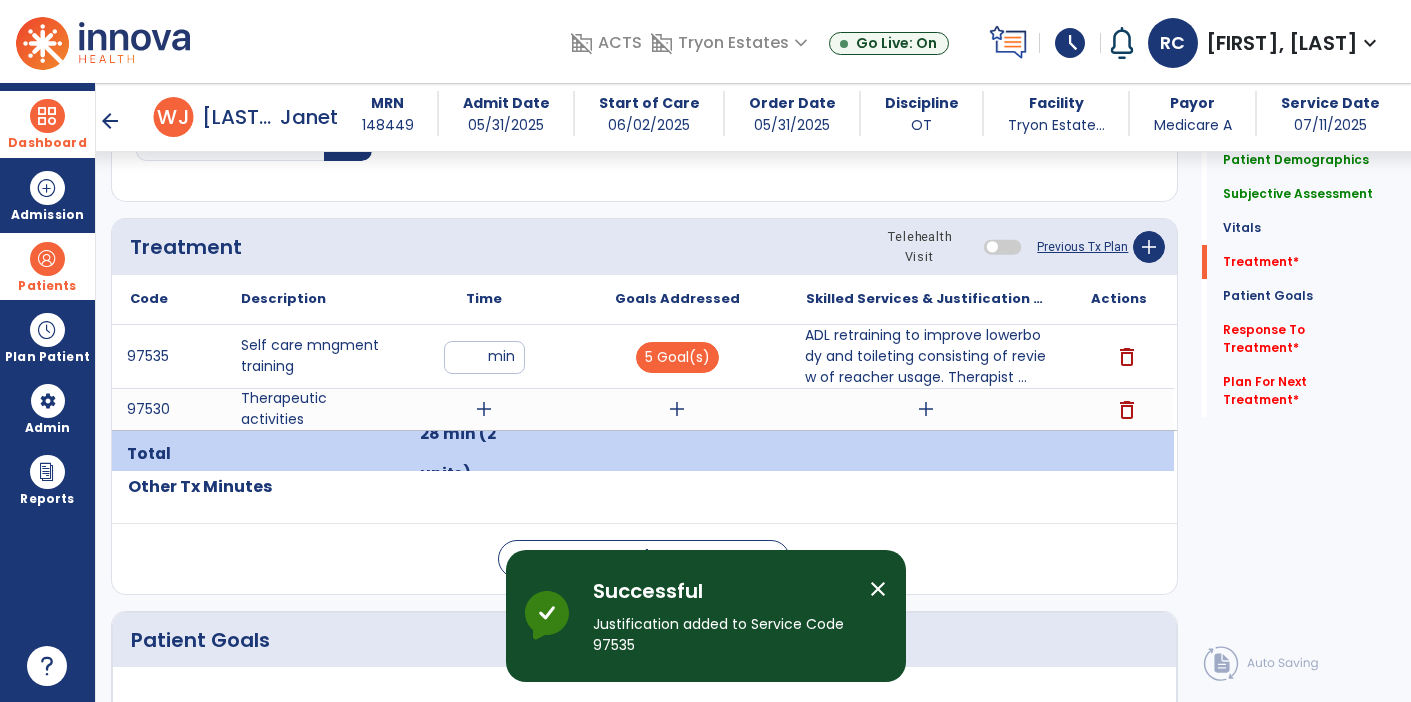 click on "add" at bounding box center [484, 409] 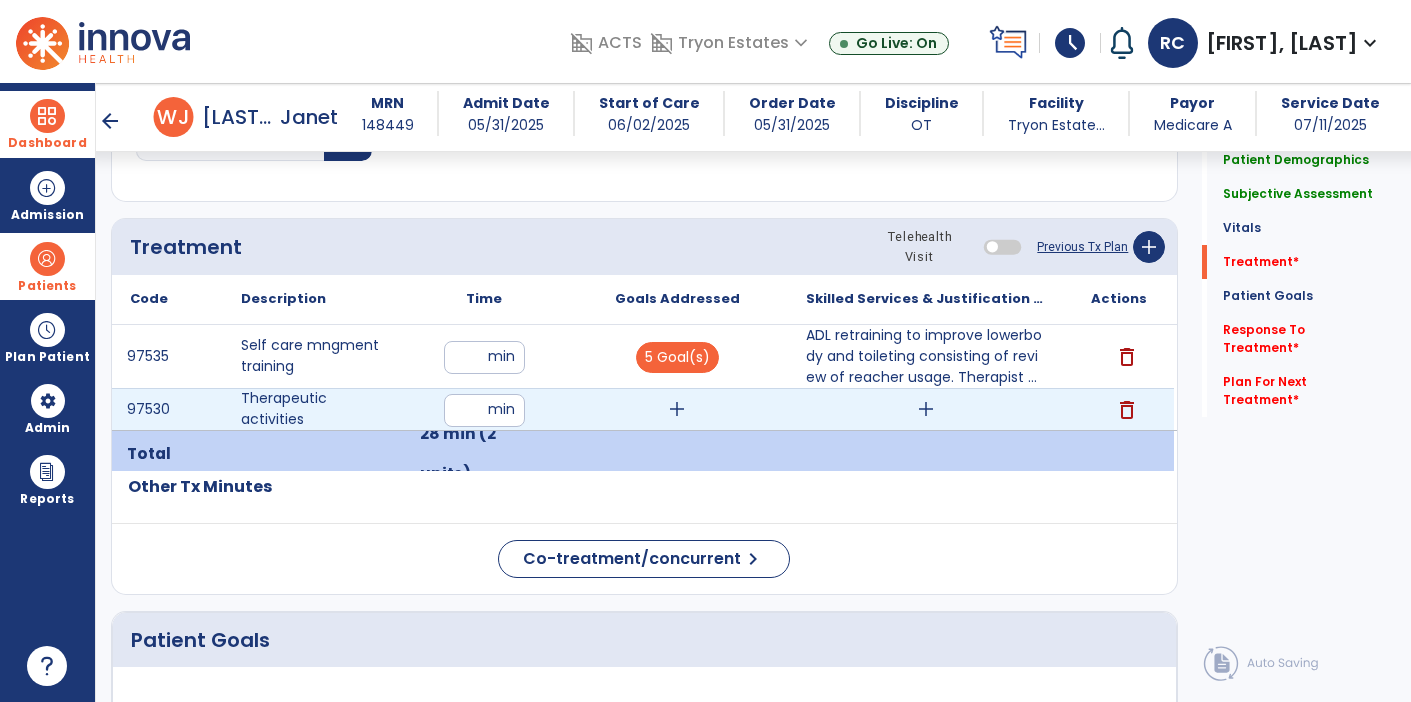 type on "**" 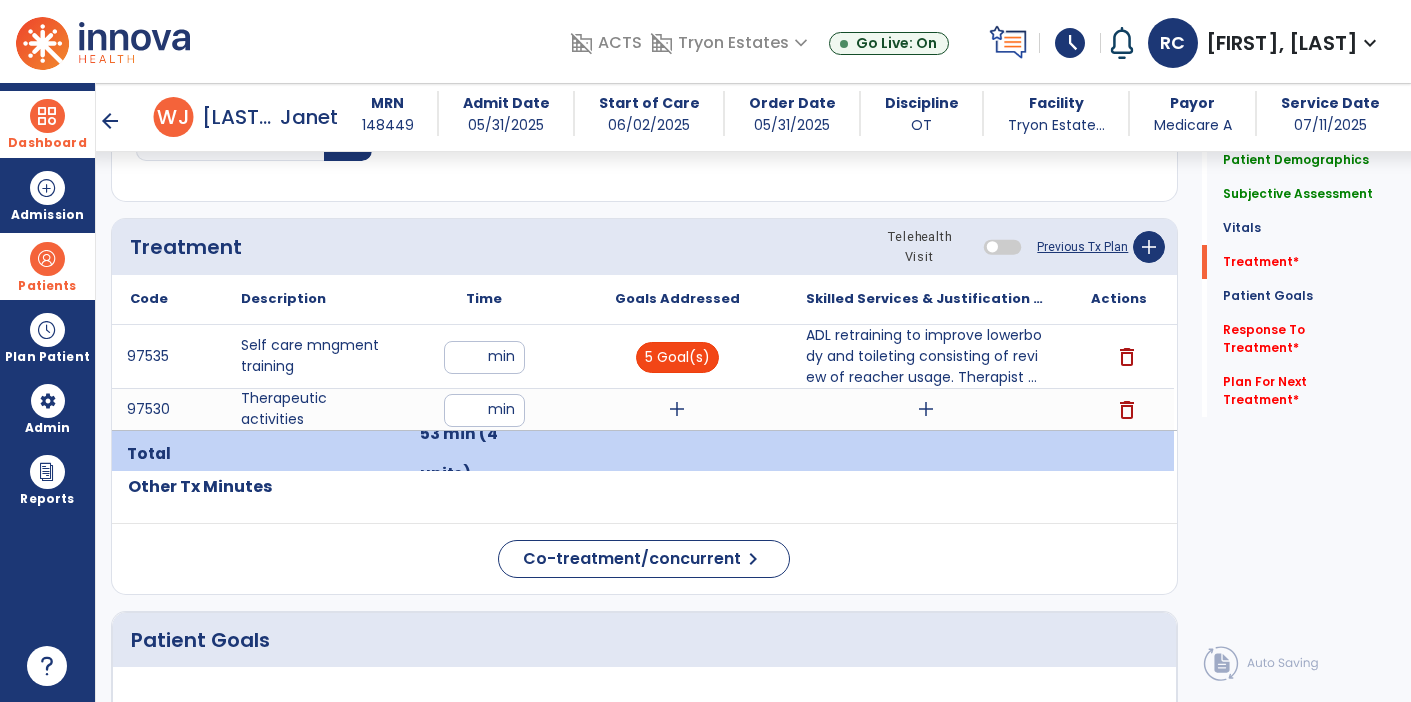 click on "5 Goal(s)" at bounding box center (677, 357) 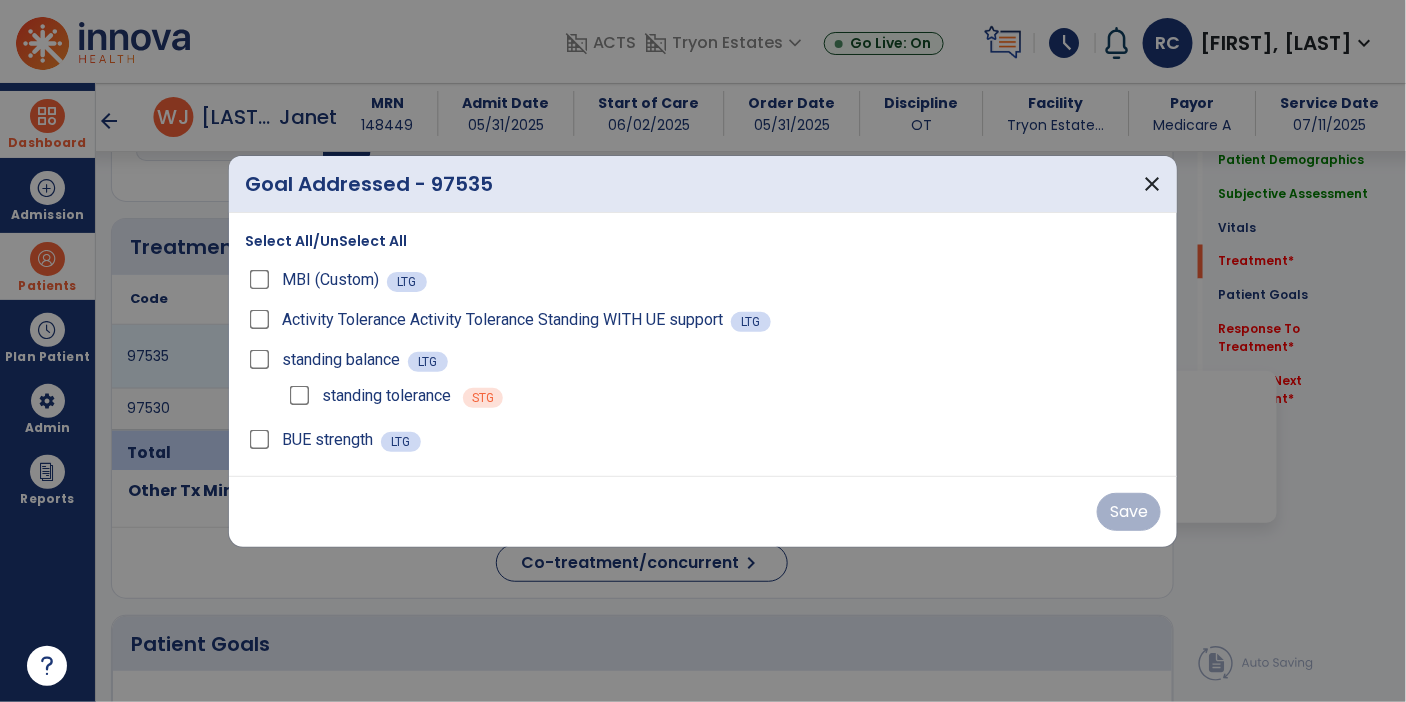 scroll, scrollTop: 1031, scrollLeft: 0, axis: vertical 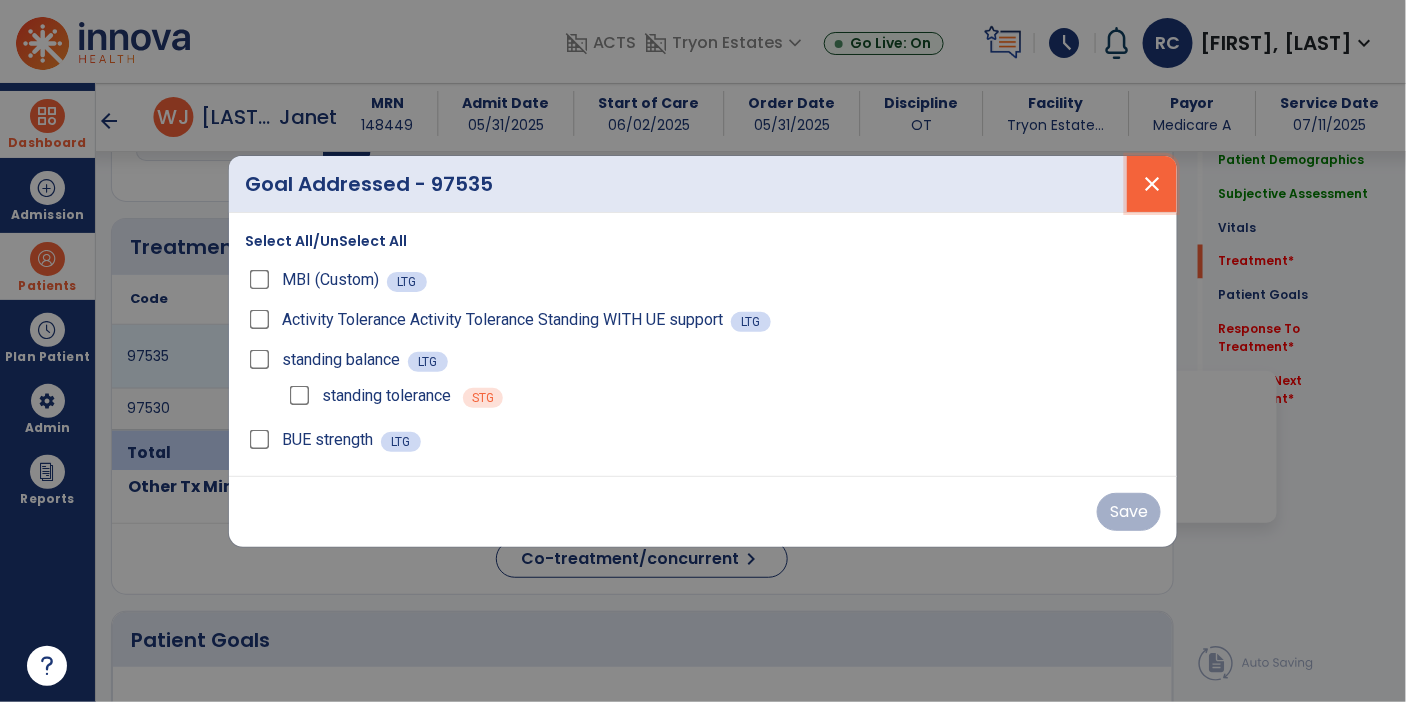 click on "close" at bounding box center [1152, 184] 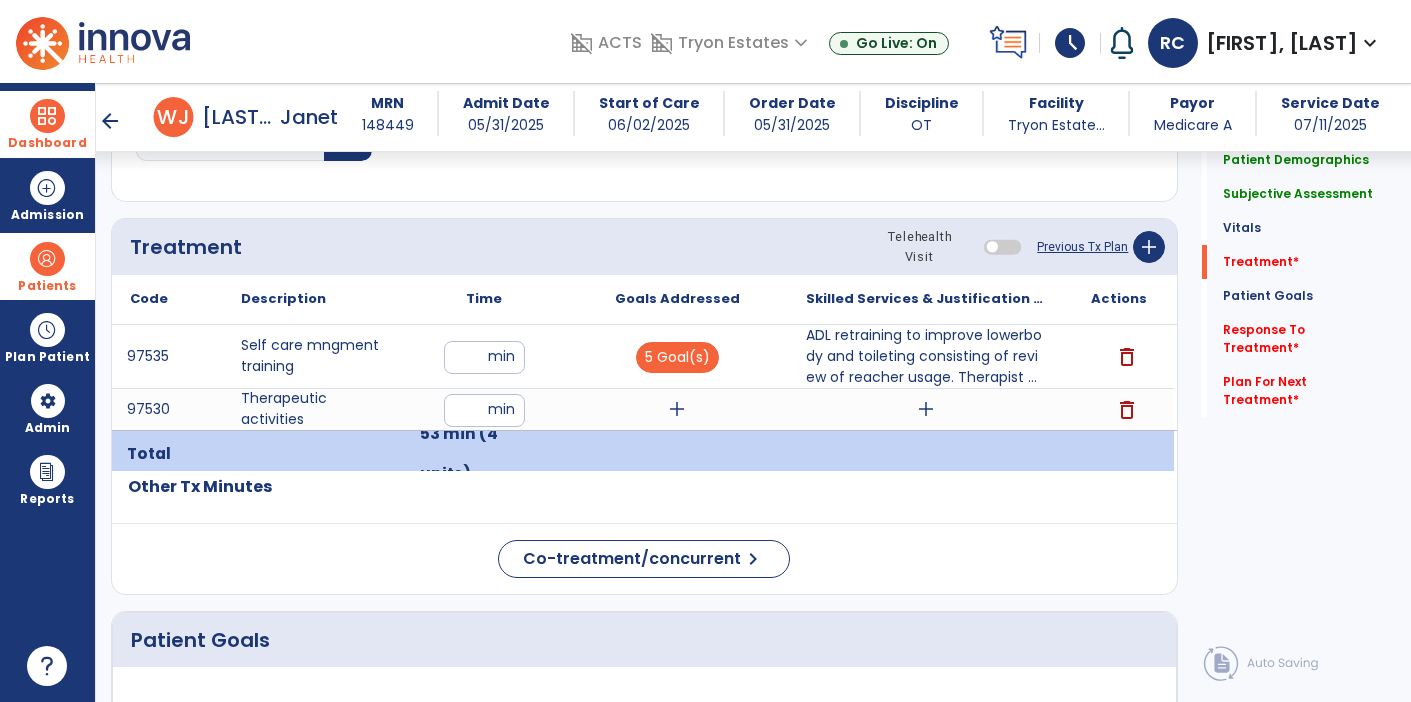 click on "add" at bounding box center (677, 409) 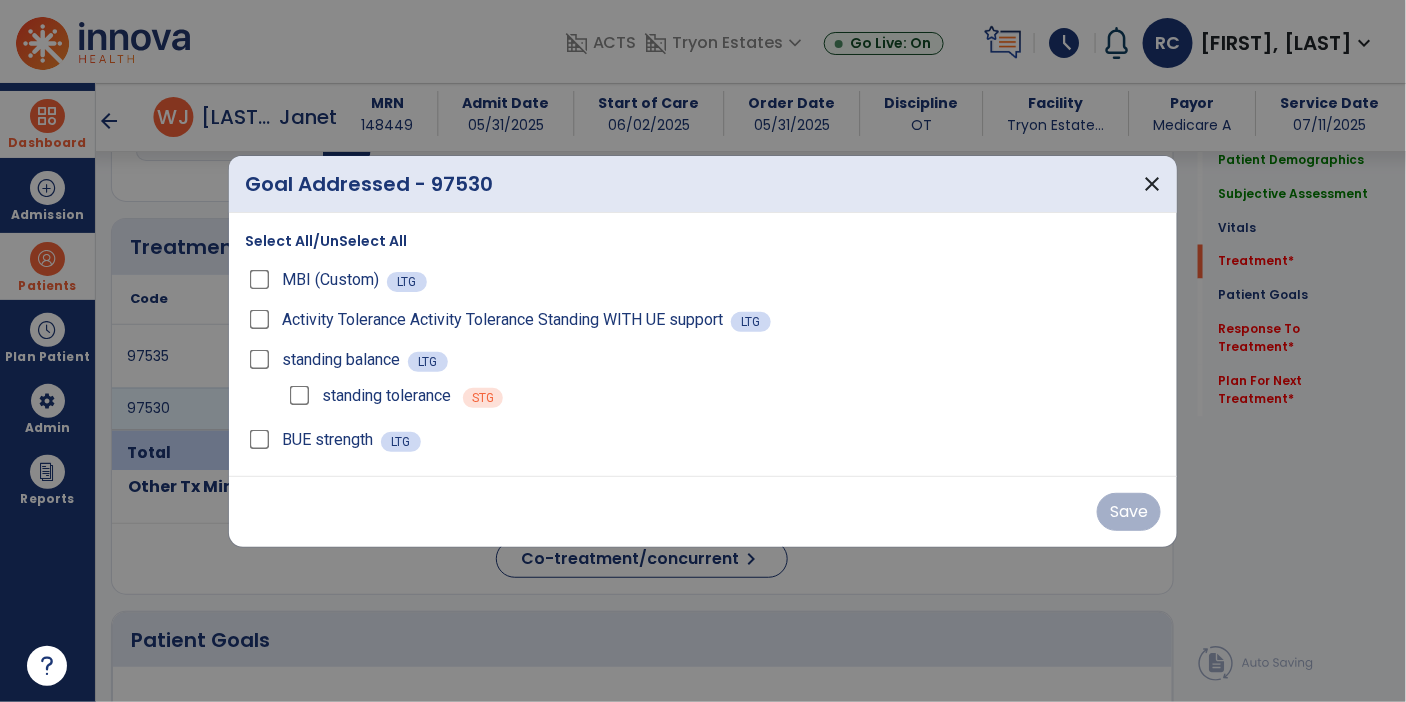 scroll, scrollTop: 1031, scrollLeft: 0, axis: vertical 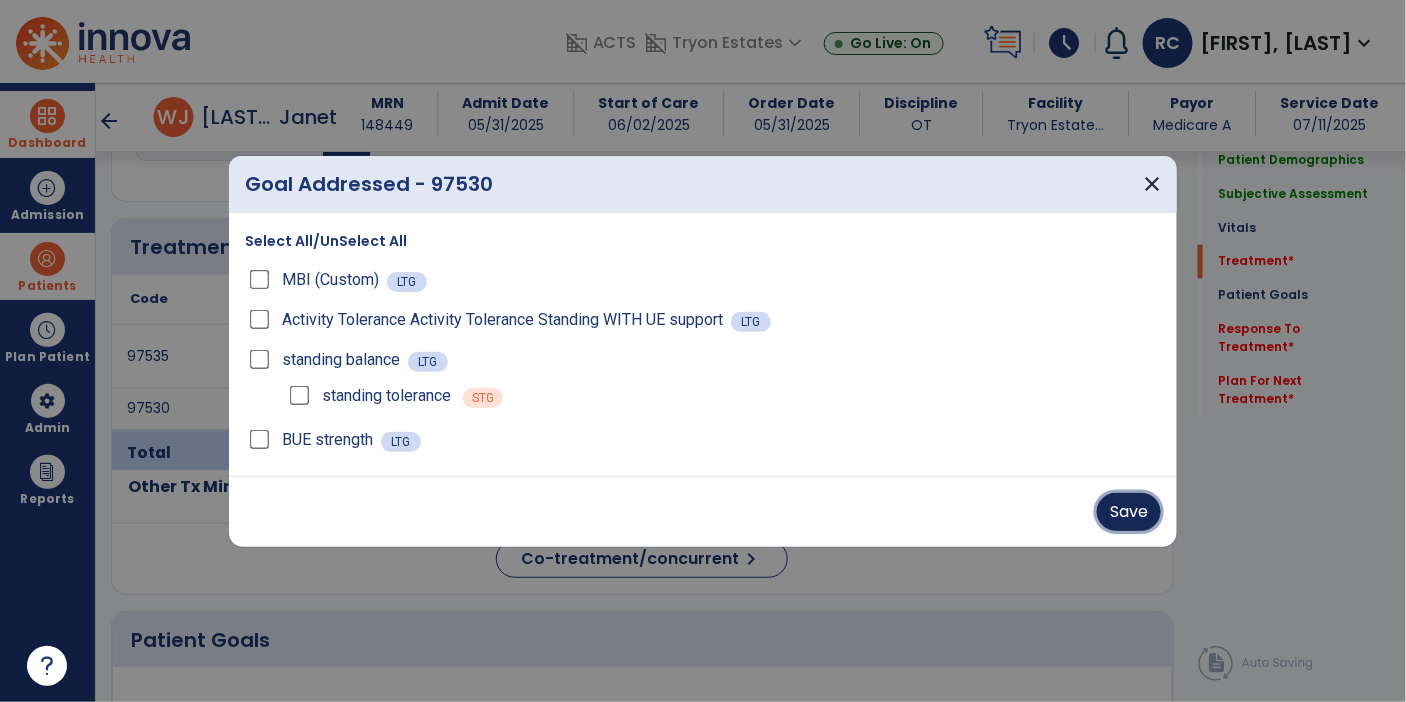 click on "Save" at bounding box center [1129, 512] 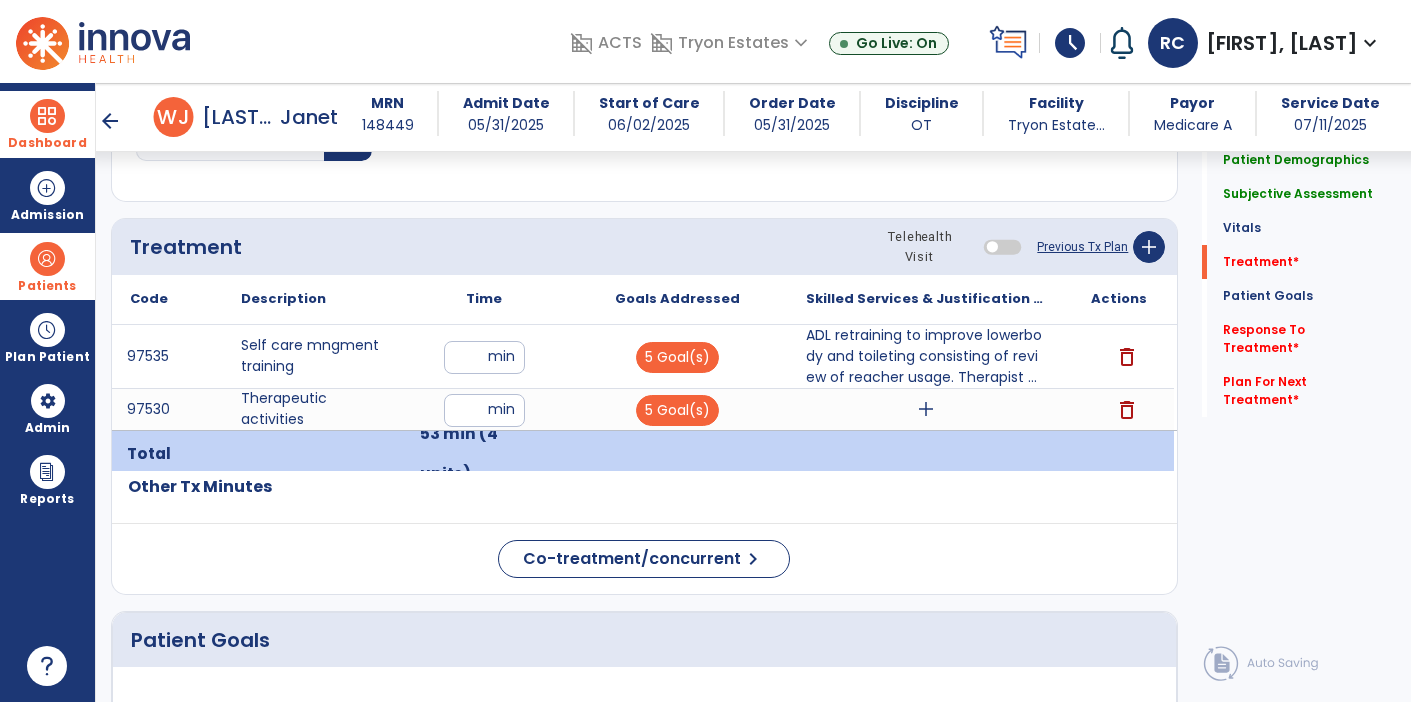 click on "add" at bounding box center (926, 409) 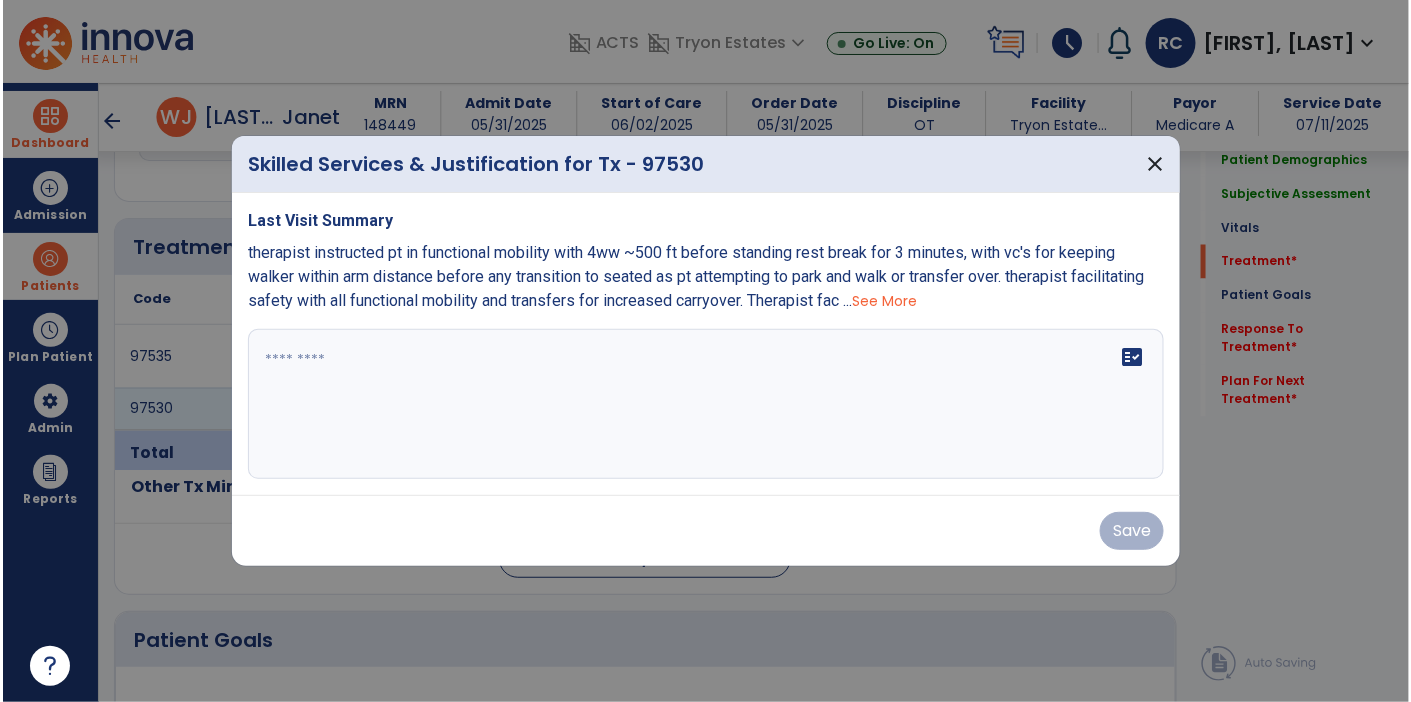 scroll, scrollTop: 1031, scrollLeft: 0, axis: vertical 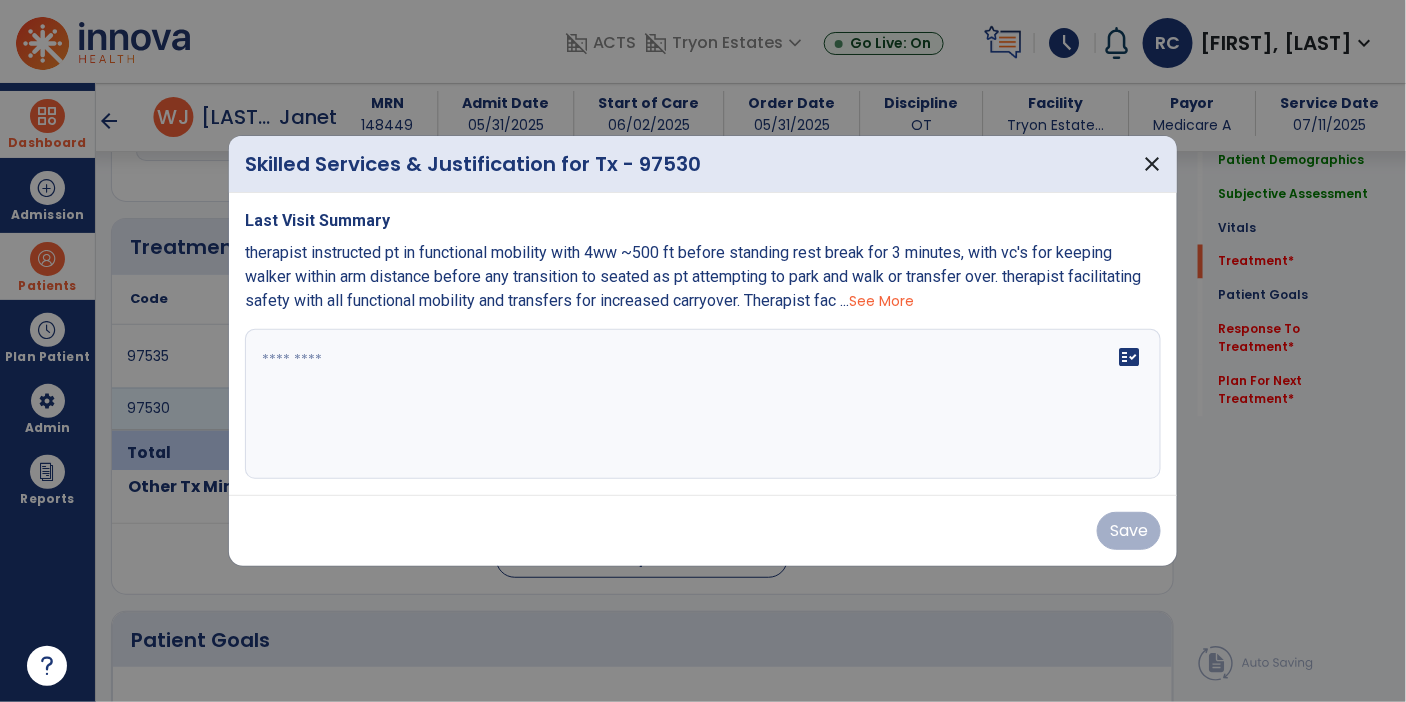click on "See More" at bounding box center (881, 301) 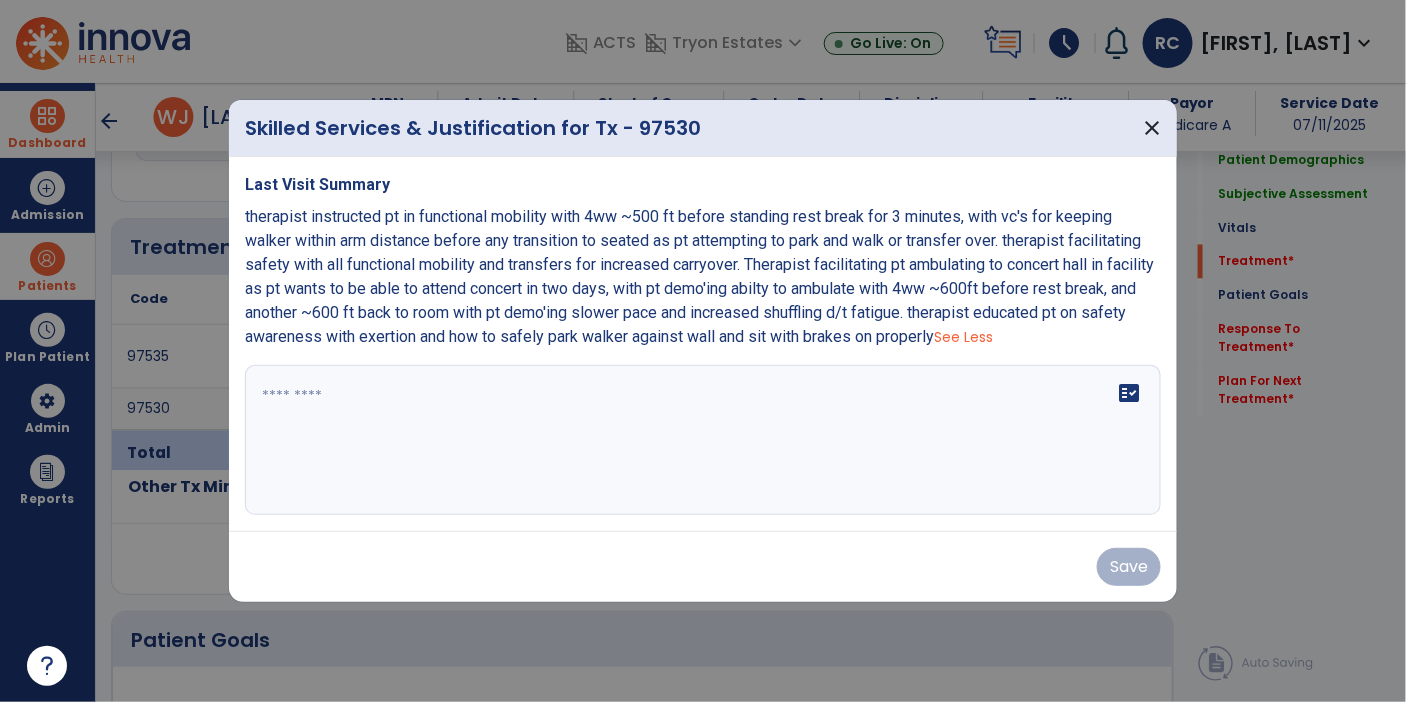 click at bounding box center (703, 440) 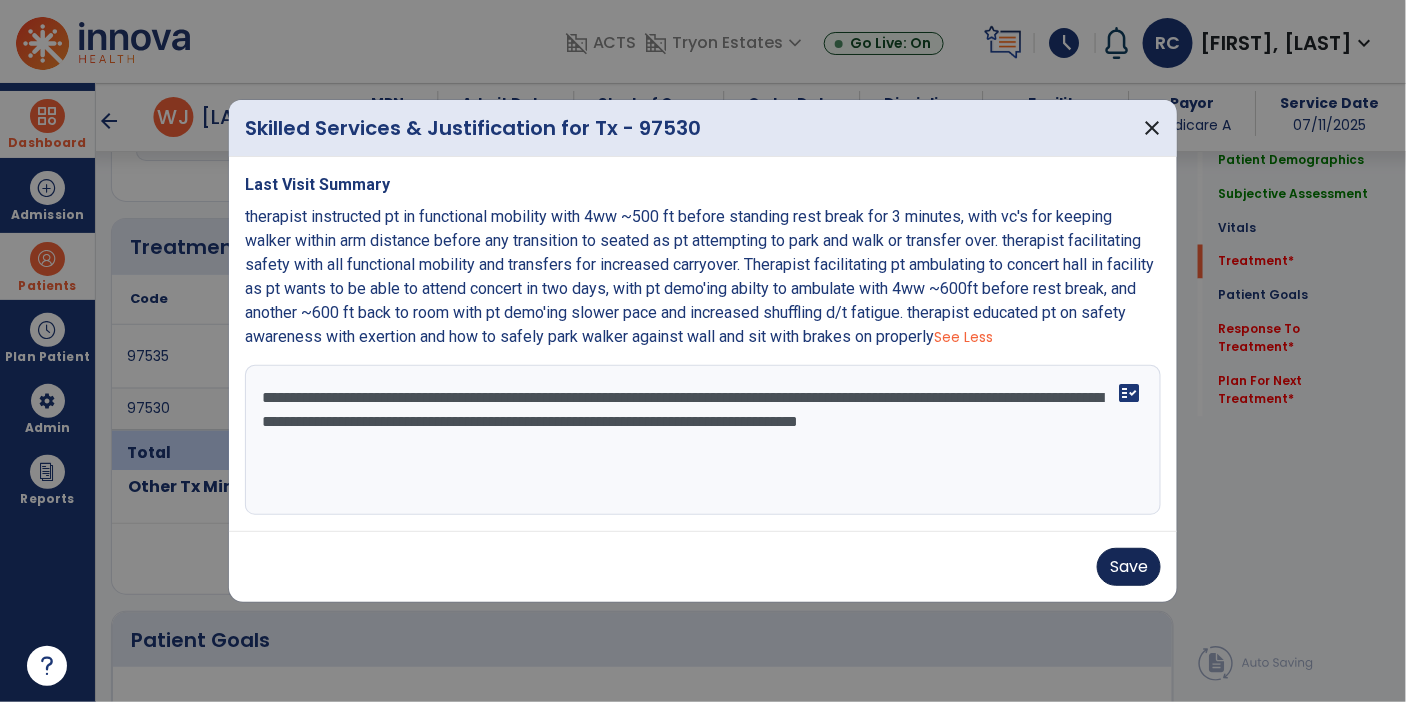 type on "**********" 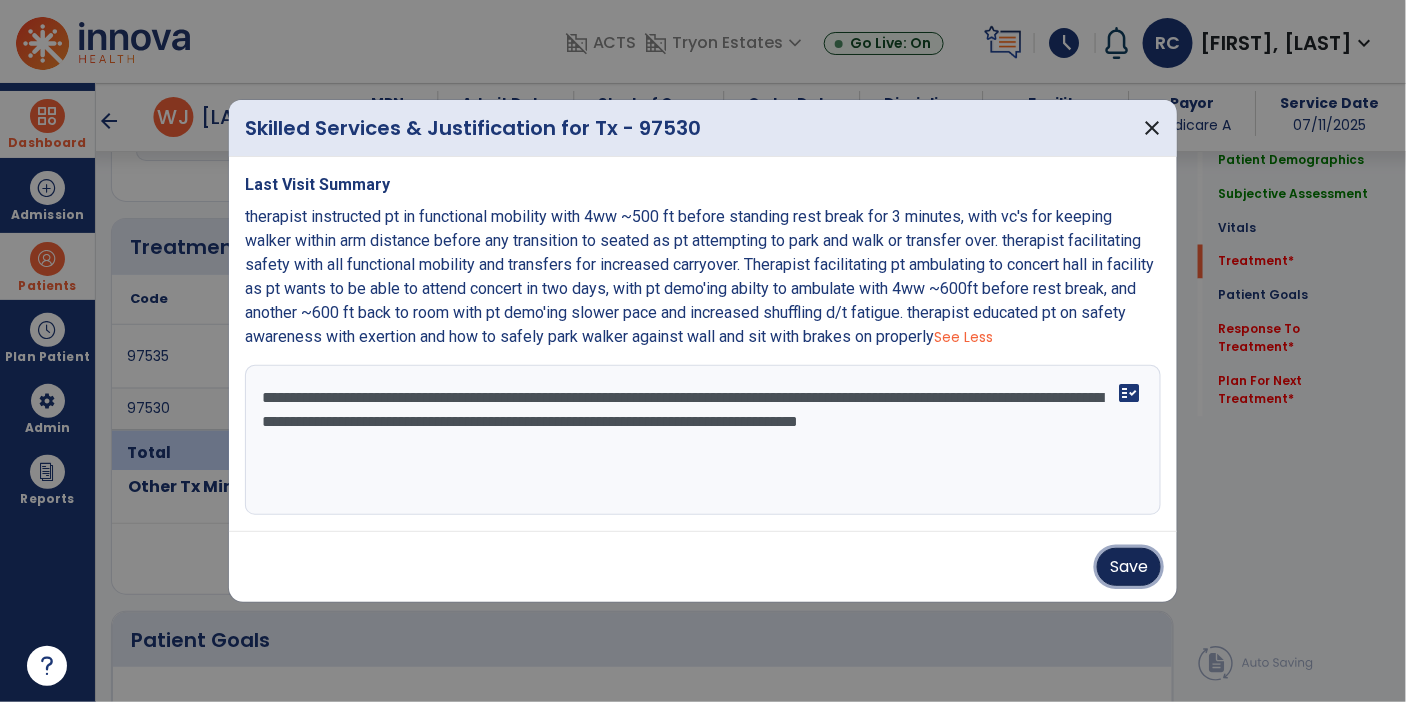 click on "Save" at bounding box center (1129, 567) 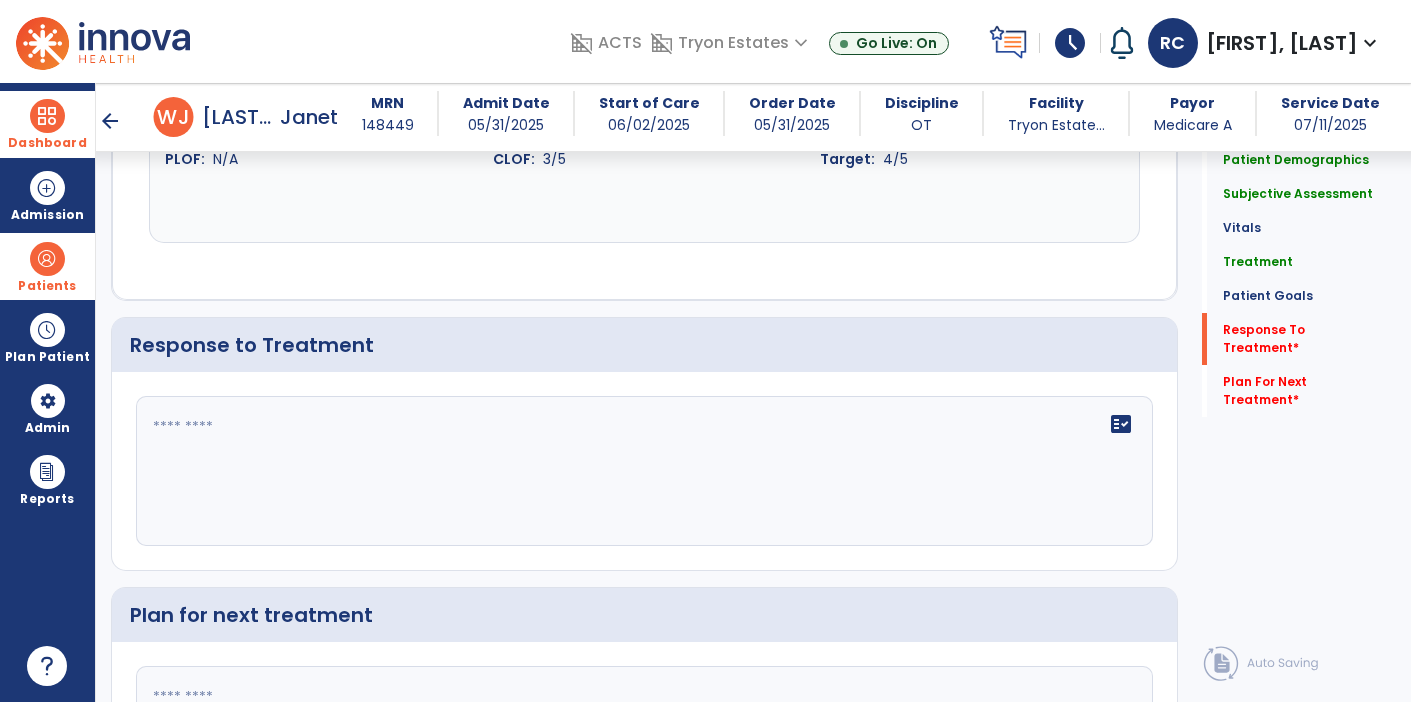 scroll, scrollTop: 2506, scrollLeft: 0, axis: vertical 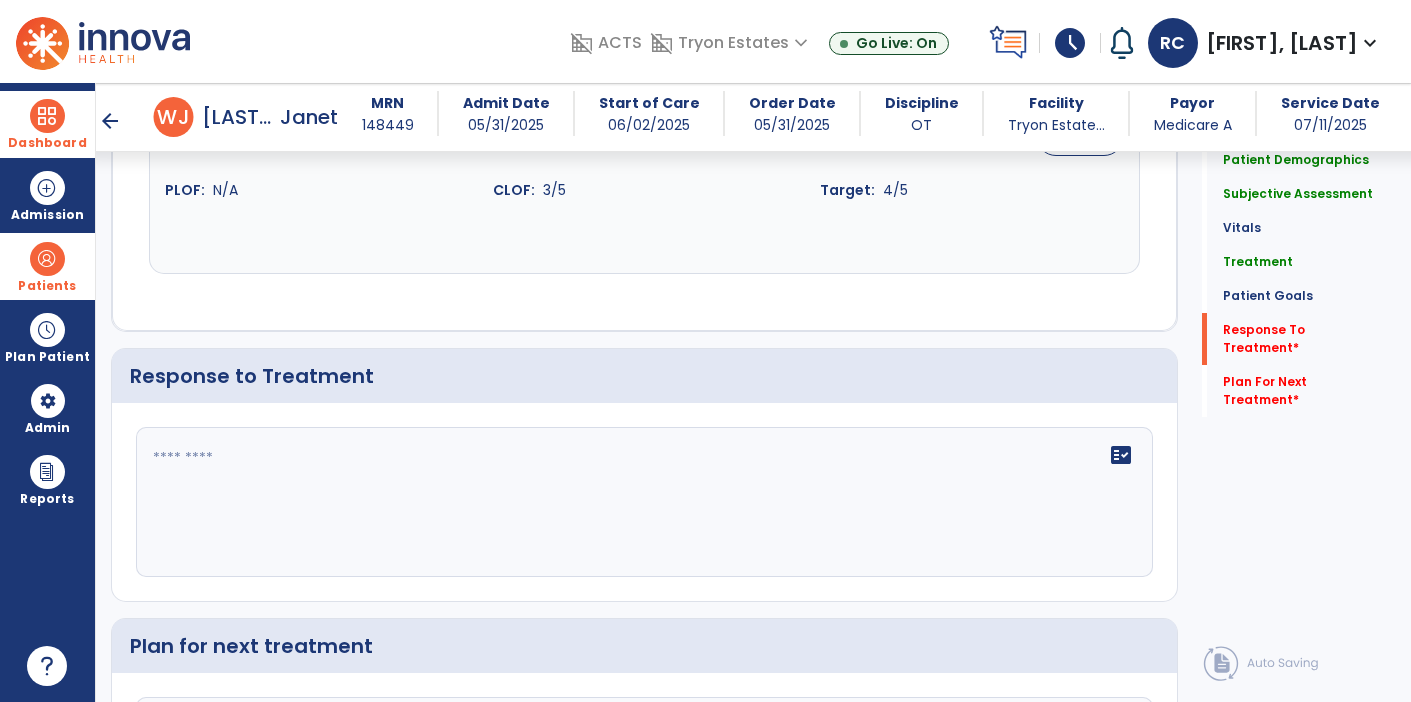 click 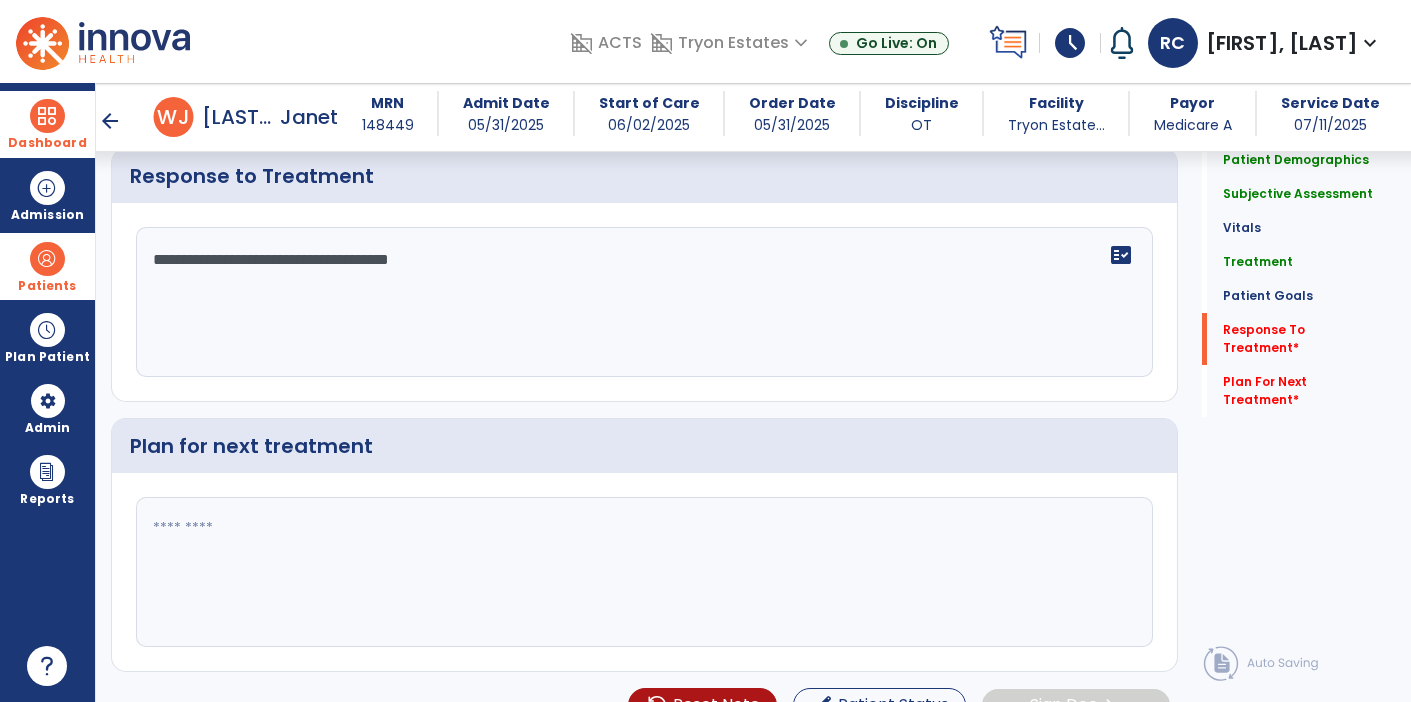 type on "**********" 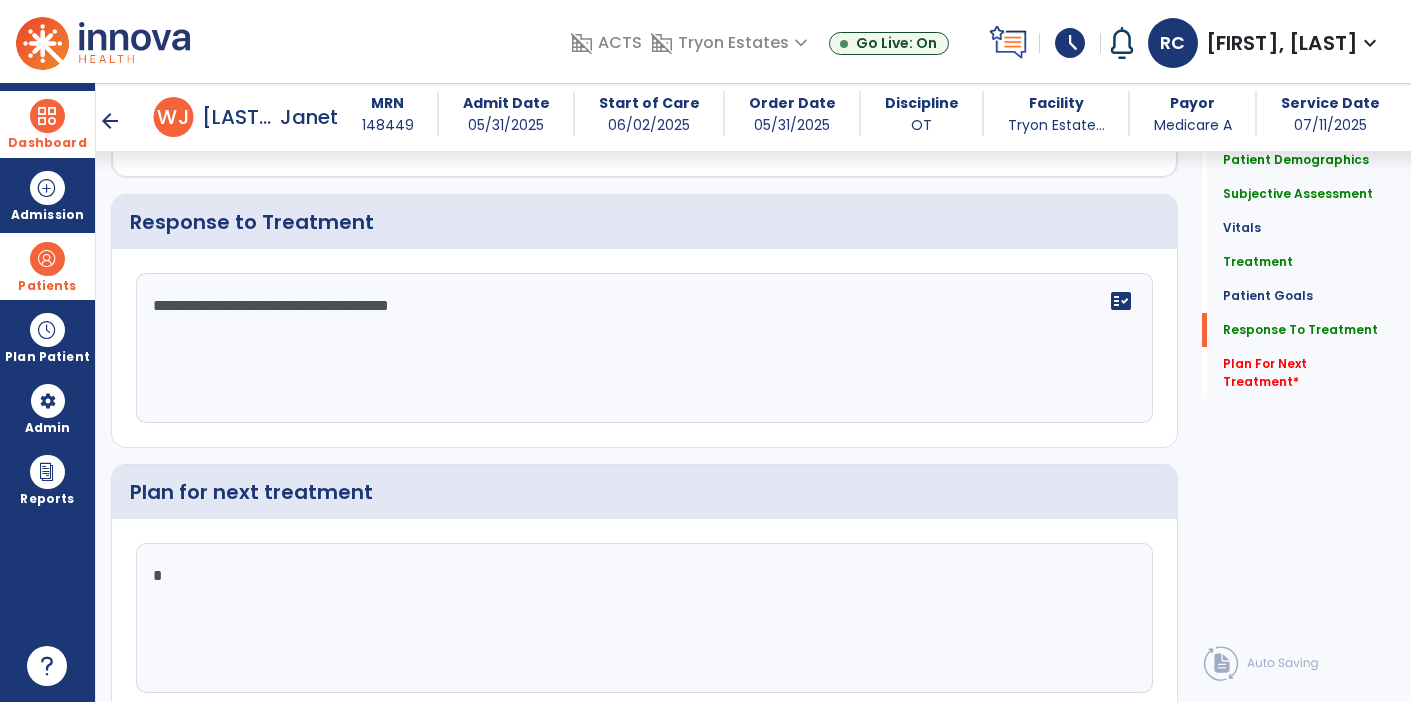 scroll, scrollTop: 2706, scrollLeft: 0, axis: vertical 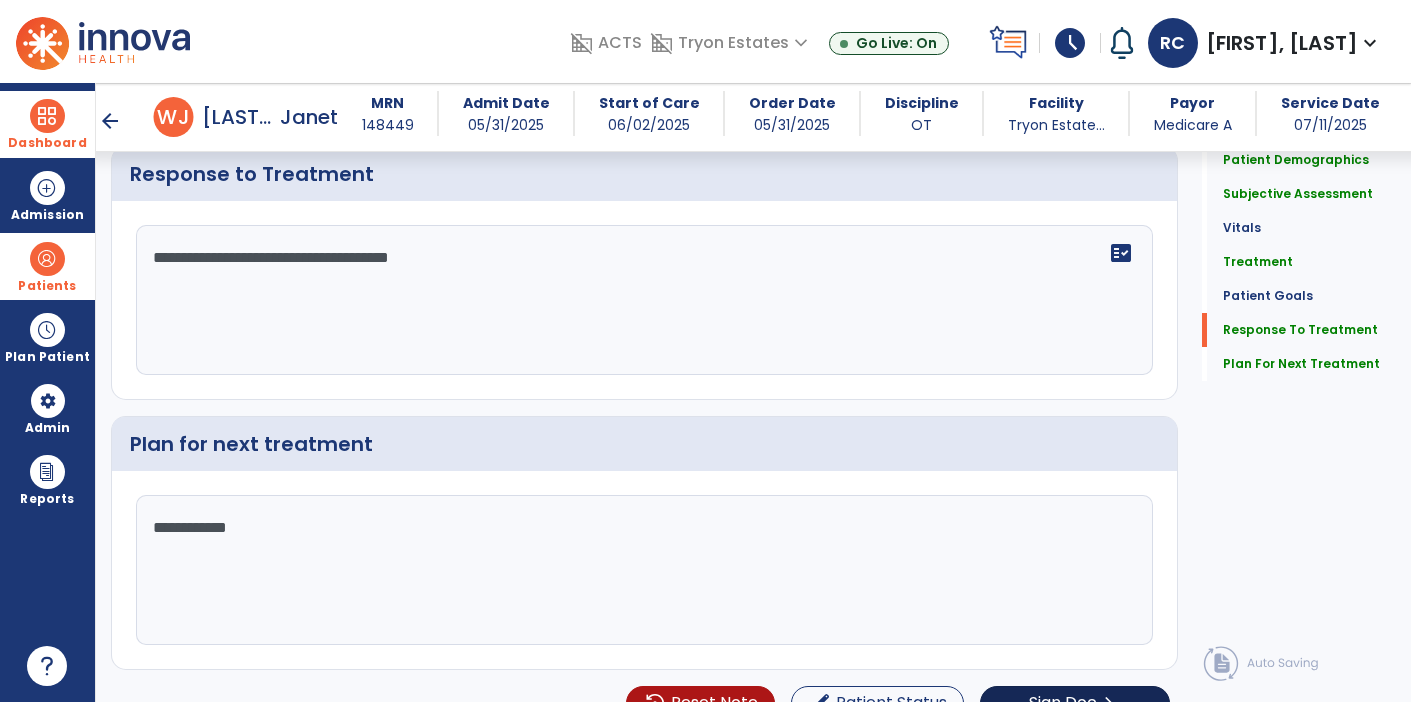type on "**********" 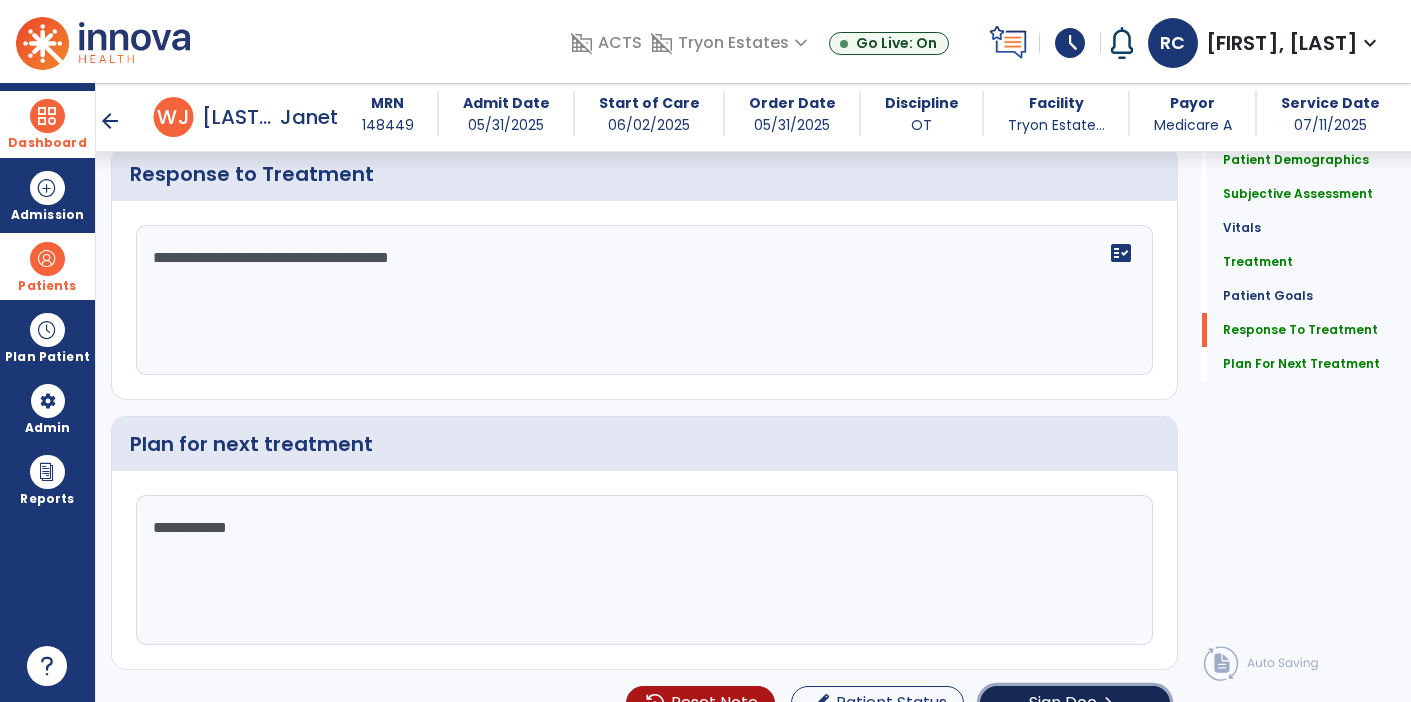click on "chevron_right" 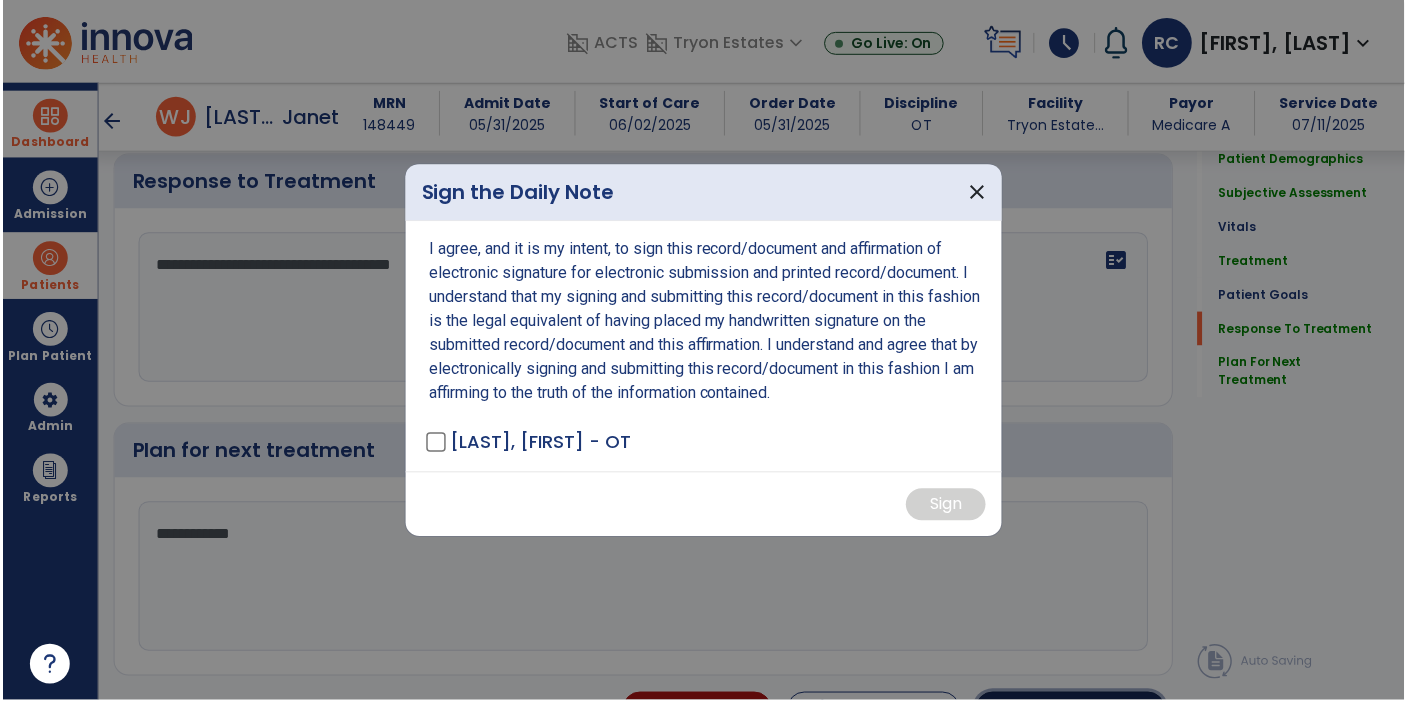 scroll, scrollTop: 2708, scrollLeft: 0, axis: vertical 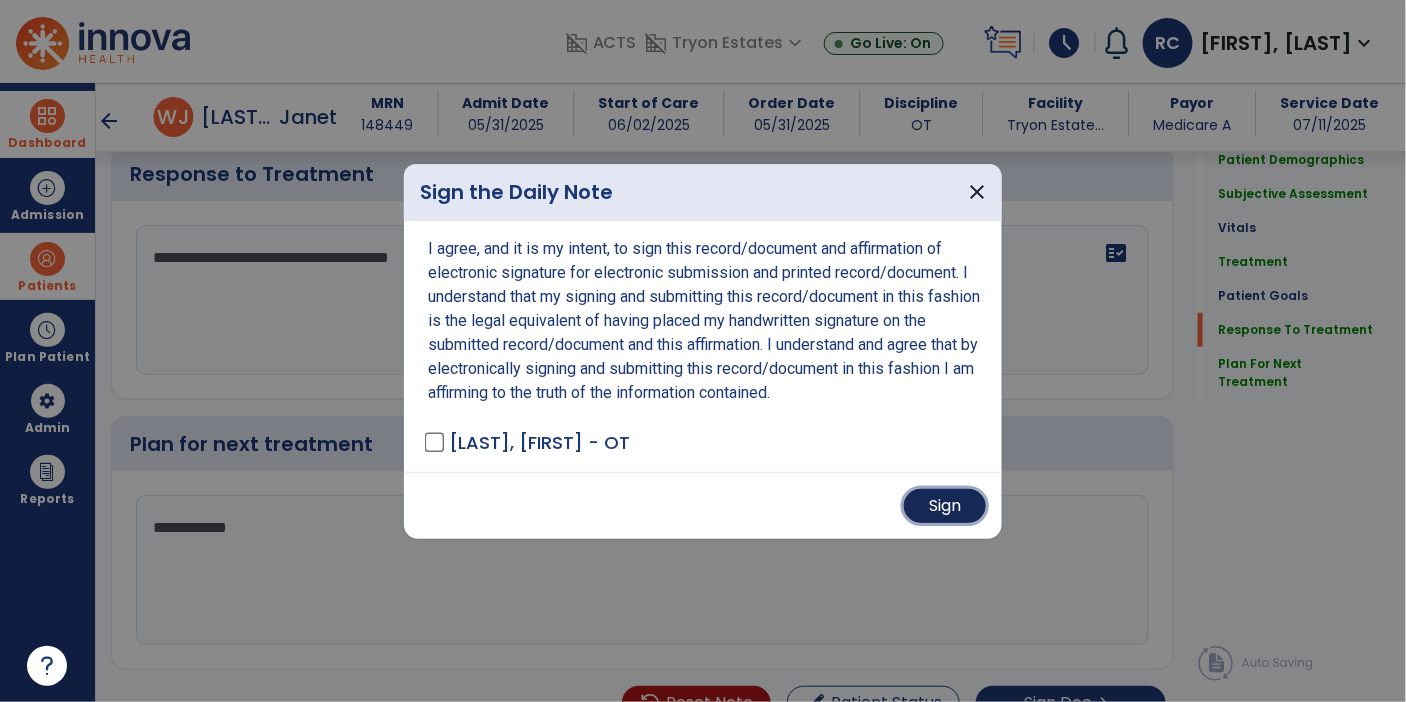 click on "Sign" at bounding box center (945, 506) 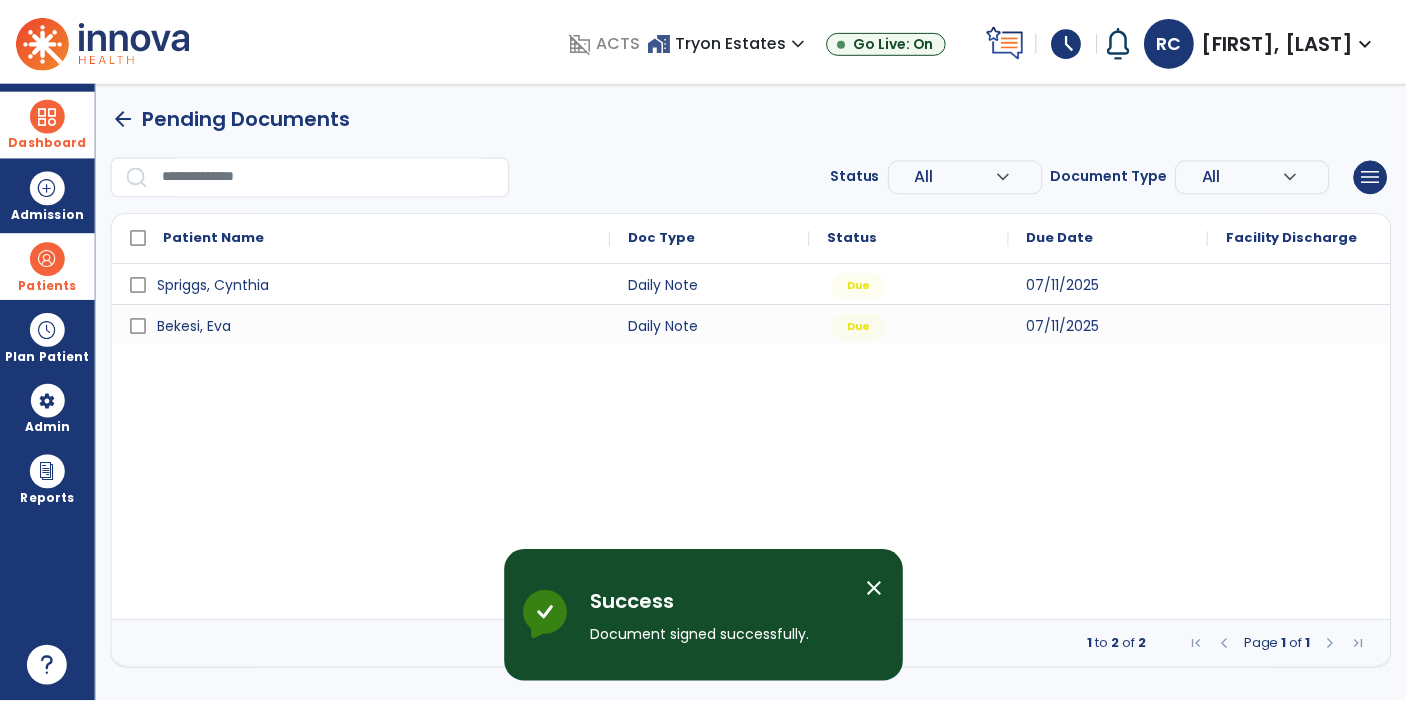 scroll, scrollTop: 0, scrollLeft: 0, axis: both 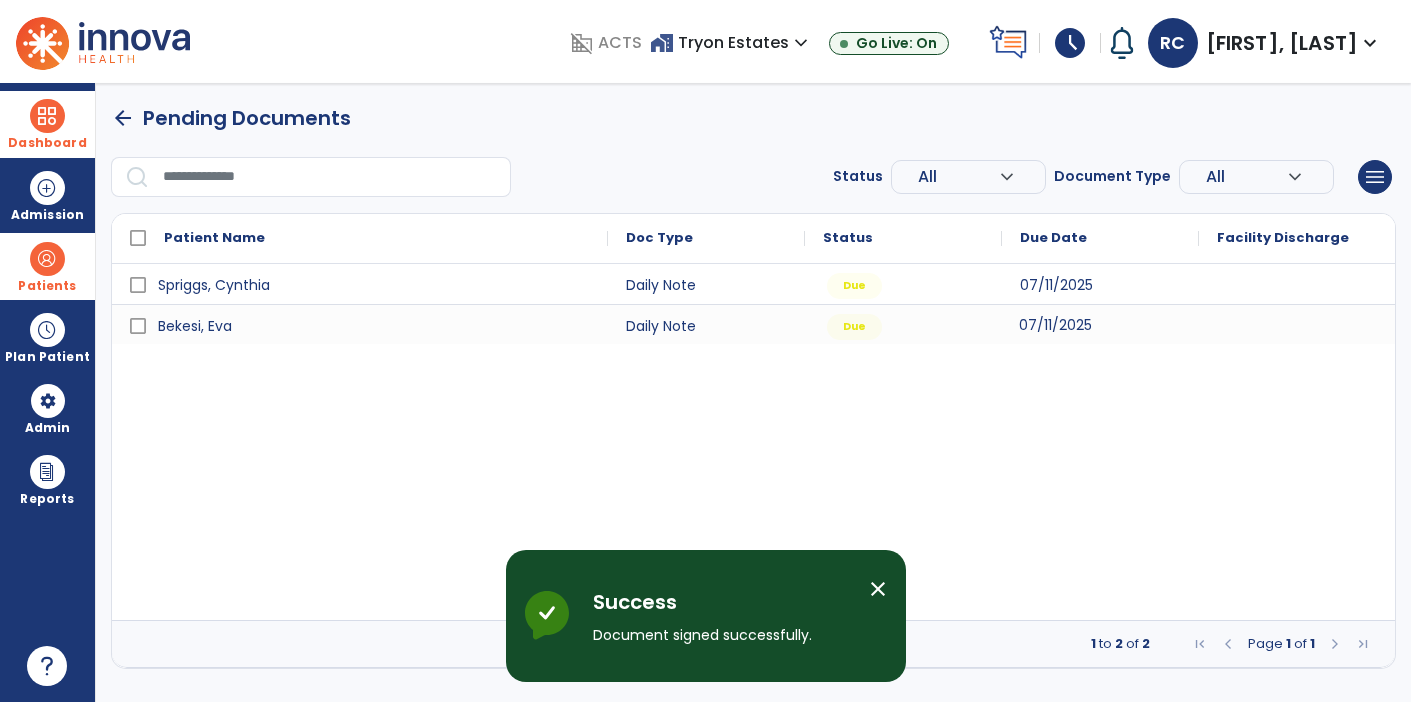 click on "07/11/2025" at bounding box center (1100, 324) 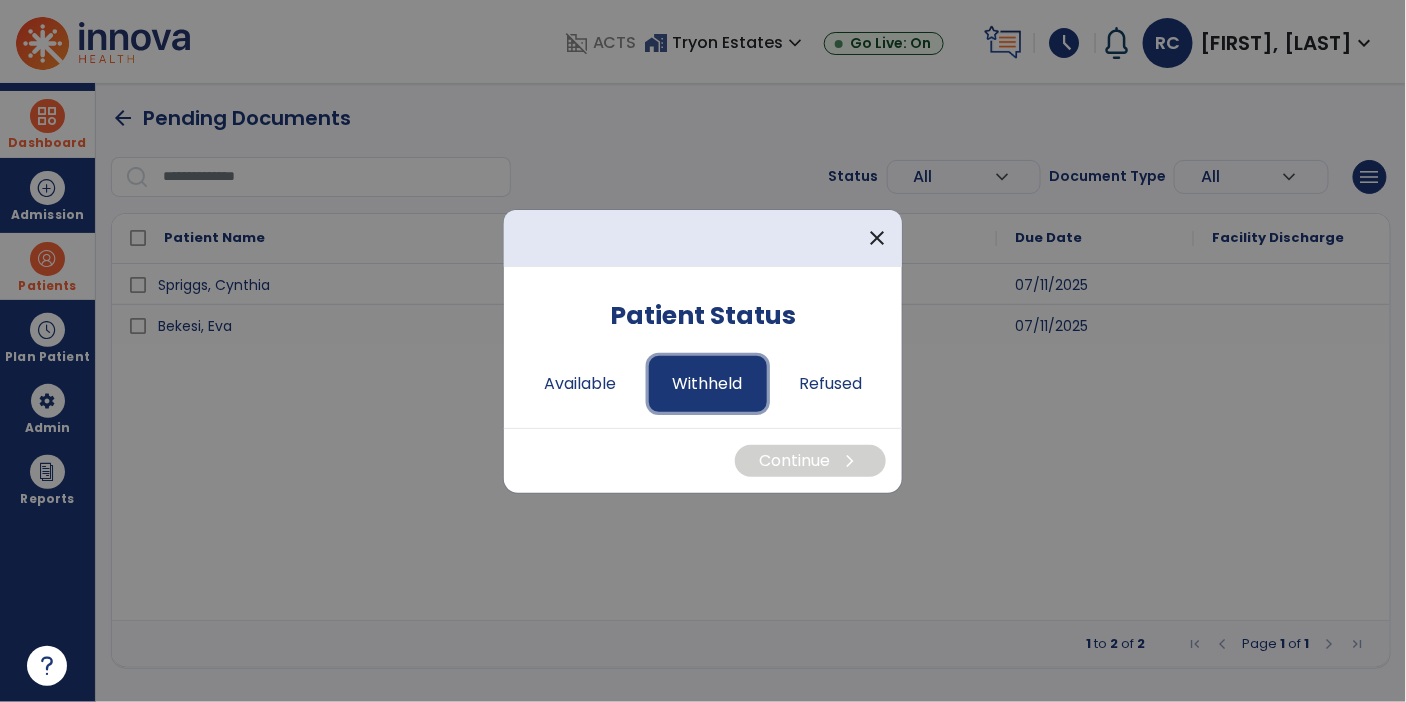click on "Withheld" at bounding box center [708, 384] 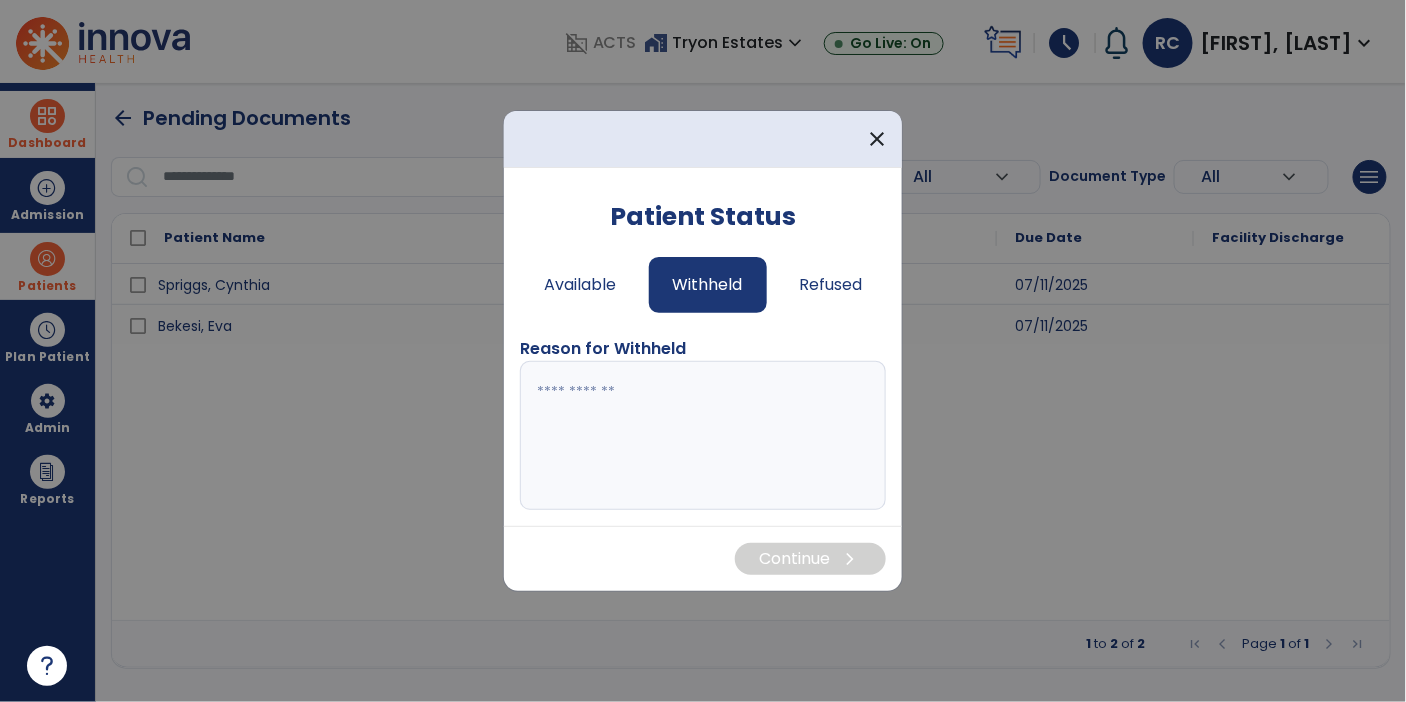 click at bounding box center [703, 436] 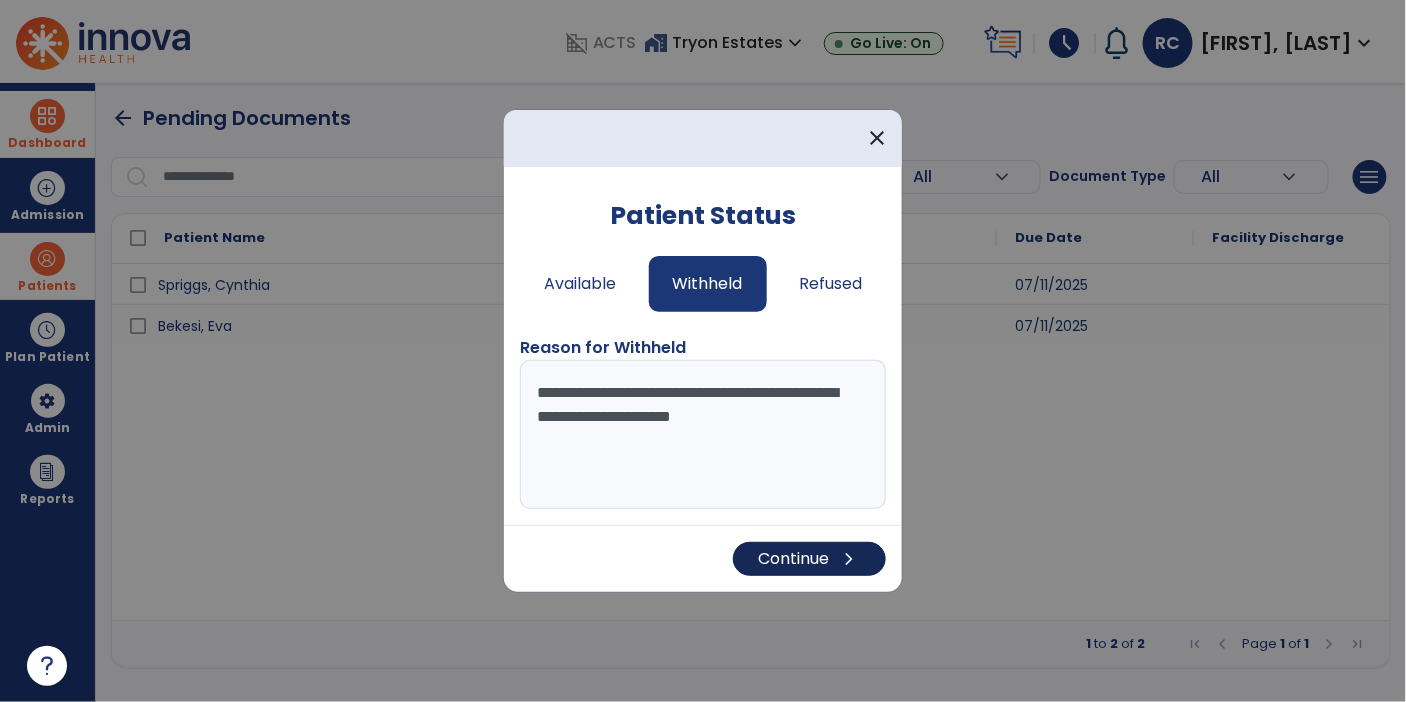 type on "**********" 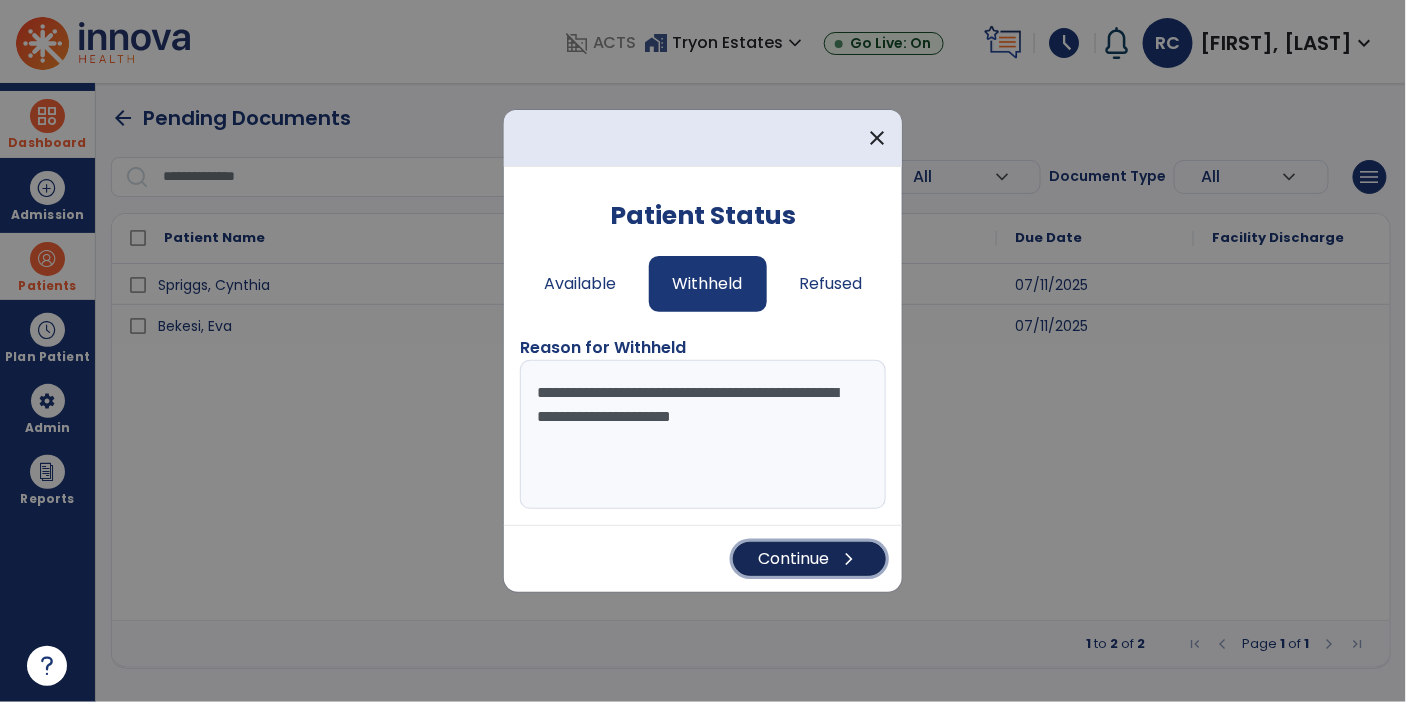 click on "Continue   chevron_right" at bounding box center [809, 559] 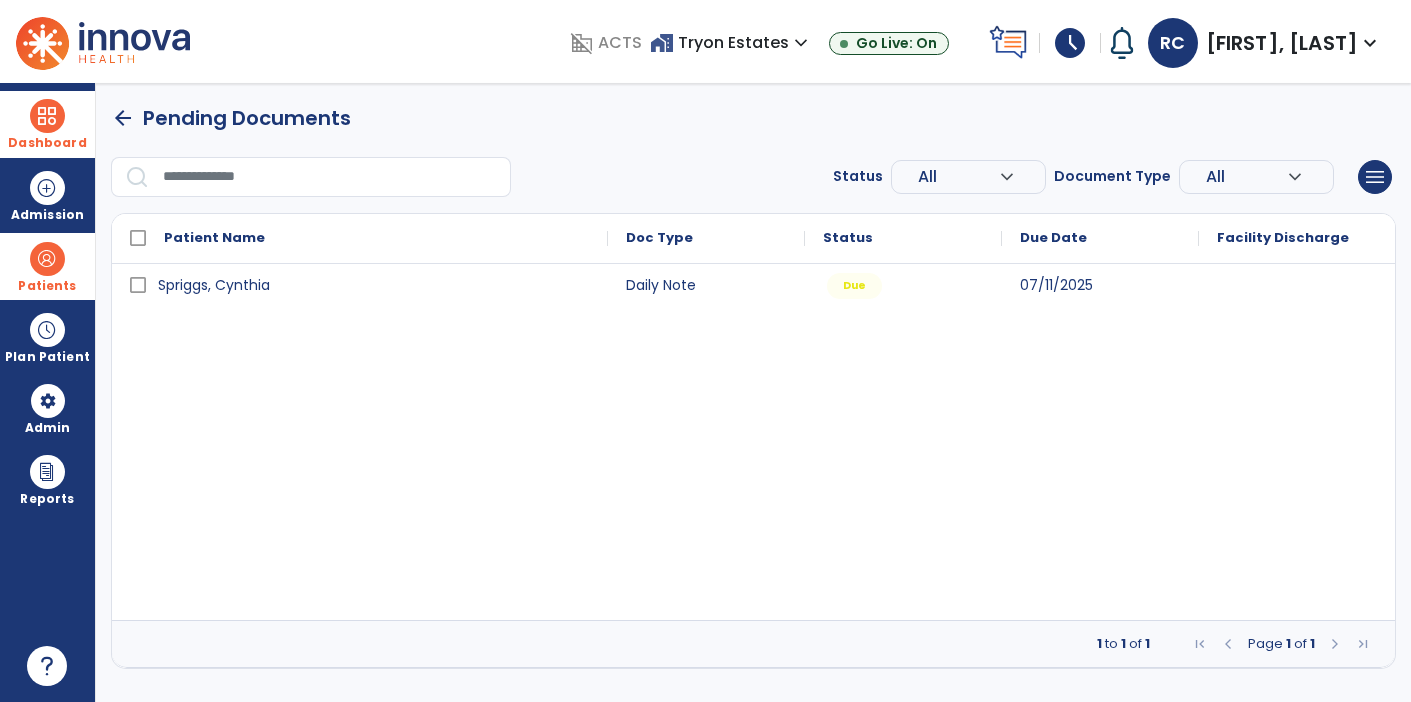 click on "schedule" at bounding box center (1070, 43) 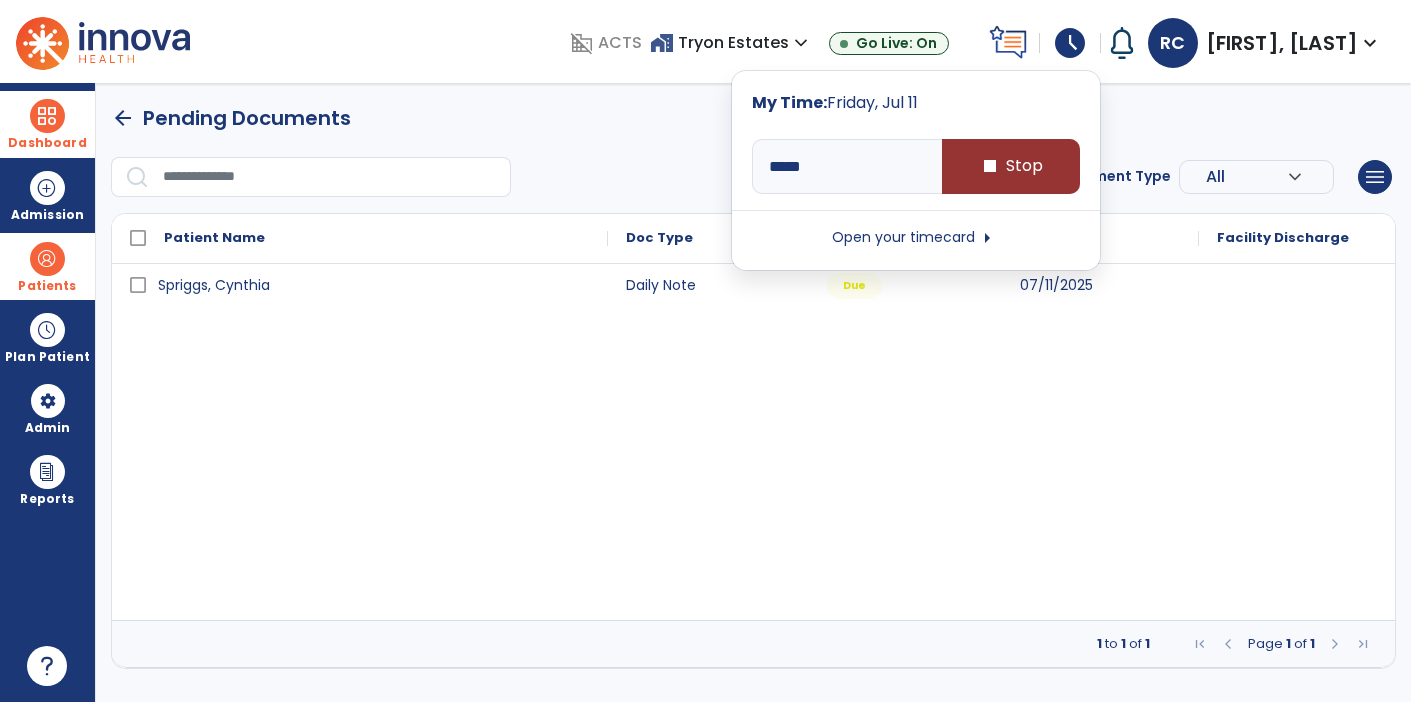 click on "stop  Stop" at bounding box center (1011, 166) 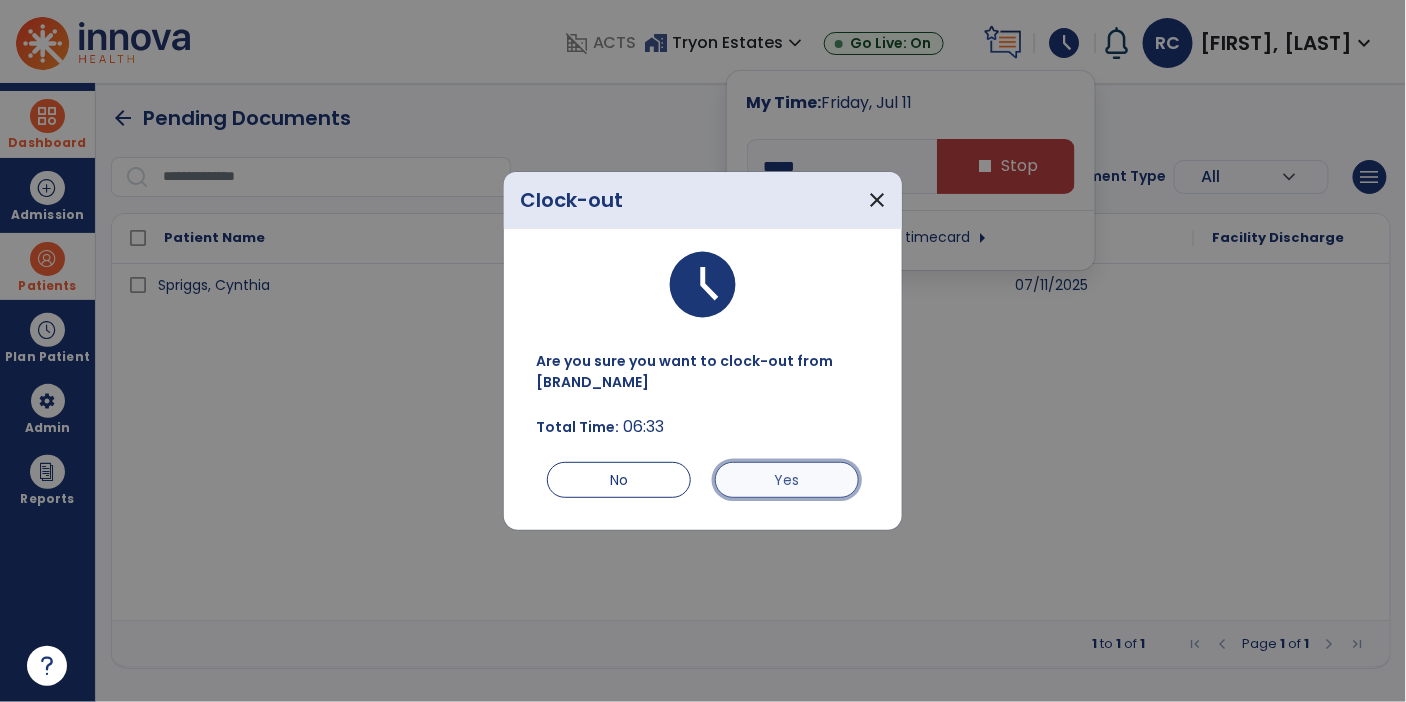 click on "Yes" at bounding box center (787, 480) 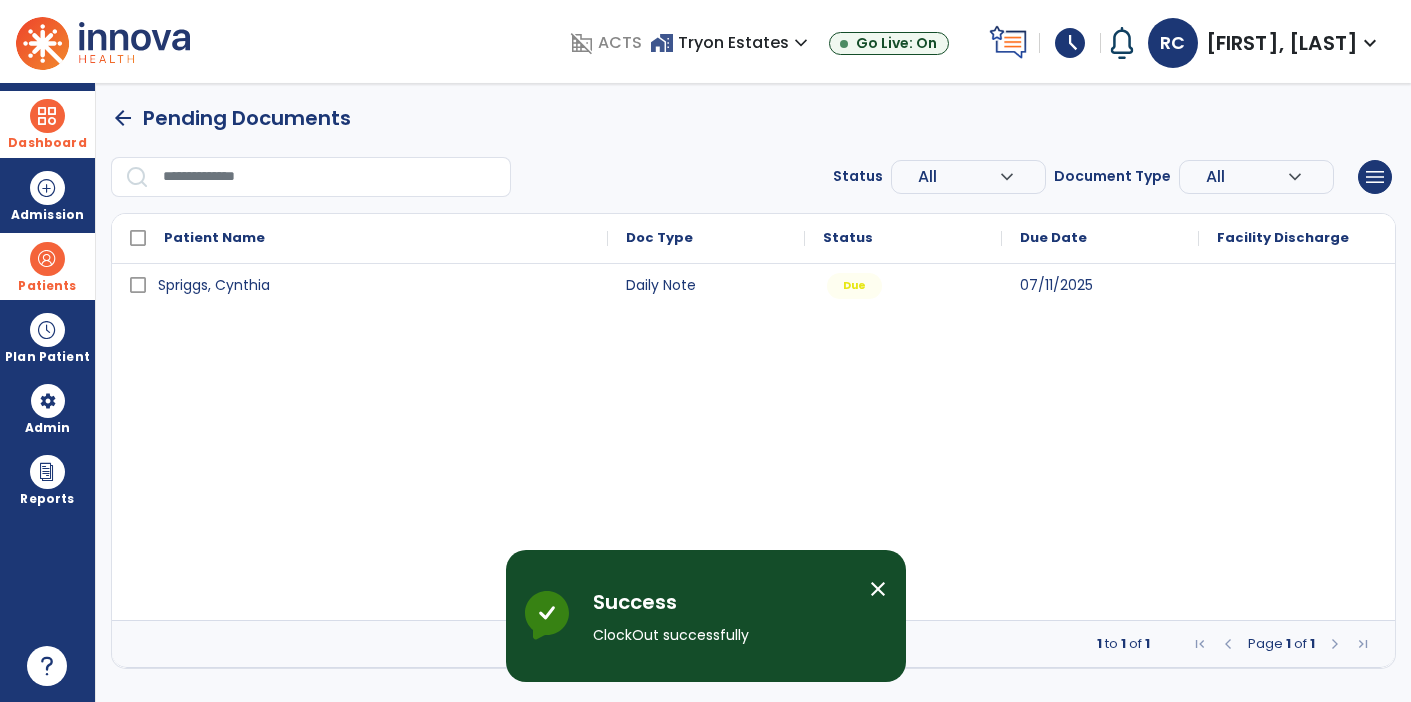 click on "schedule" at bounding box center [1070, 43] 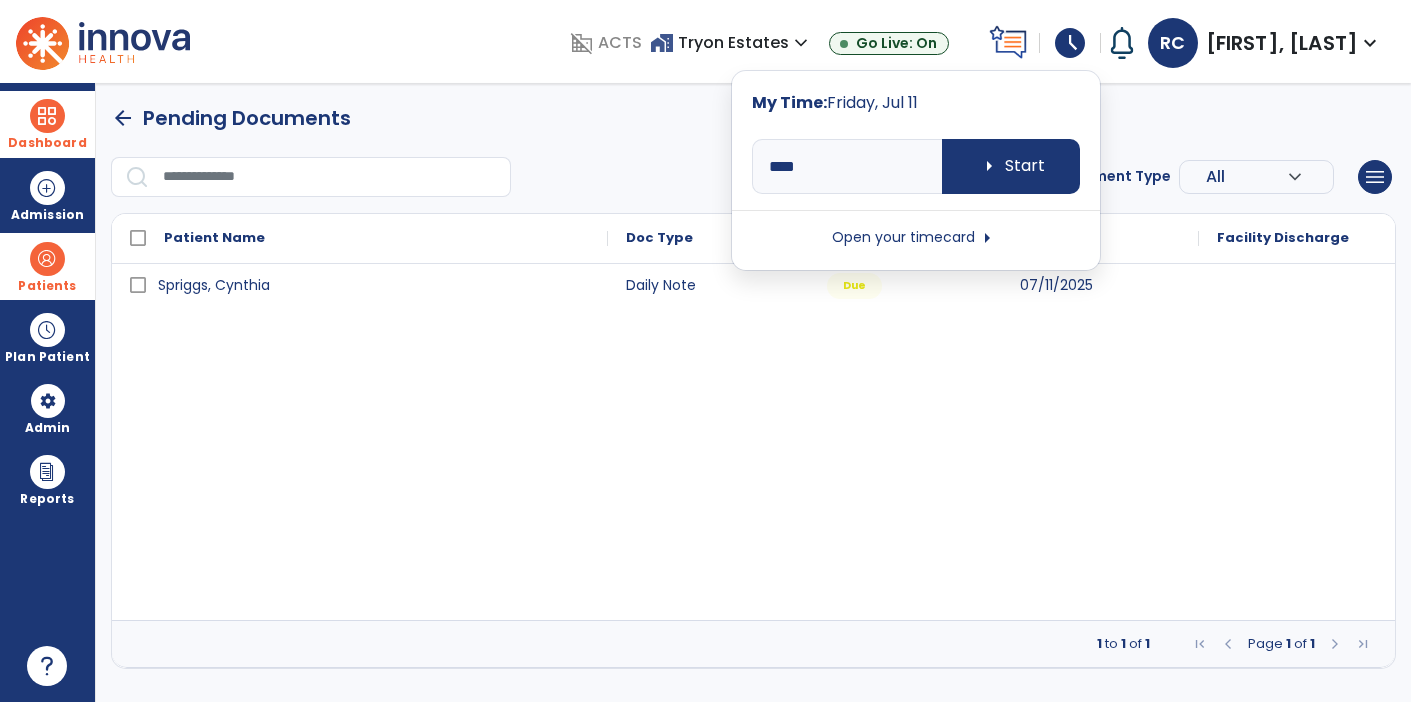 click on "Open your timecard  arrow_right" at bounding box center (916, 238) 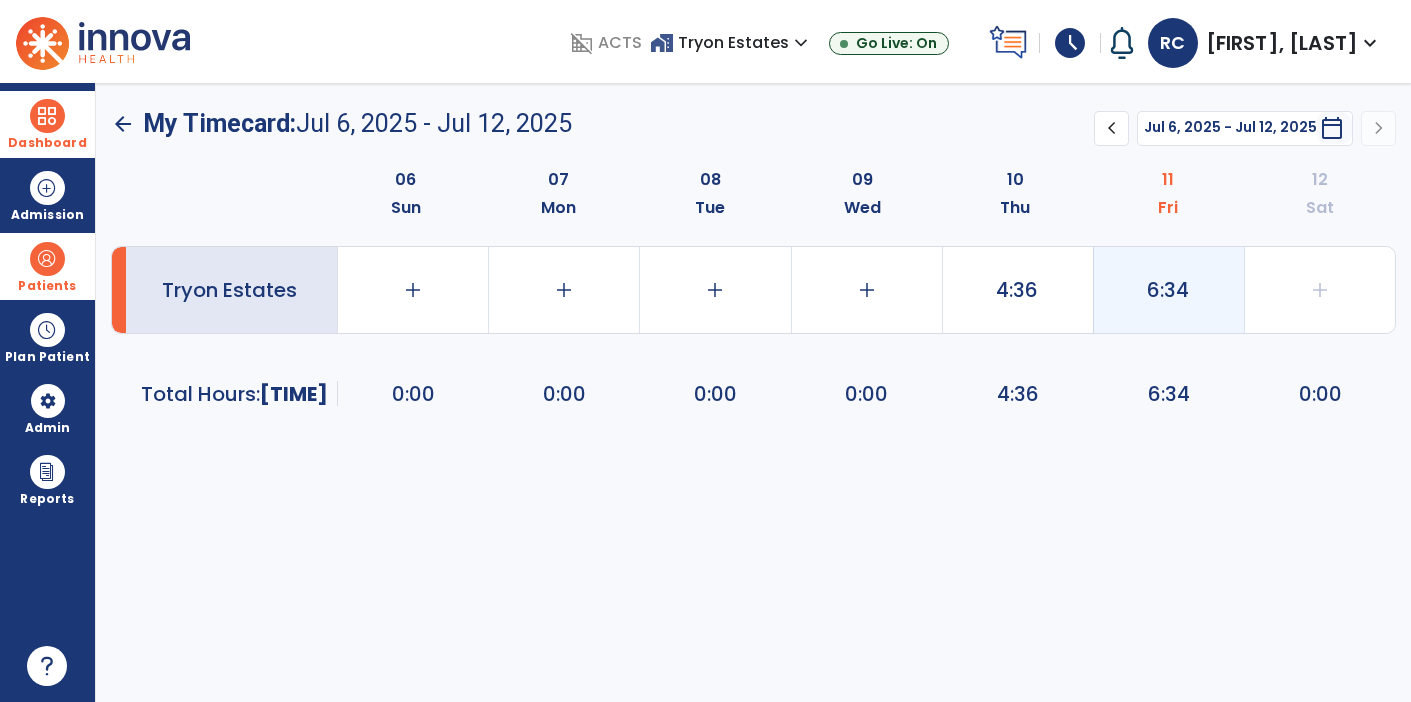 click on "6:34" 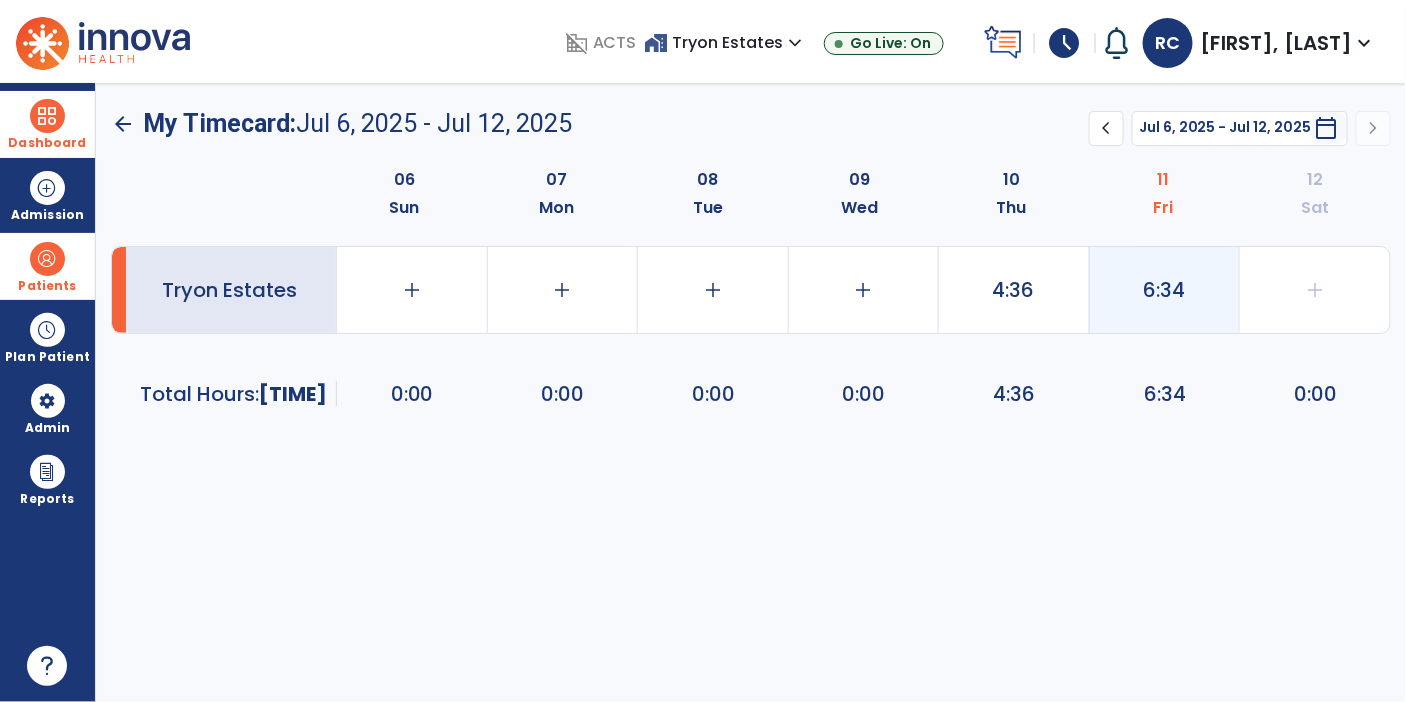 select on "**********" 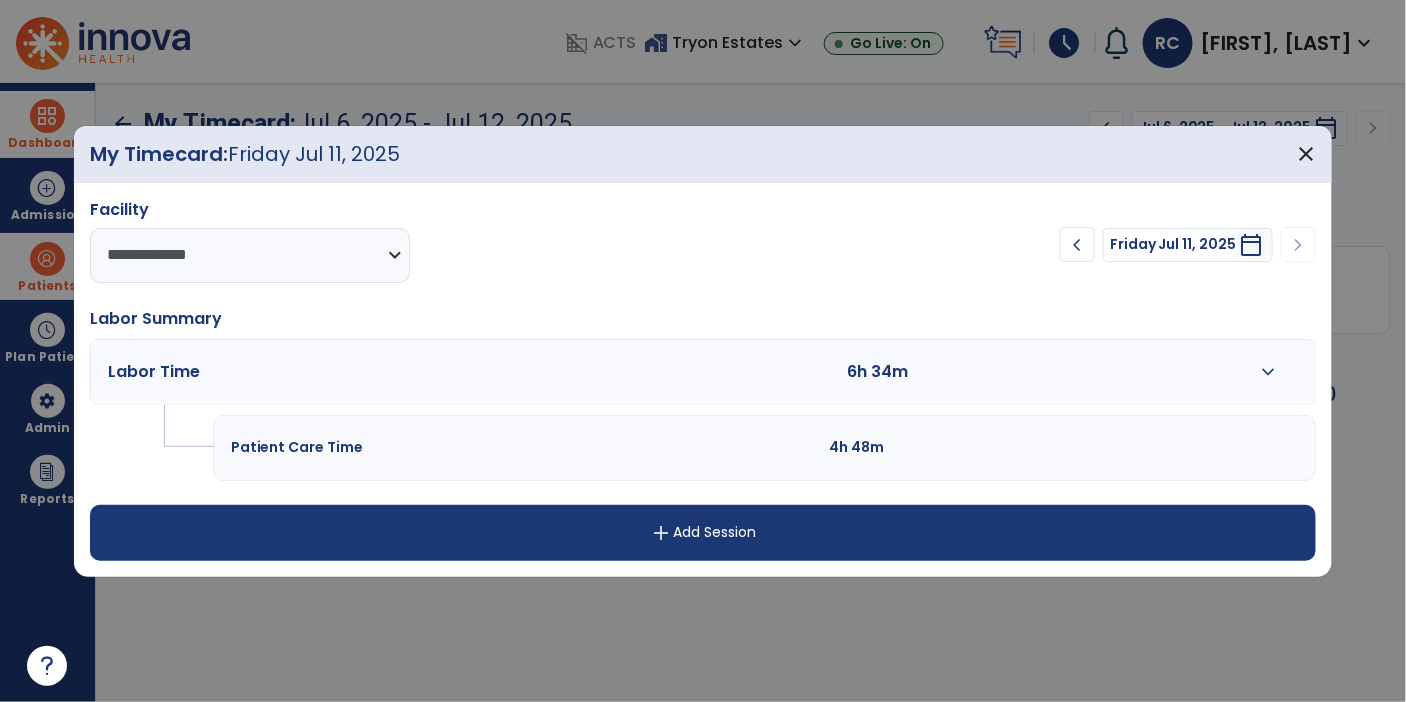 click on "add  Add Session" at bounding box center [703, 533] 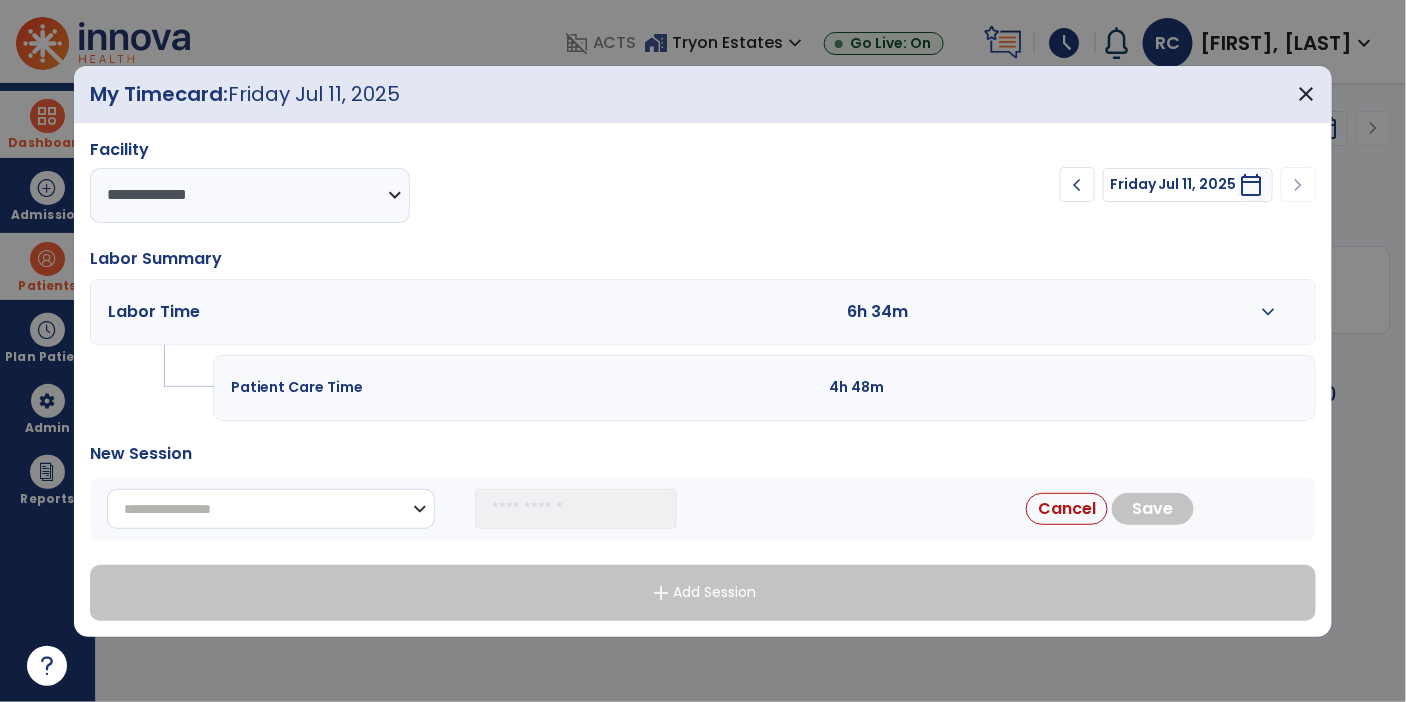 click on "**********" at bounding box center [271, 509] 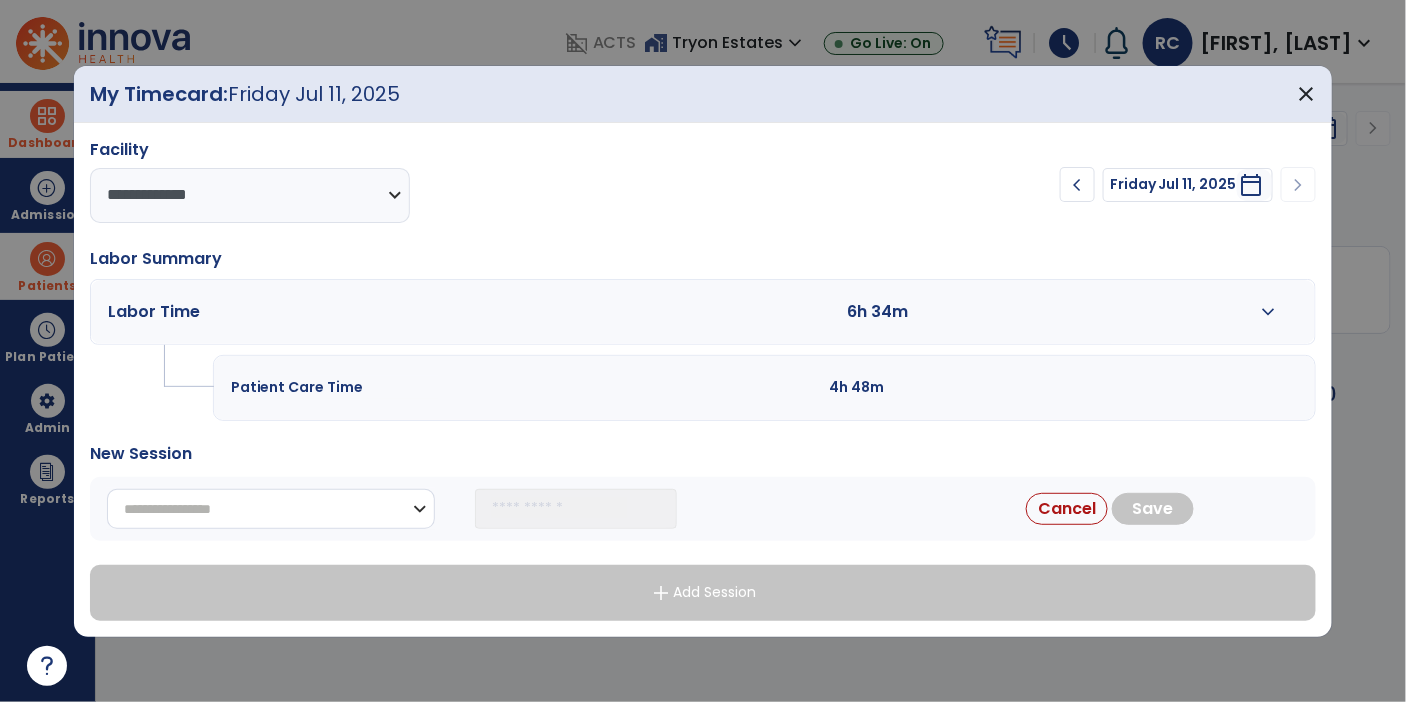 select on "**********" 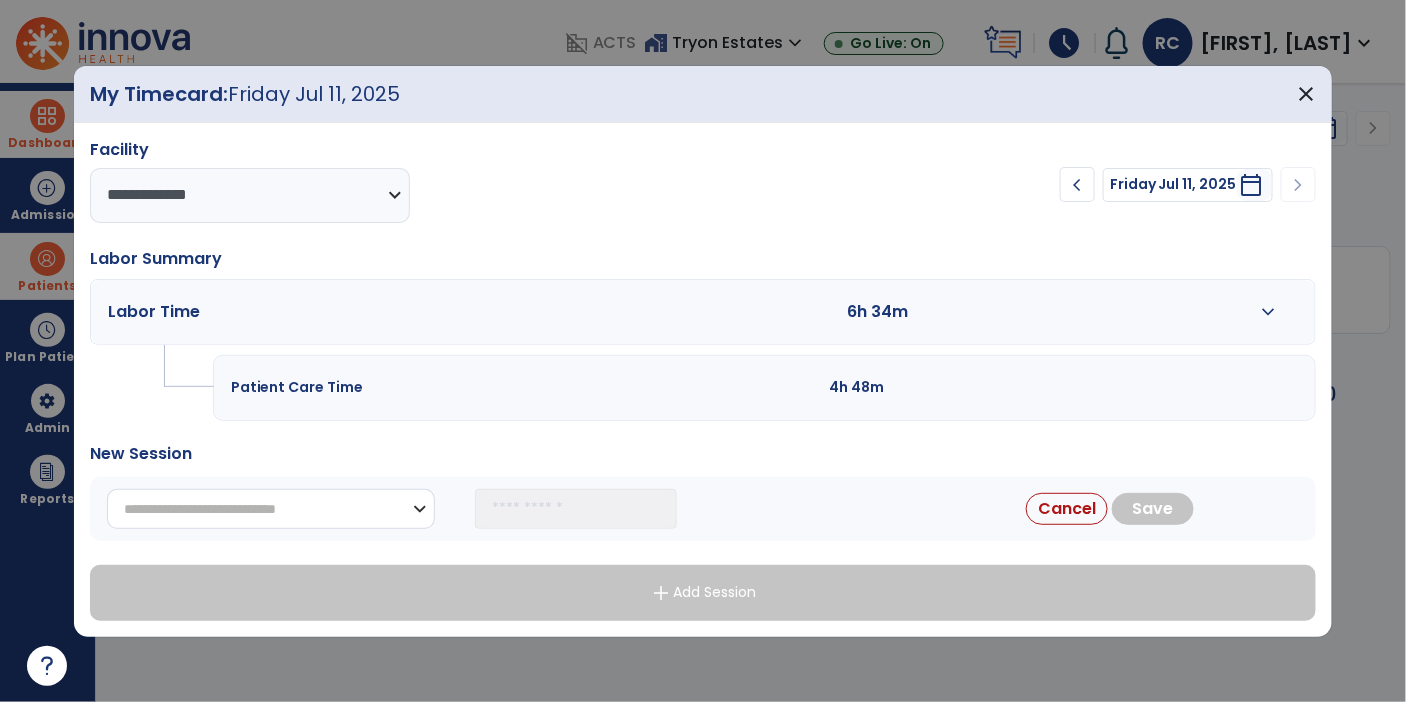 click on "**********" at bounding box center [271, 509] 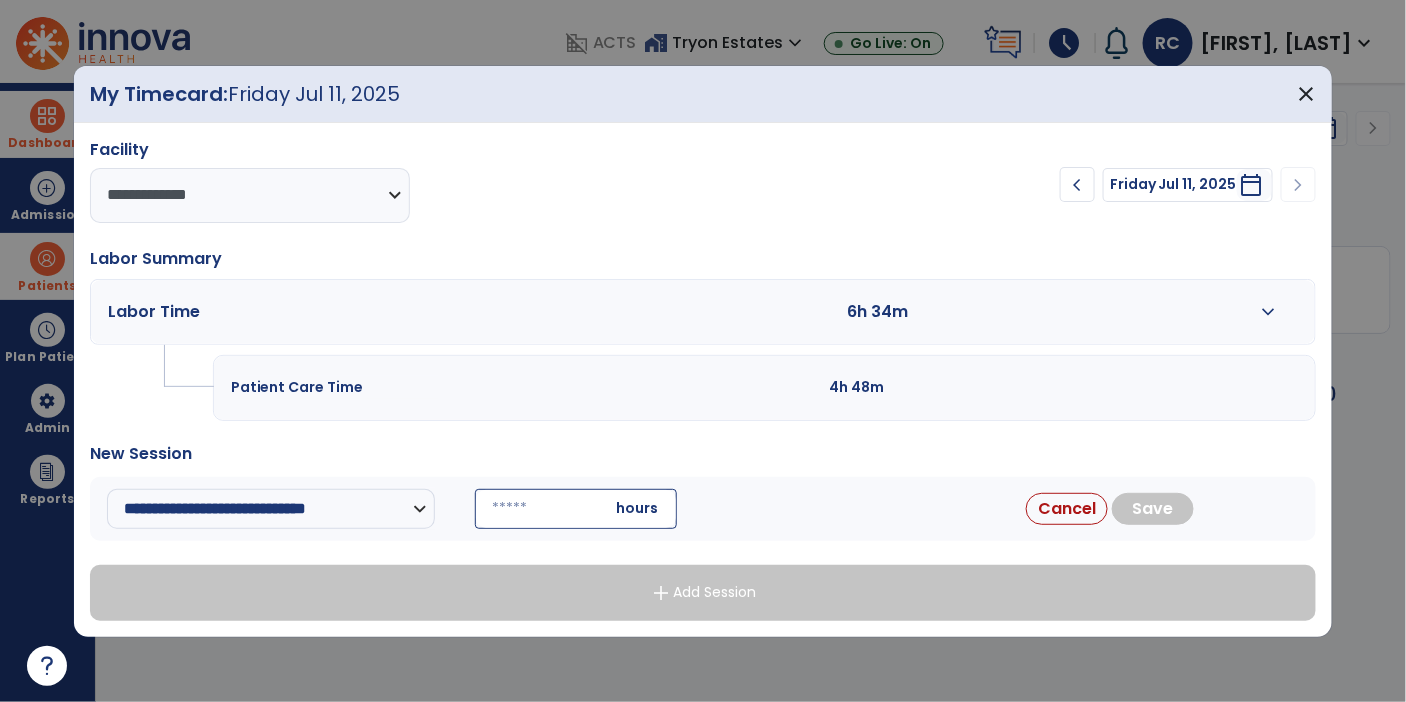 click at bounding box center [576, 509] 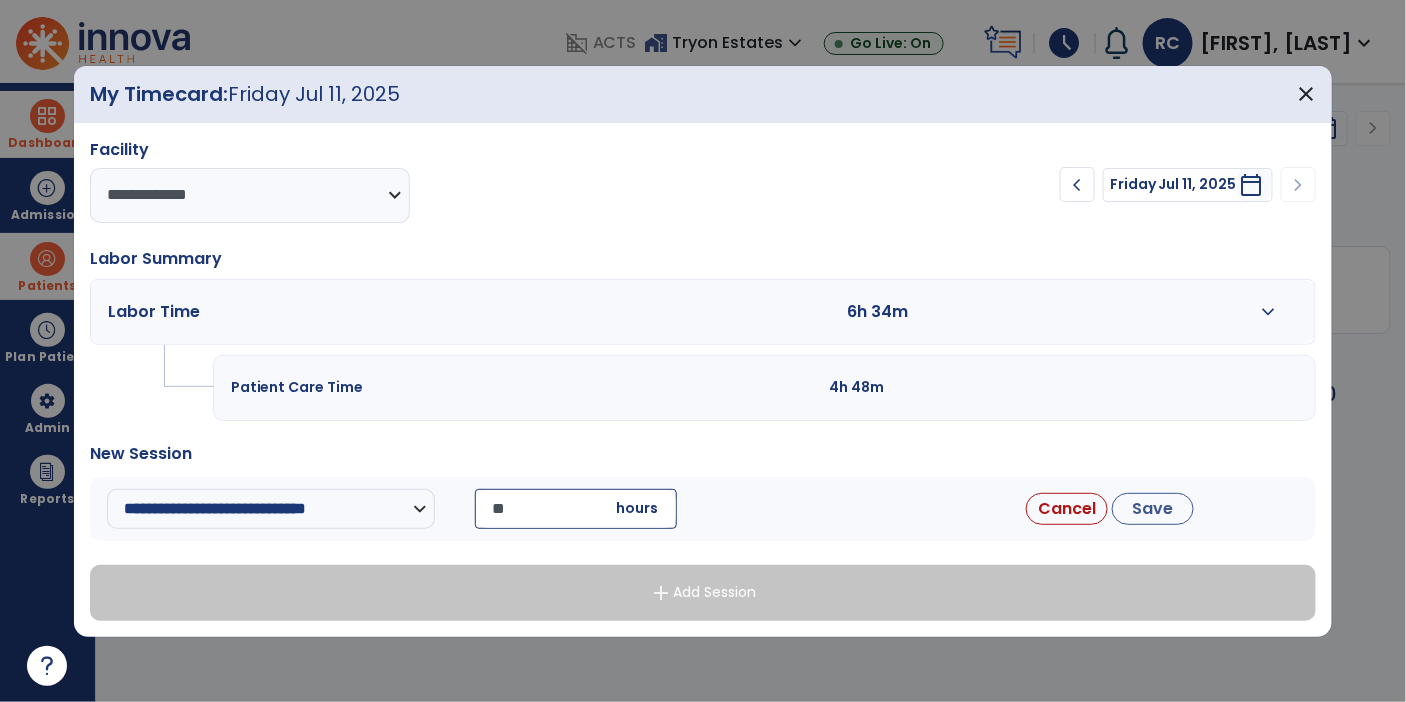 type on "*" 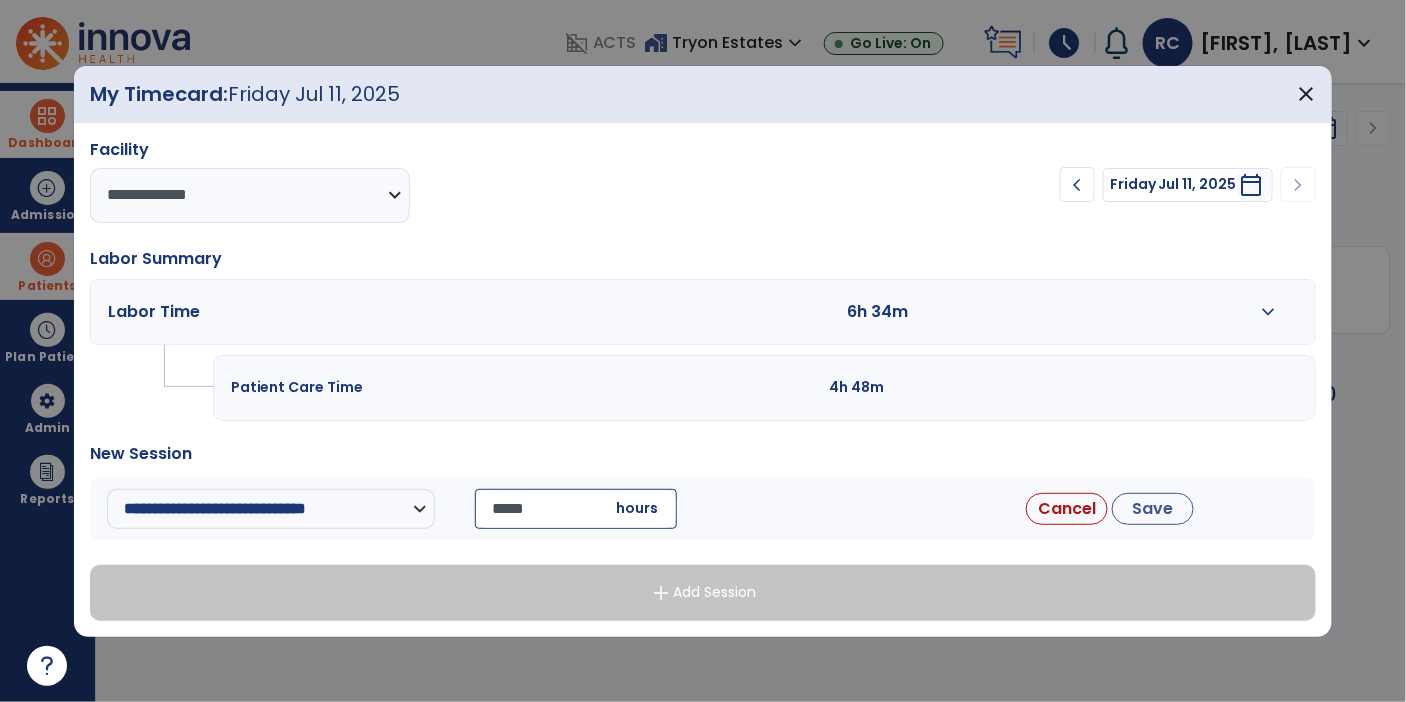 type on "*****" 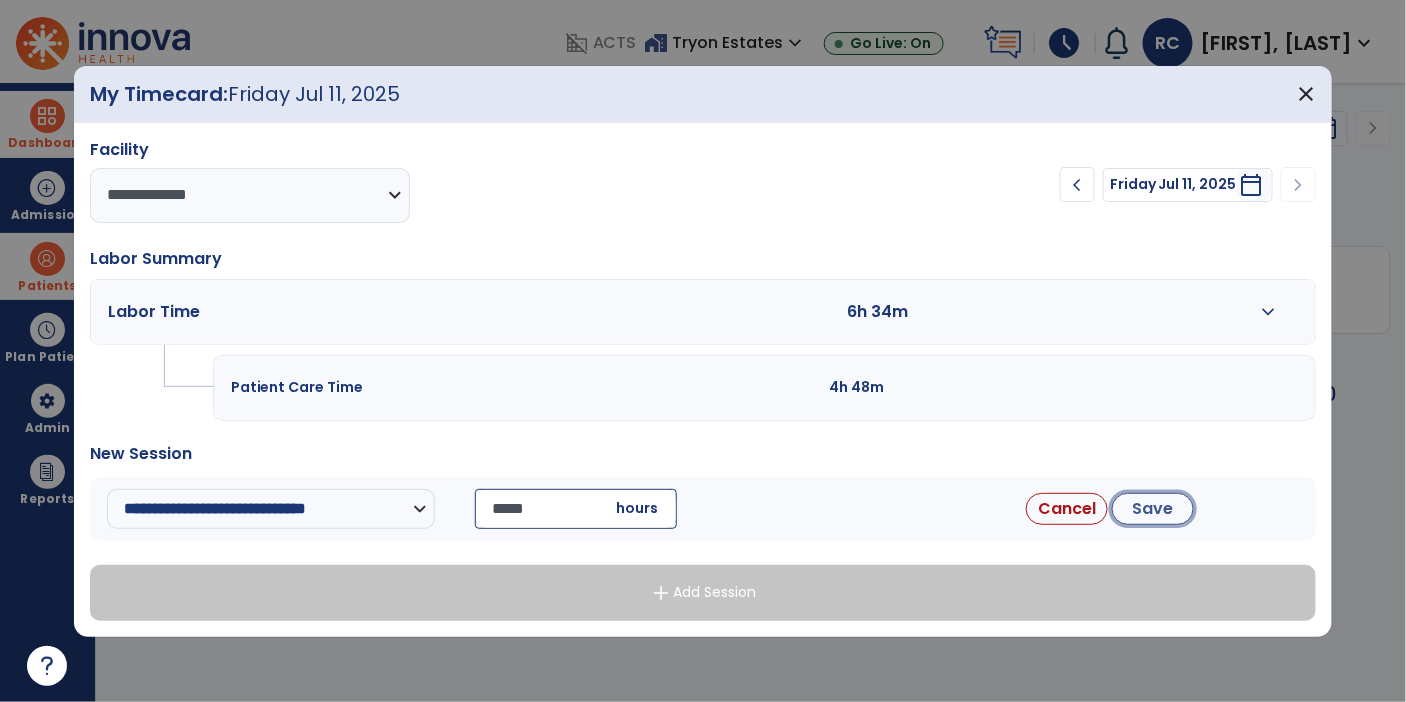 click on "Save" at bounding box center [1153, 509] 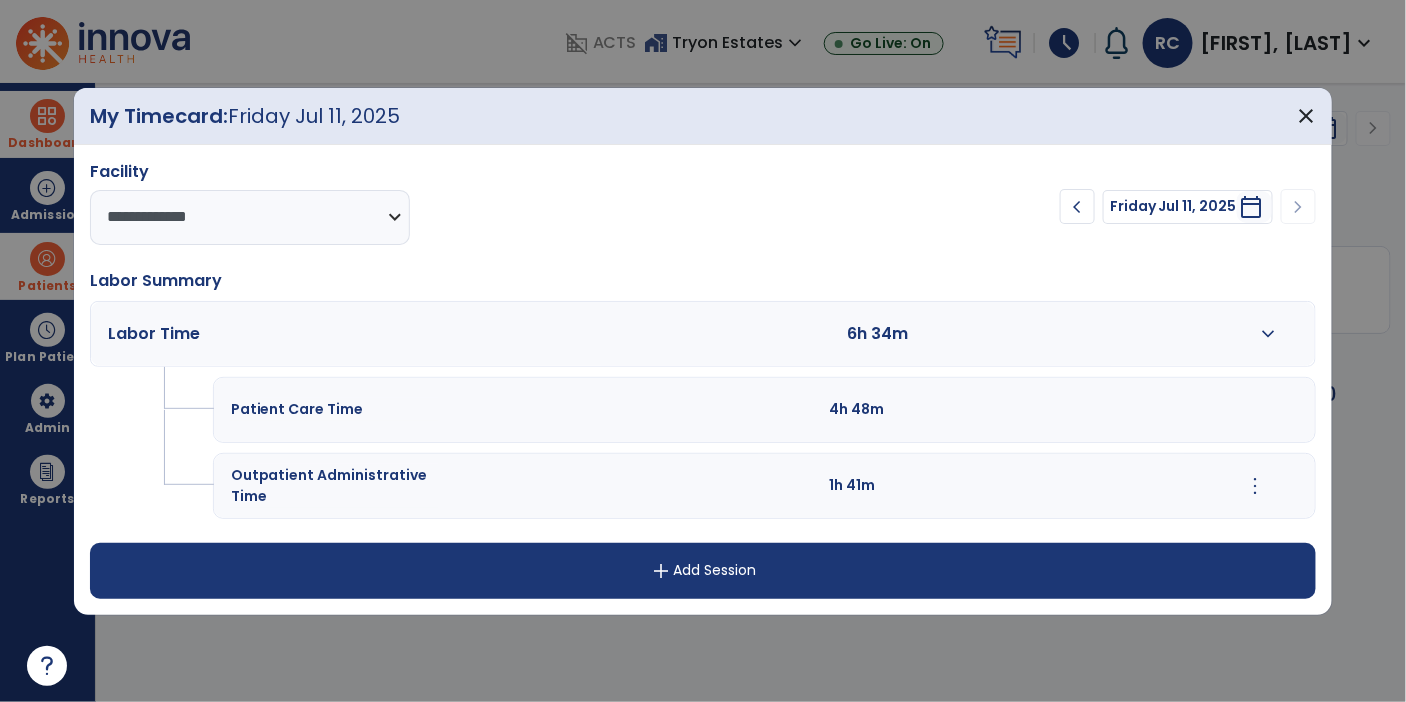 click on "more_vert" at bounding box center [1255, 486] 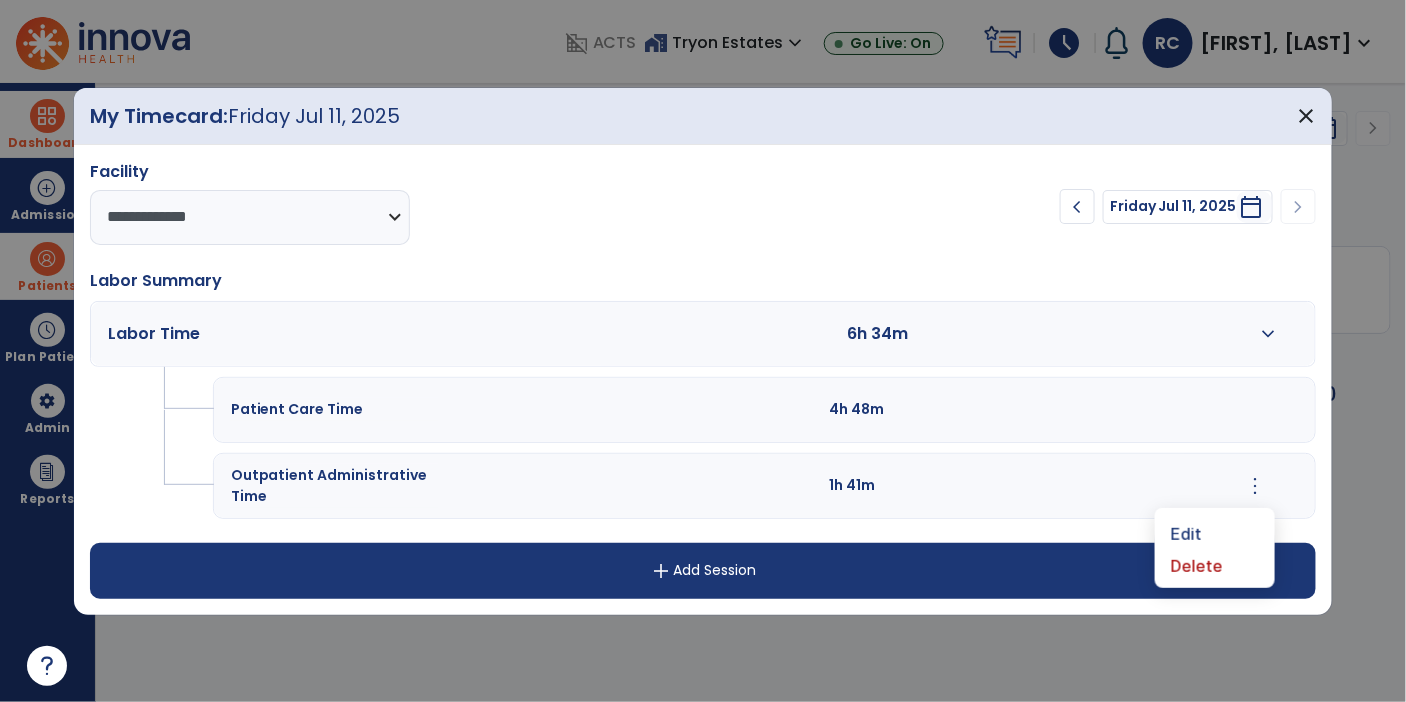 click at bounding box center (703, 351) 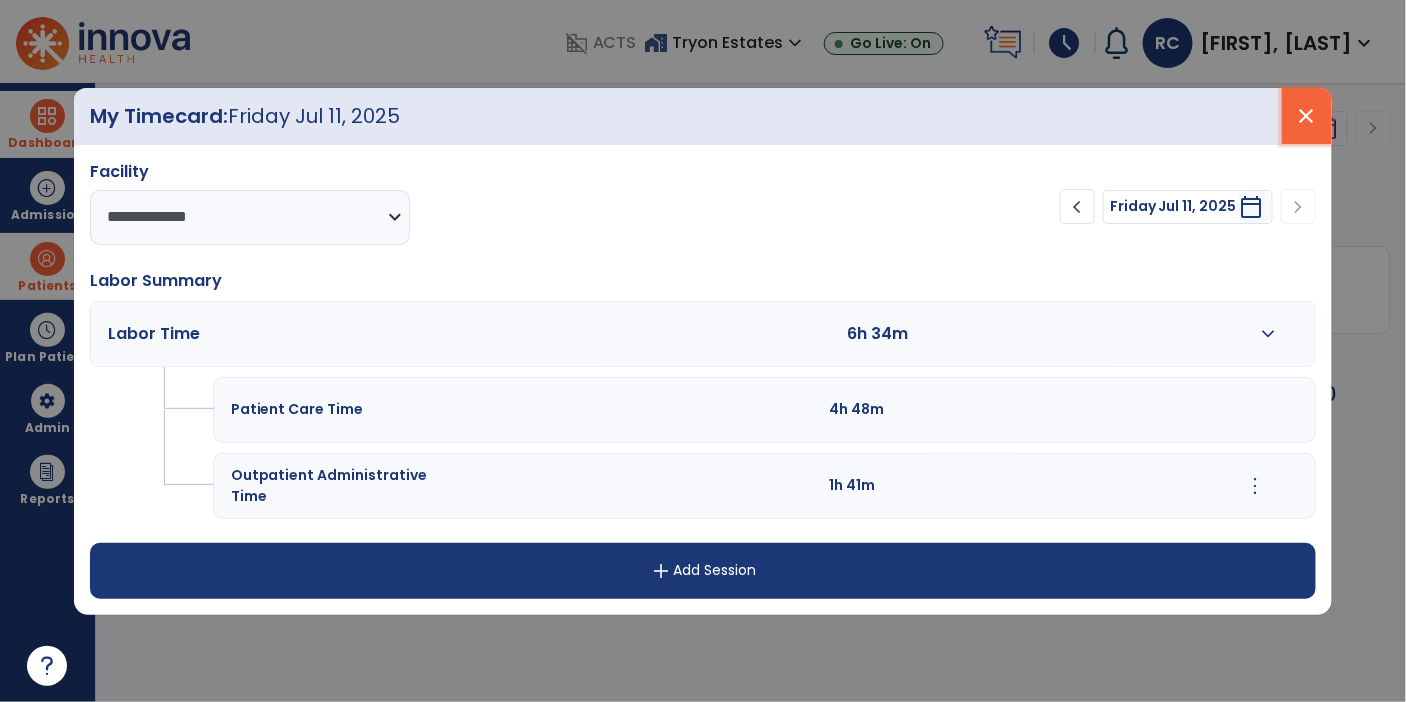 click on "close" at bounding box center (1307, 116) 